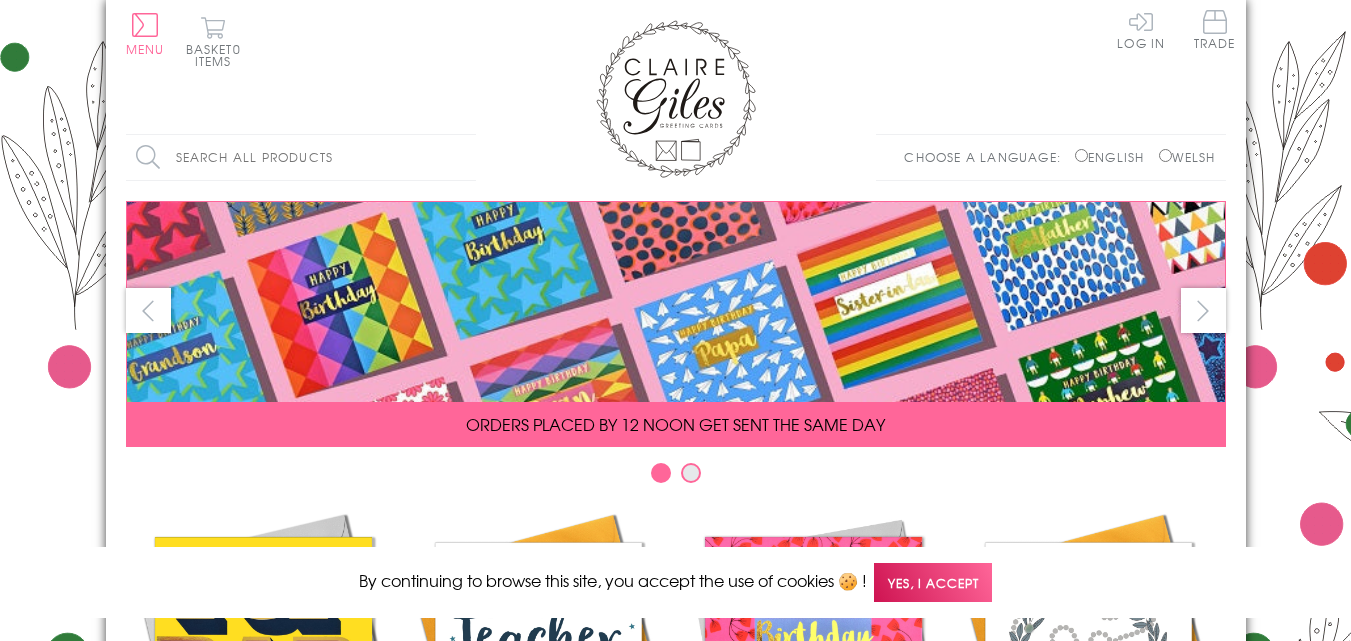 scroll, scrollTop: 0, scrollLeft: 0, axis: both 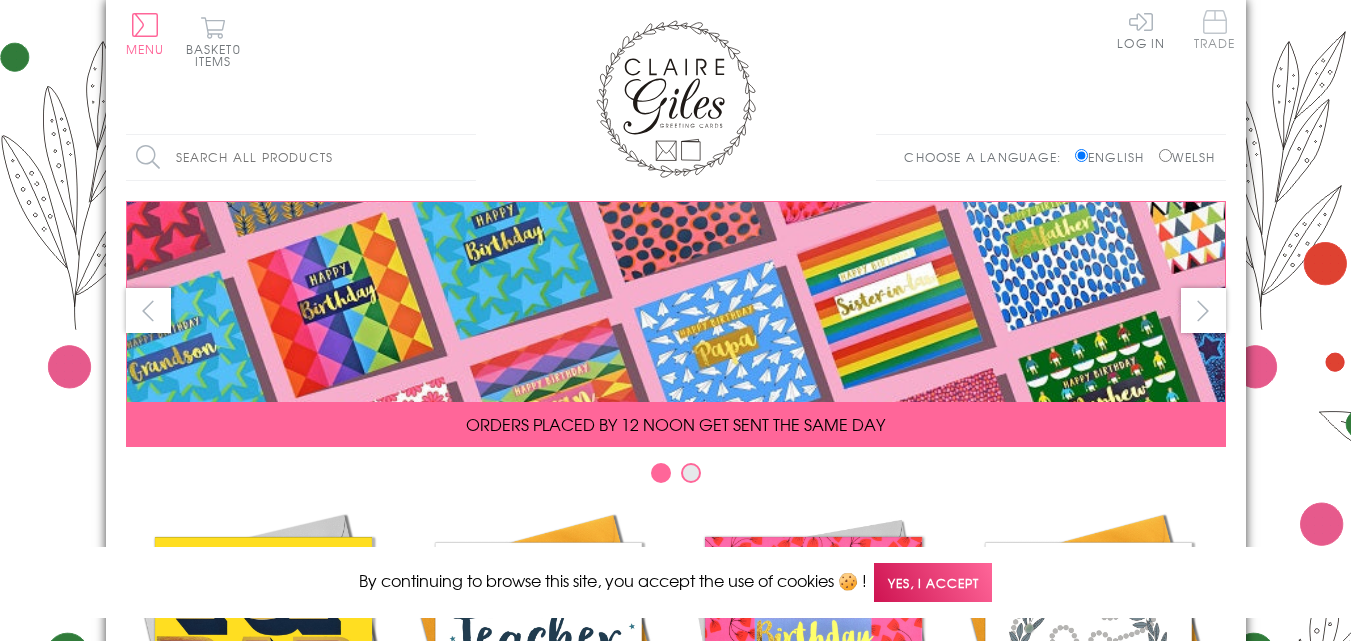 click on "Trade" at bounding box center (1215, 29) 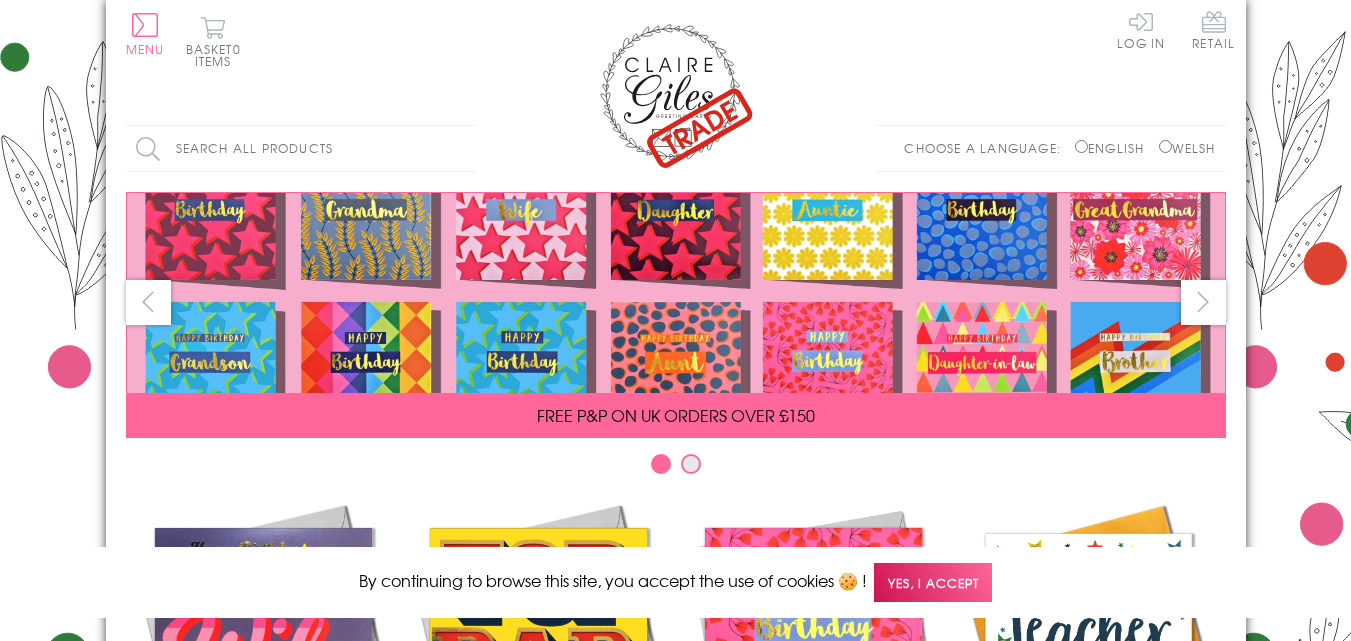 scroll, scrollTop: 0, scrollLeft: 0, axis: both 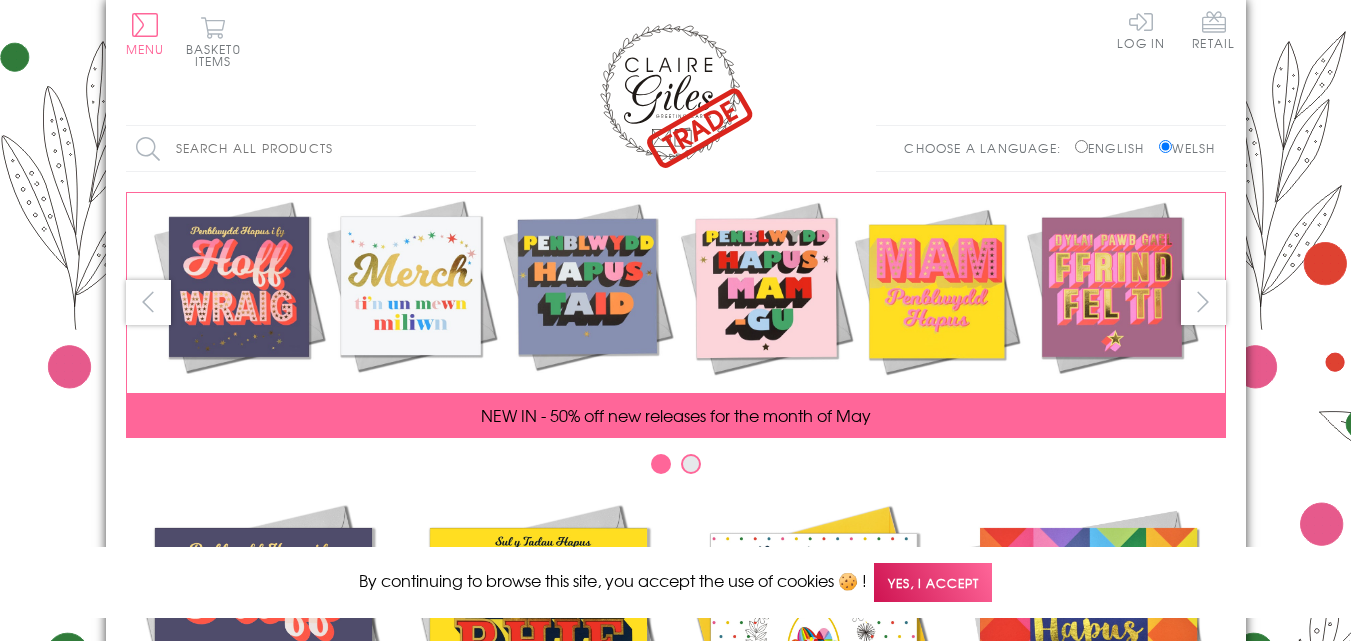 click on "Yes, I accept" at bounding box center [933, 582] 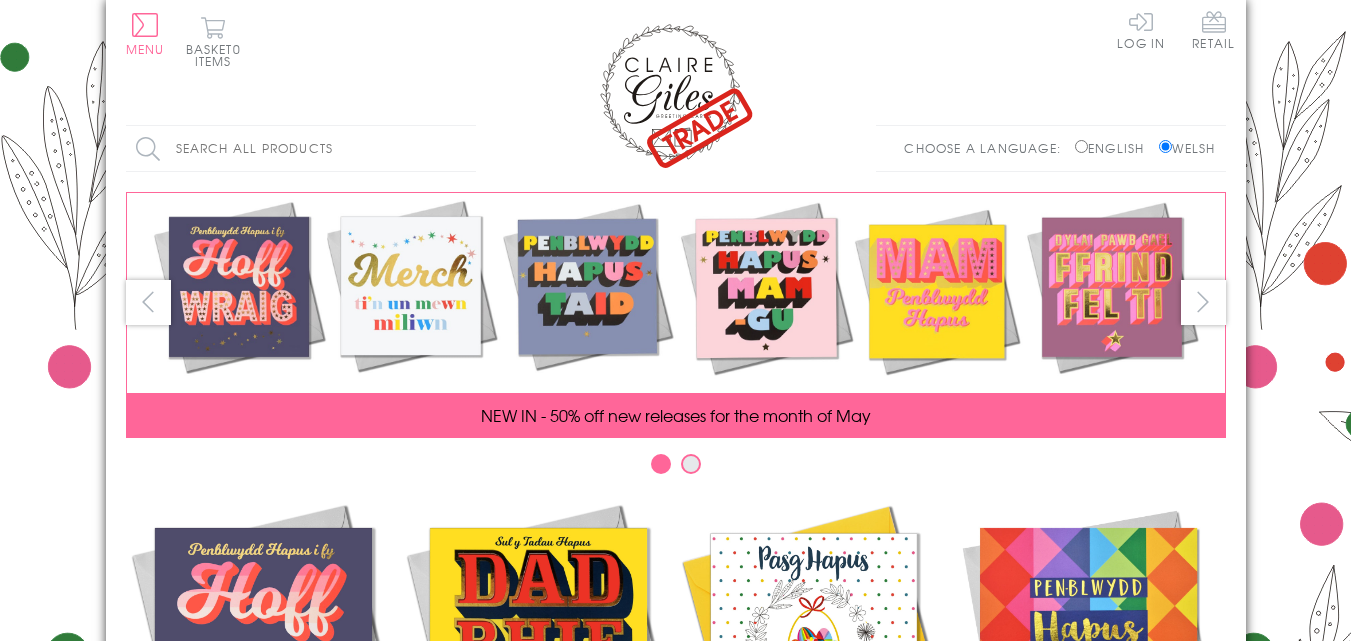 click on "Search all products" at bounding box center (301, 148) 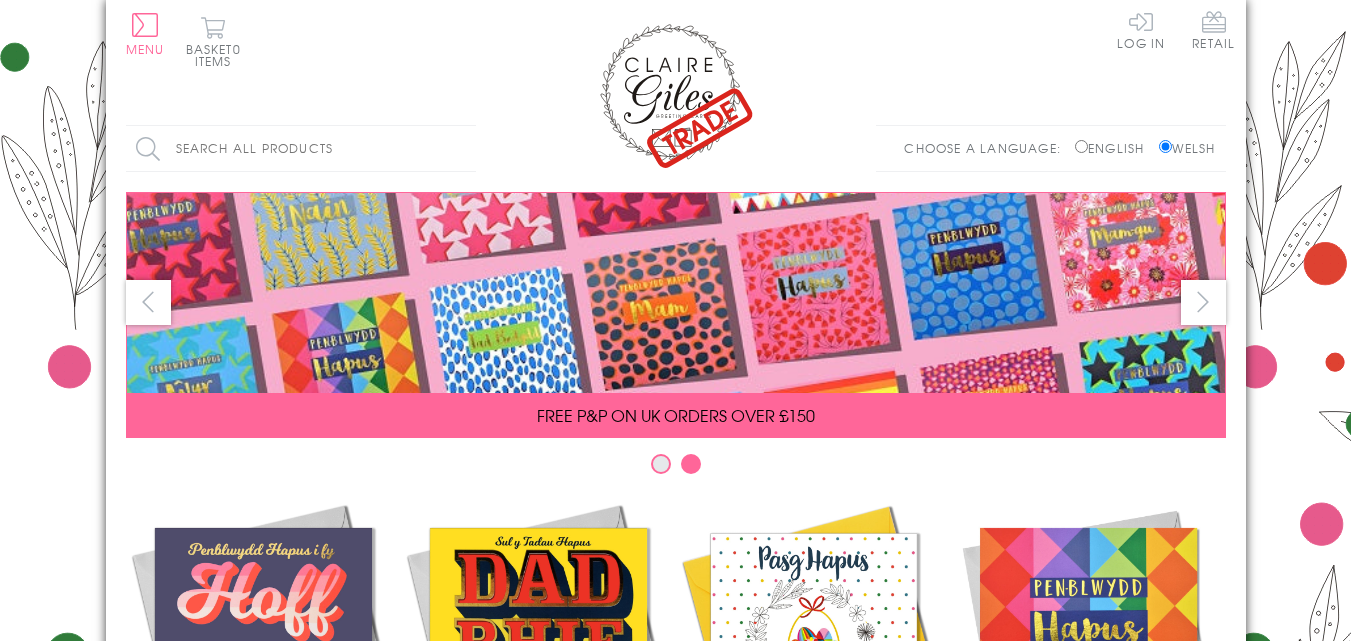 type on "sympathy" 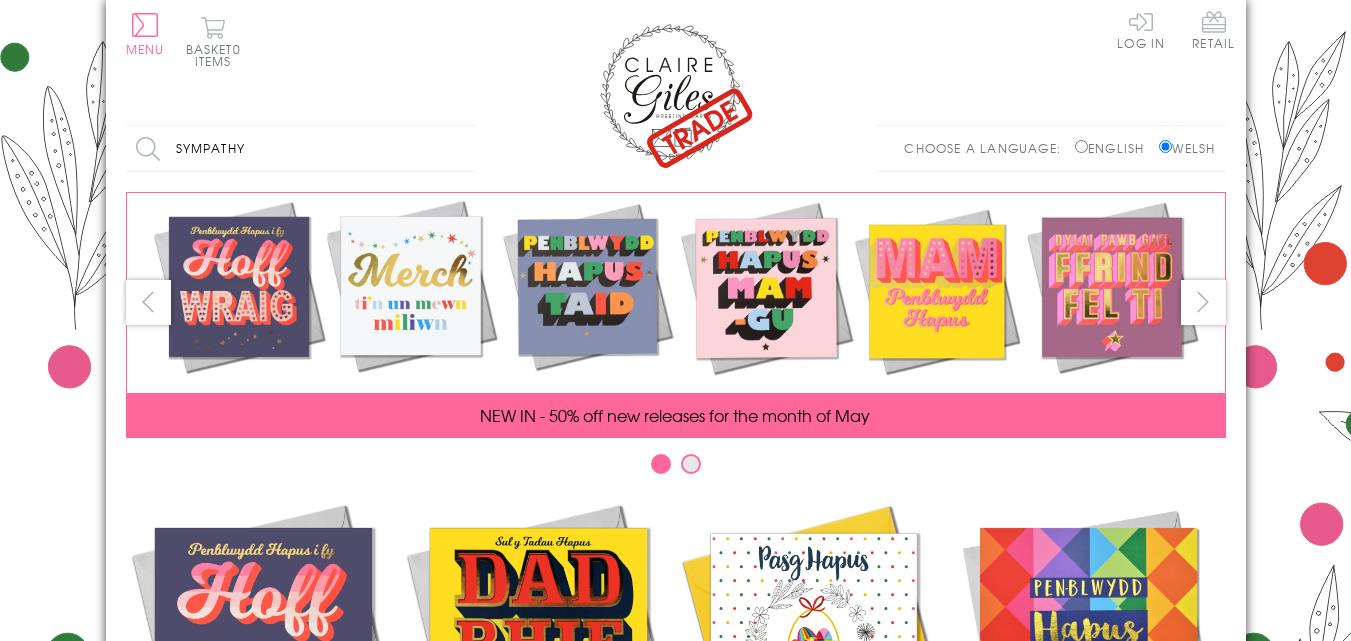 click on "sympathy" at bounding box center [301, 148] 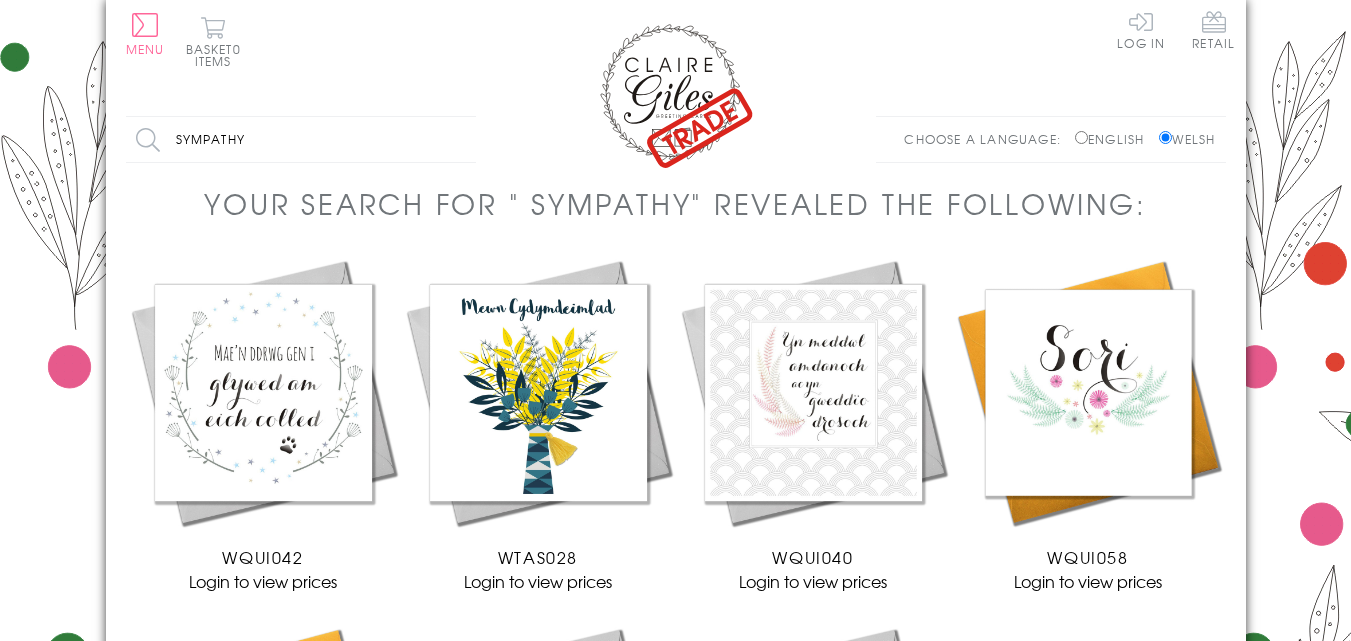 scroll, scrollTop: 0, scrollLeft: 0, axis: both 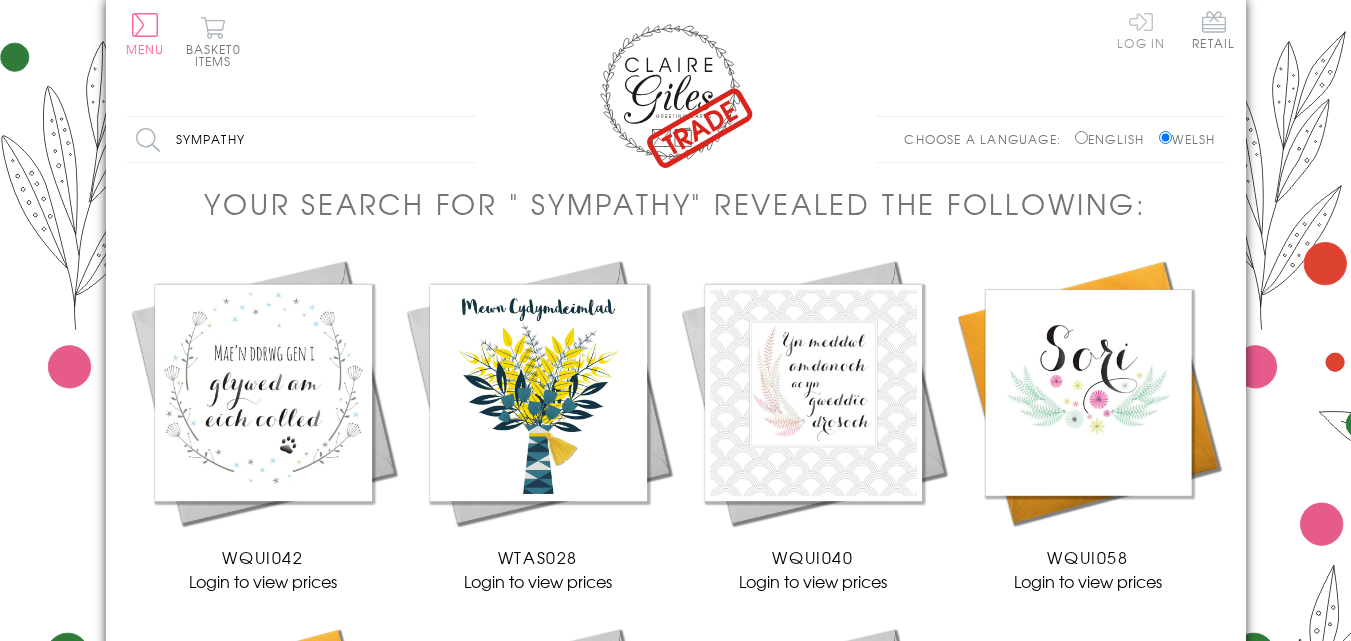 click on "Log In" at bounding box center (1141, 29) 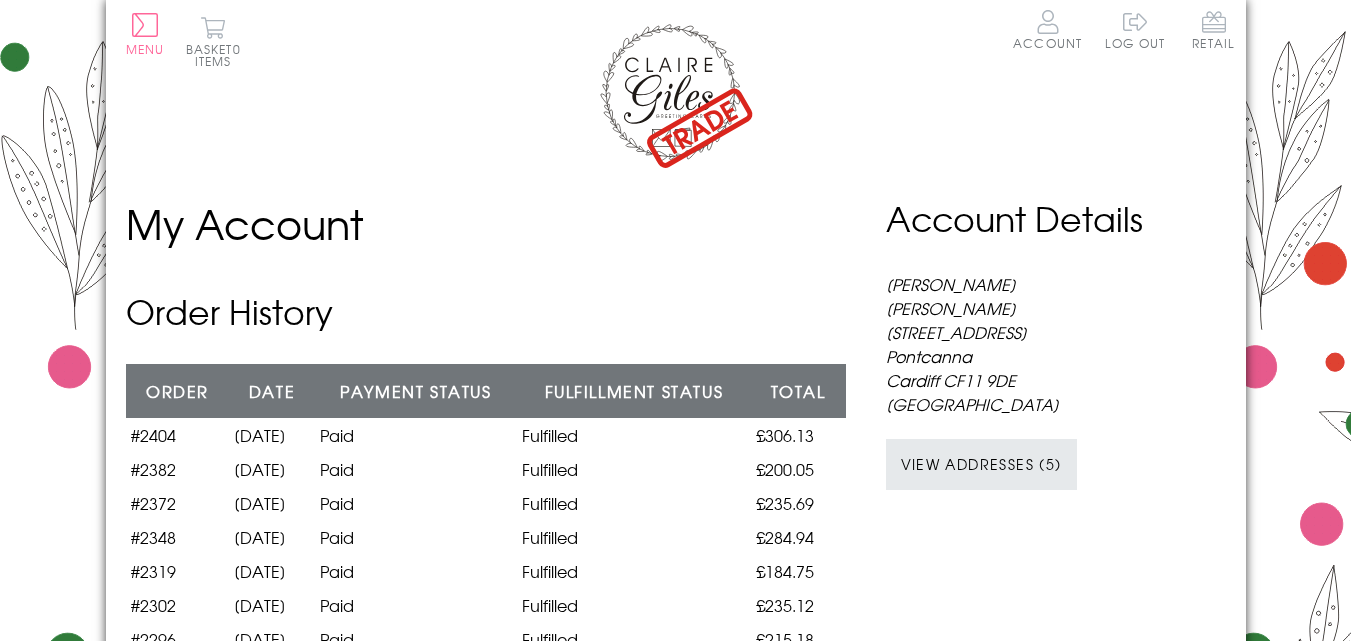 scroll, scrollTop: 0, scrollLeft: 0, axis: both 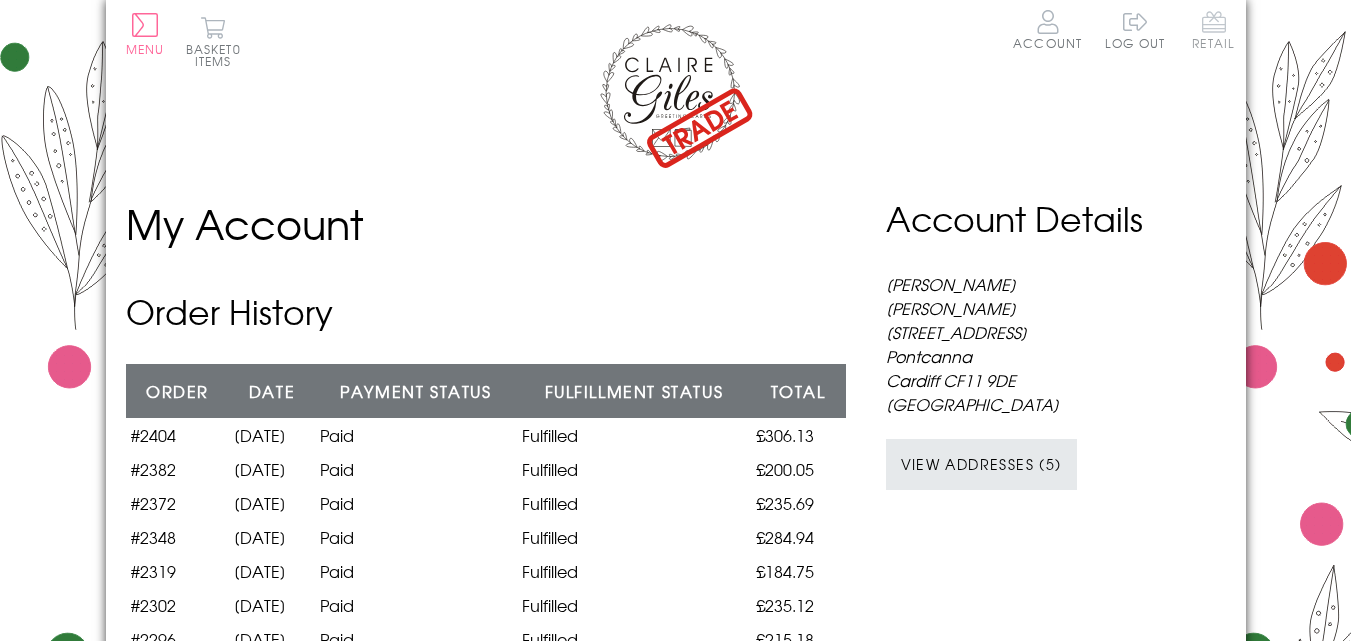 click on "Retail" at bounding box center [1213, 29] 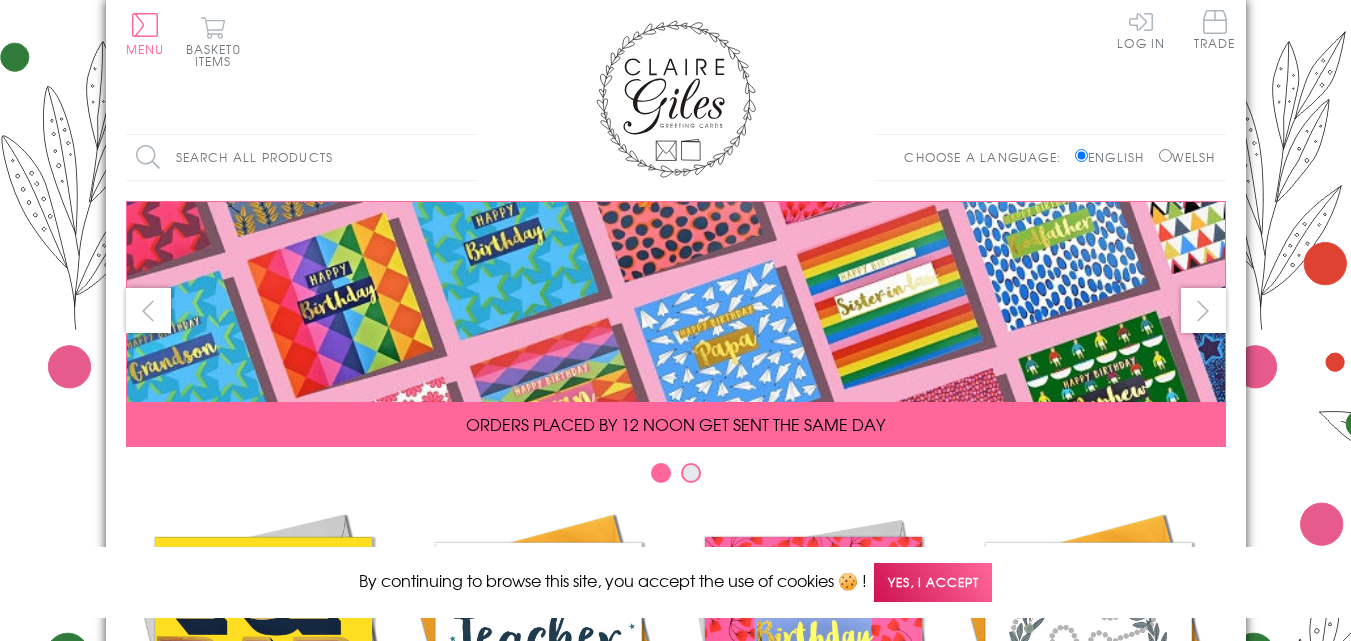 scroll, scrollTop: 0, scrollLeft: 0, axis: both 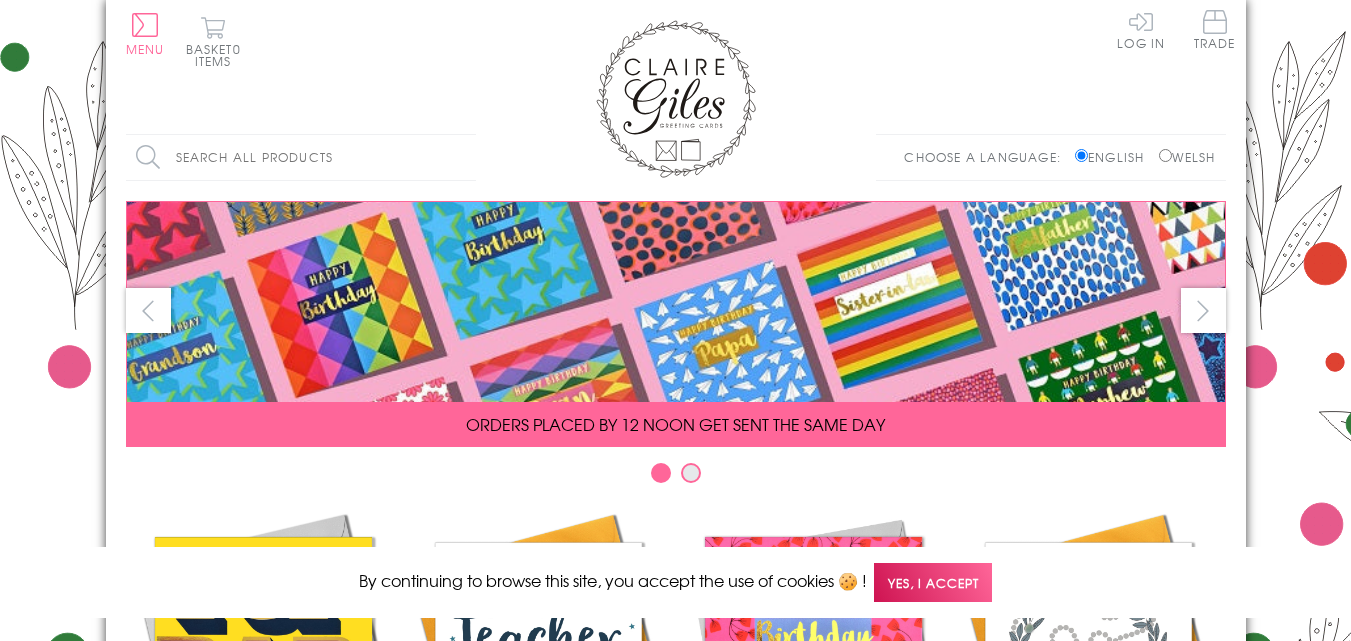 click on "Search all products" at bounding box center [301, 157] 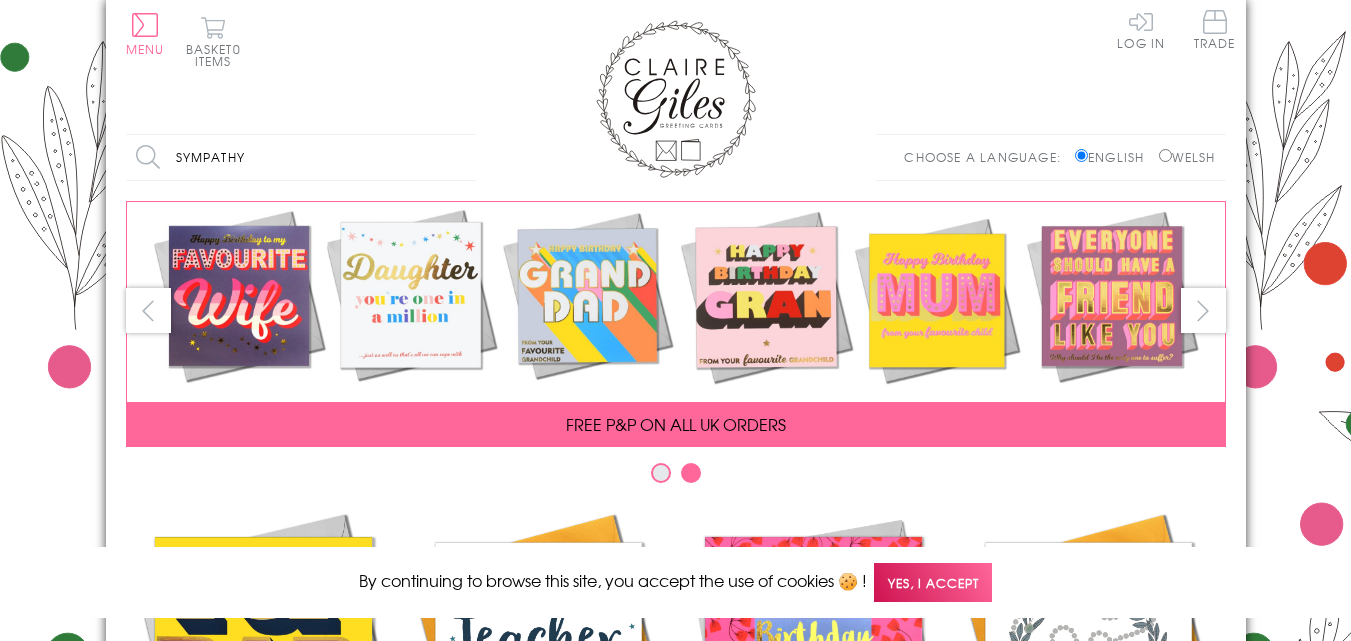 click on "Welsh" at bounding box center [1165, 155] 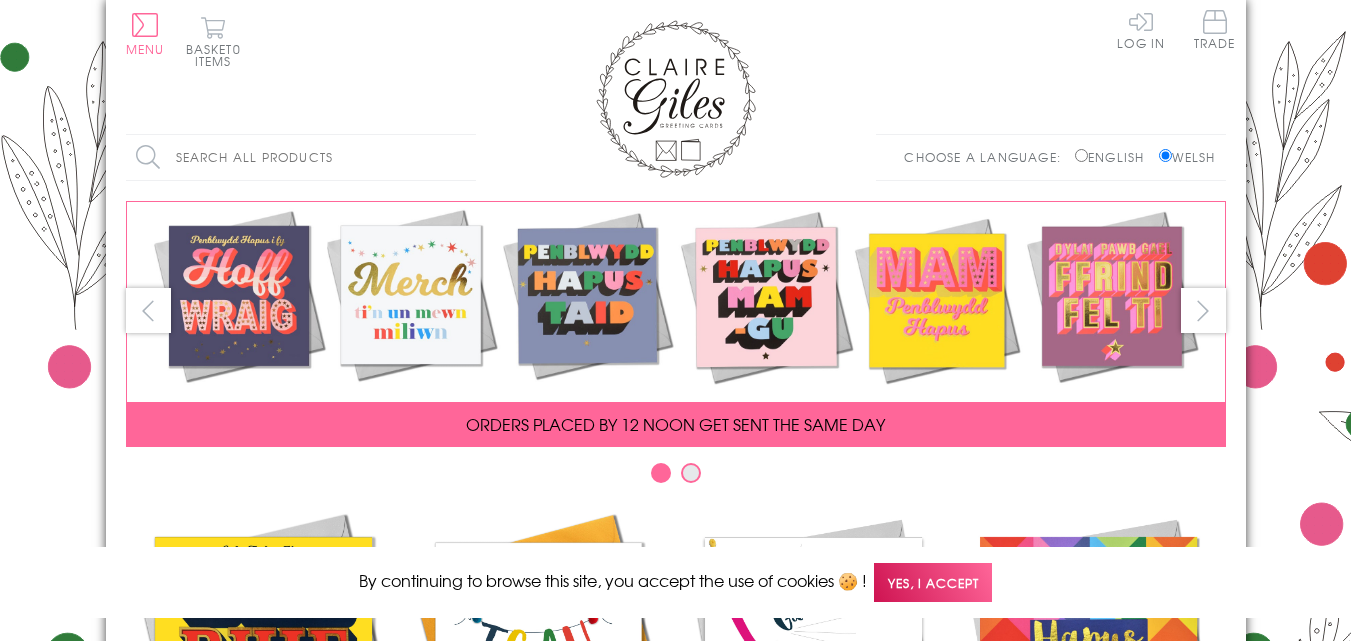scroll, scrollTop: 0, scrollLeft: 0, axis: both 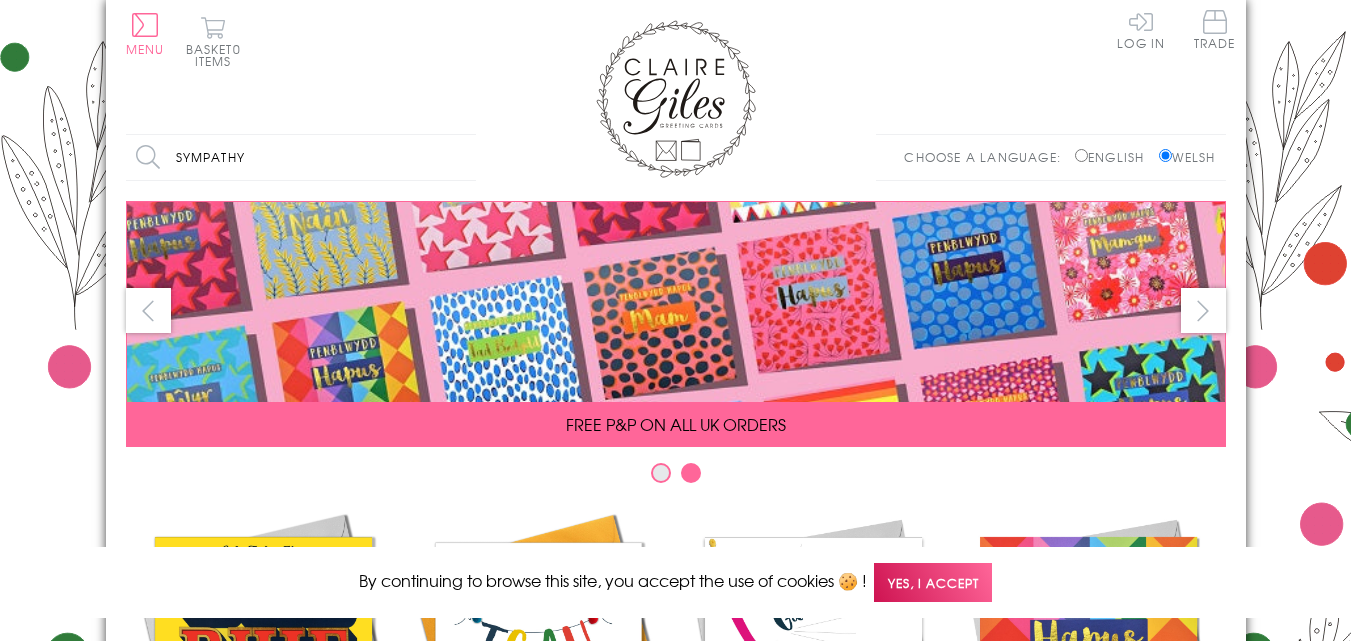 click on "Search" at bounding box center [466, 157] 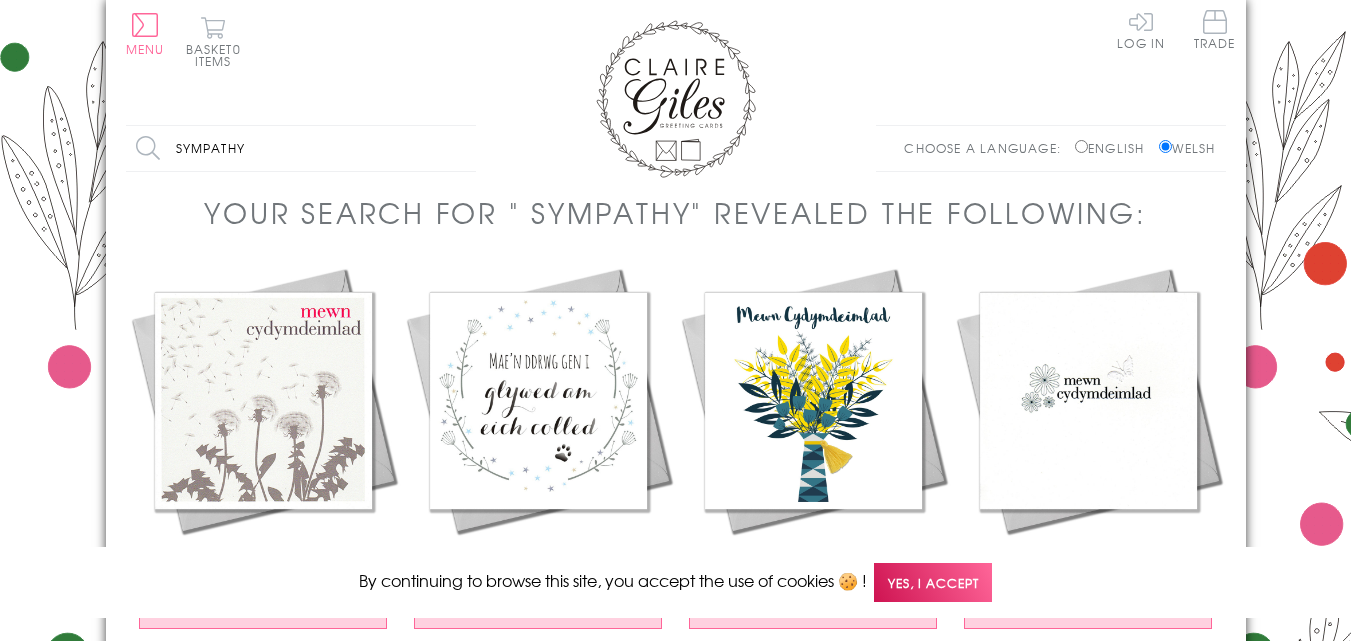 scroll, scrollTop: 0, scrollLeft: 0, axis: both 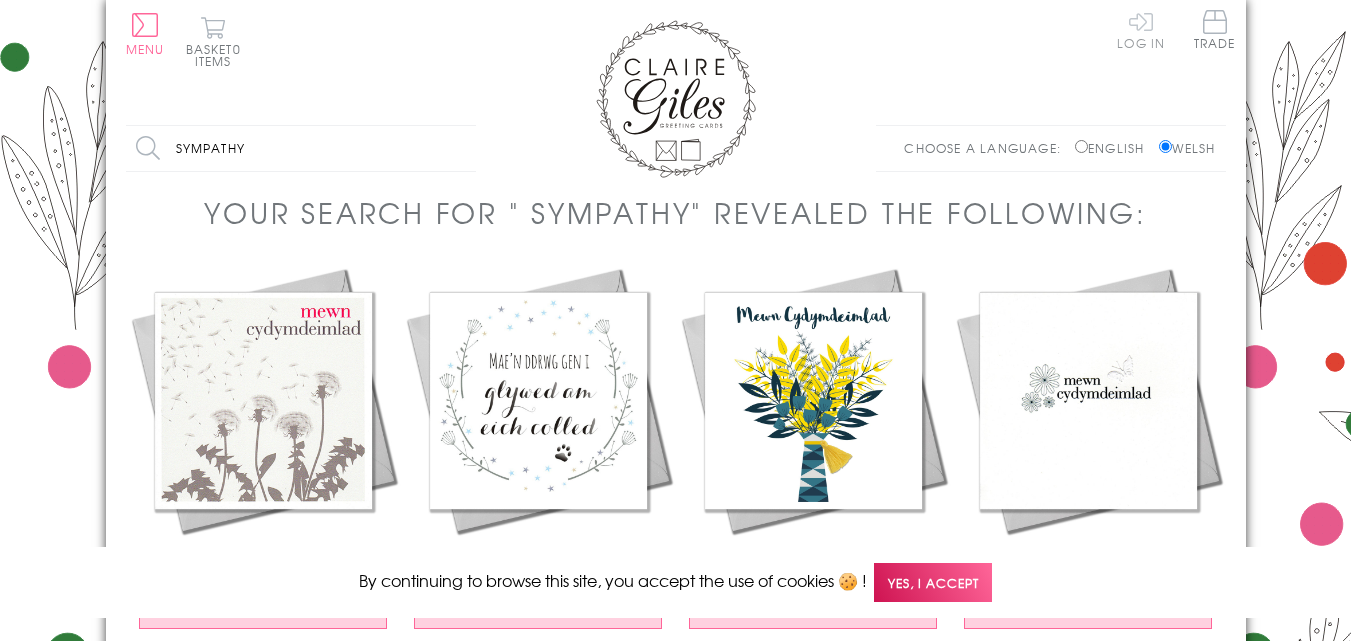 click on "Log In" at bounding box center [1141, 29] 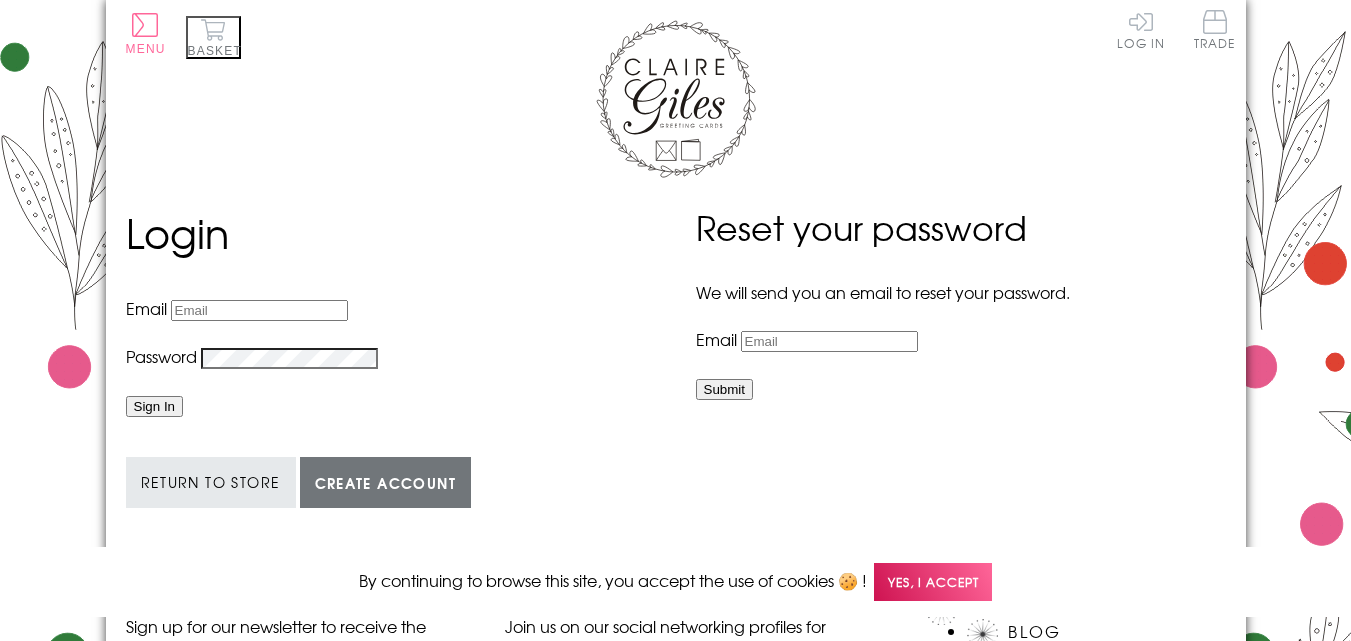 scroll, scrollTop: 0, scrollLeft: 0, axis: both 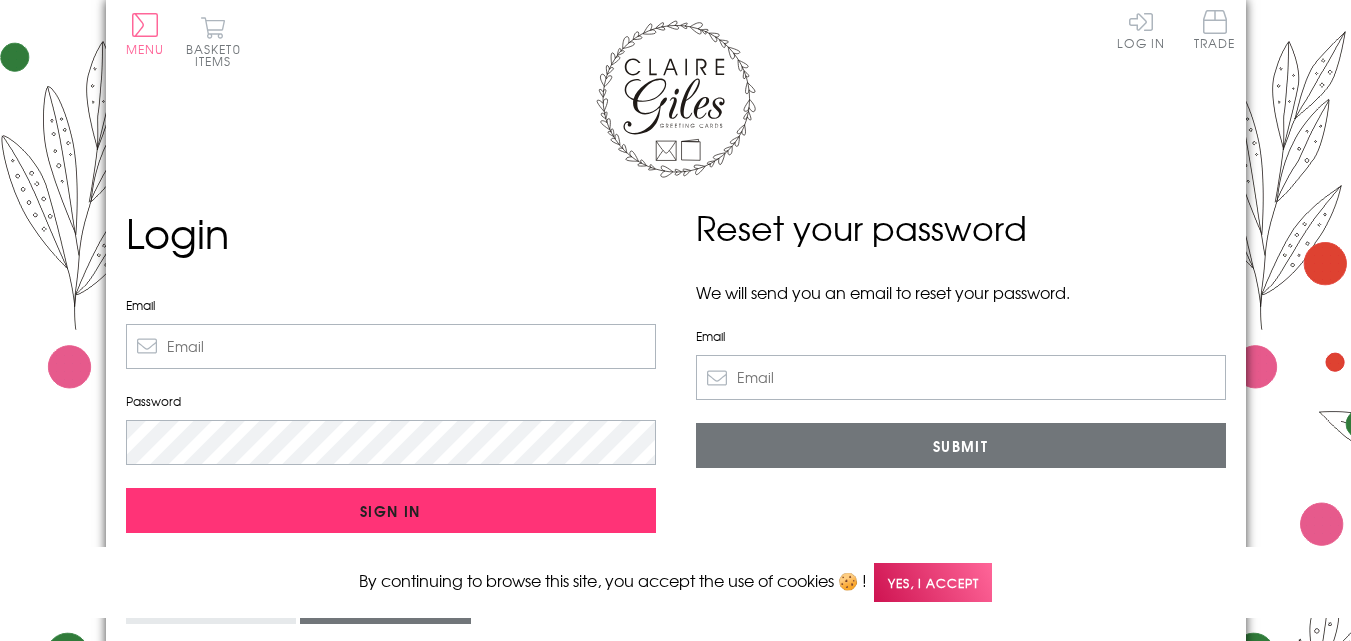 type on "[EMAIL_ADDRESS][DOMAIN_NAME]" 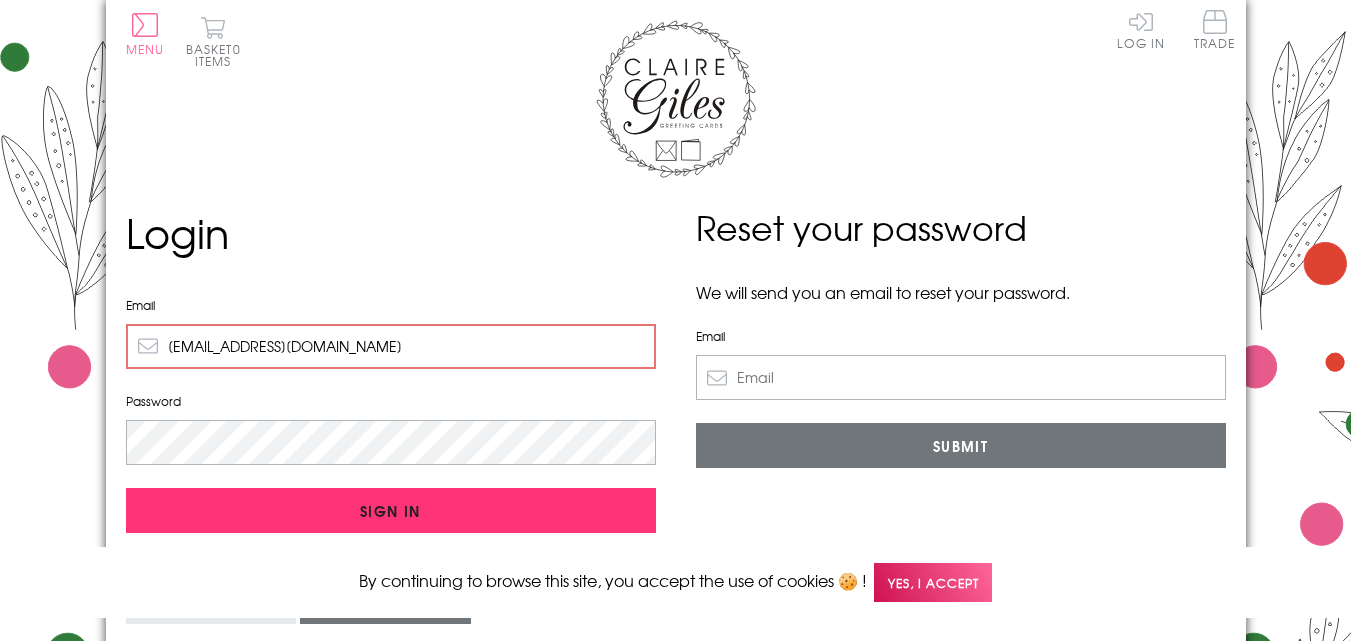click on "Sign In" at bounding box center (391, 510) 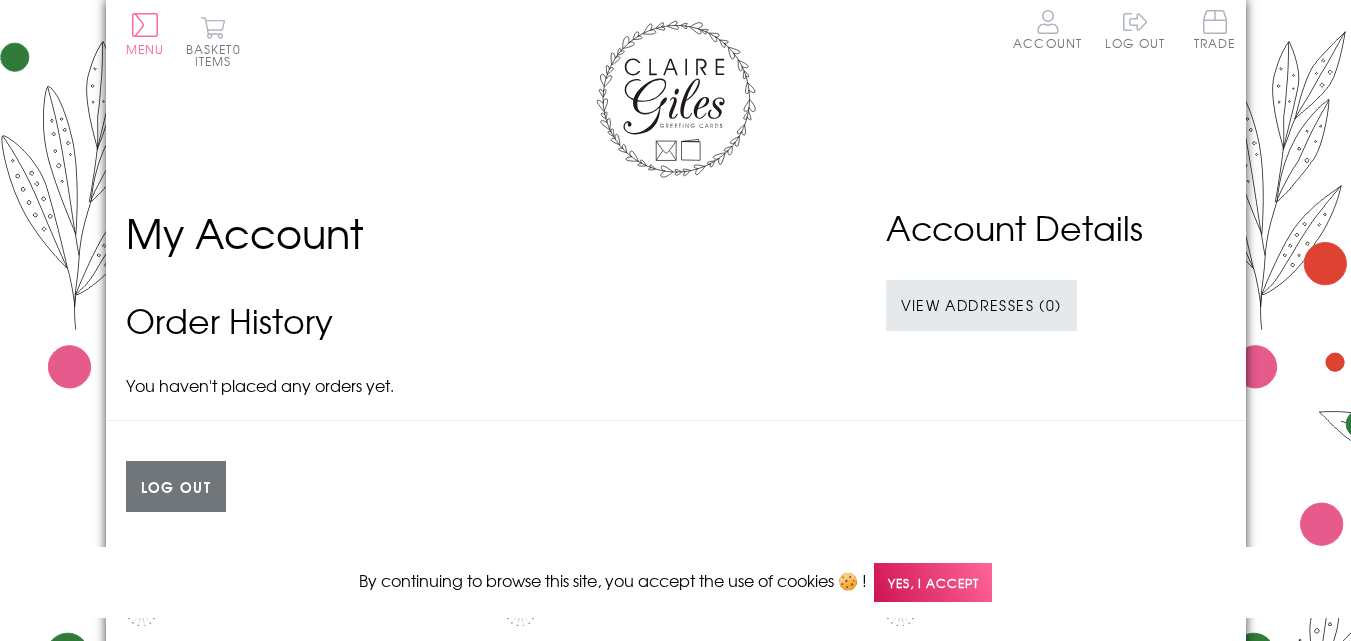 scroll, scrollTop: 0, scrollLeft: 0, axis: both 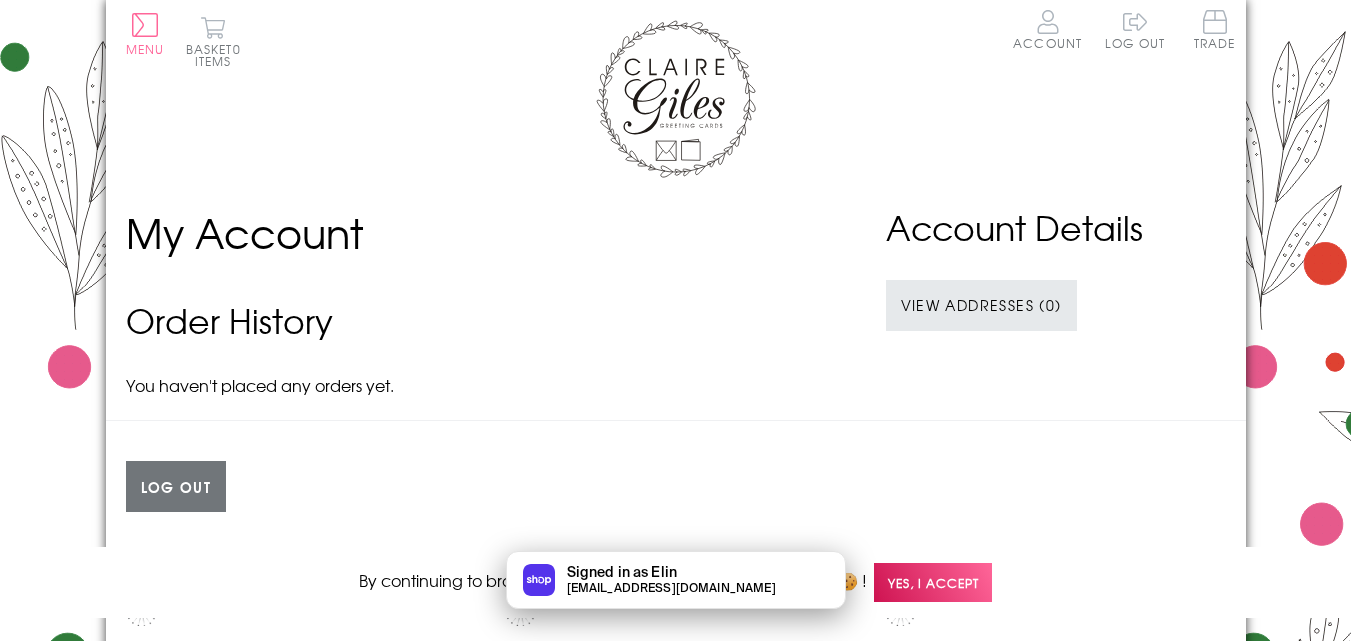 click on "Signed in as Elin [EMAIL_ADDRESS][DOMAIN_NAME]" at bounding box center (675, 580) 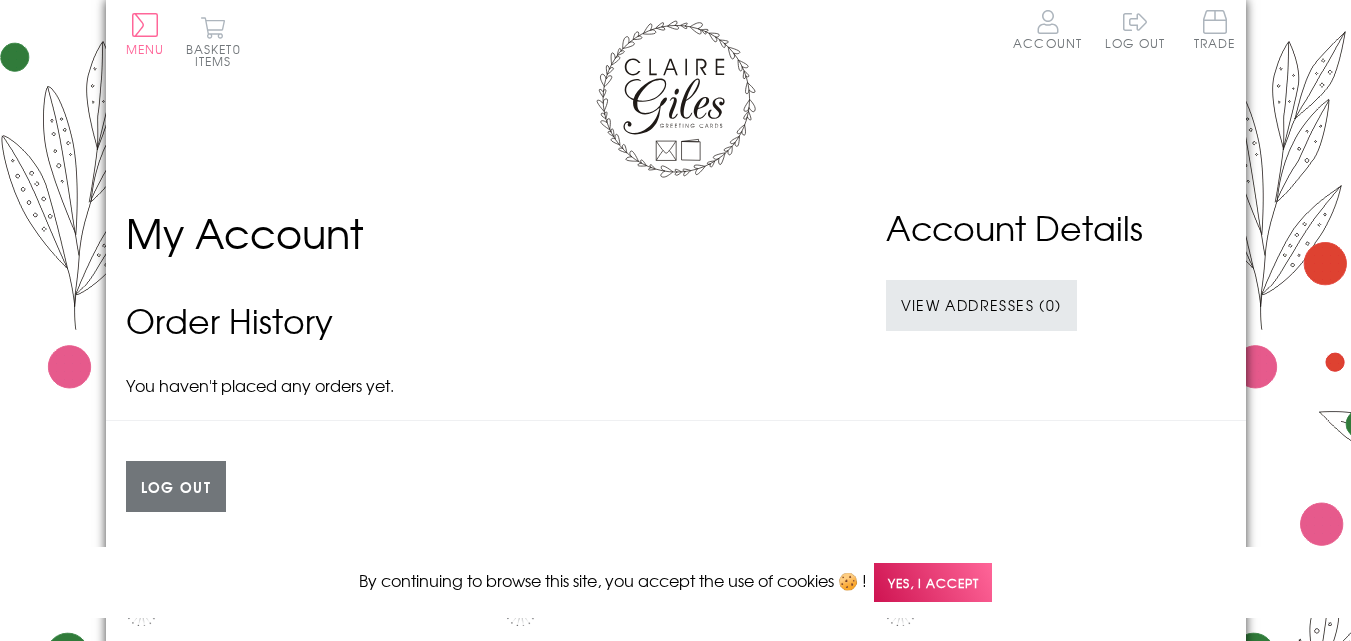 click on "Yes, I accept" at bounding box center [933, 582] 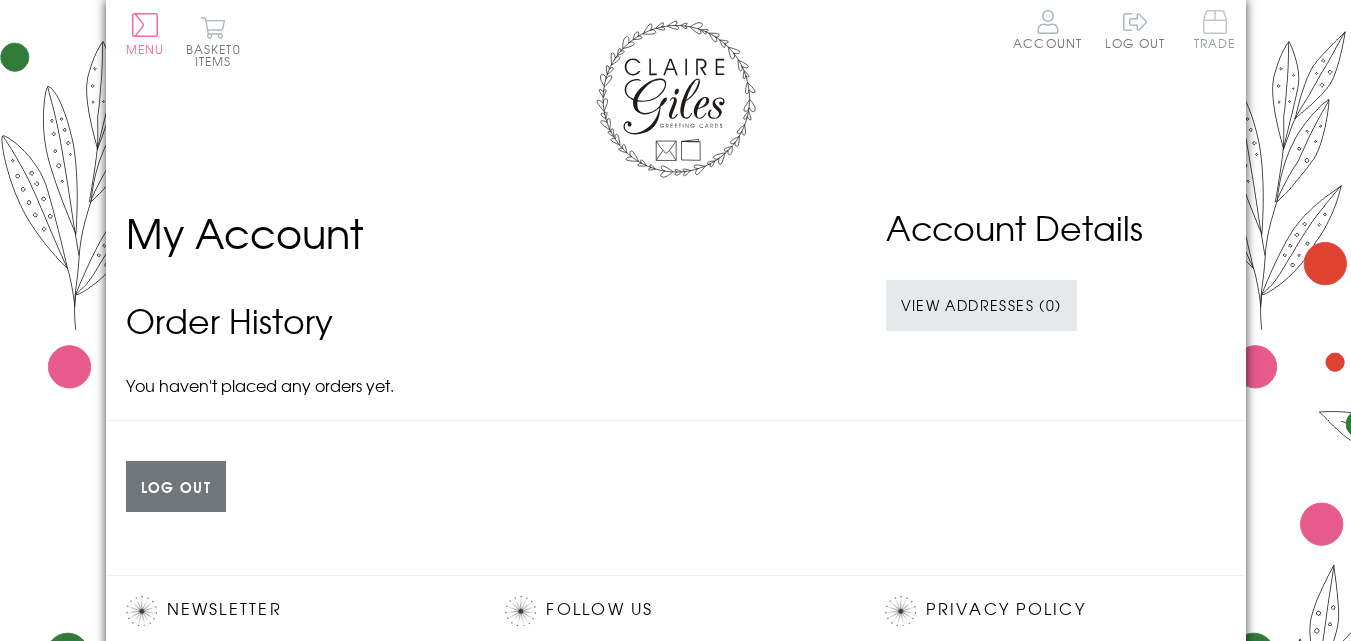 click on "Trade" at bounding box center [1215, 29] 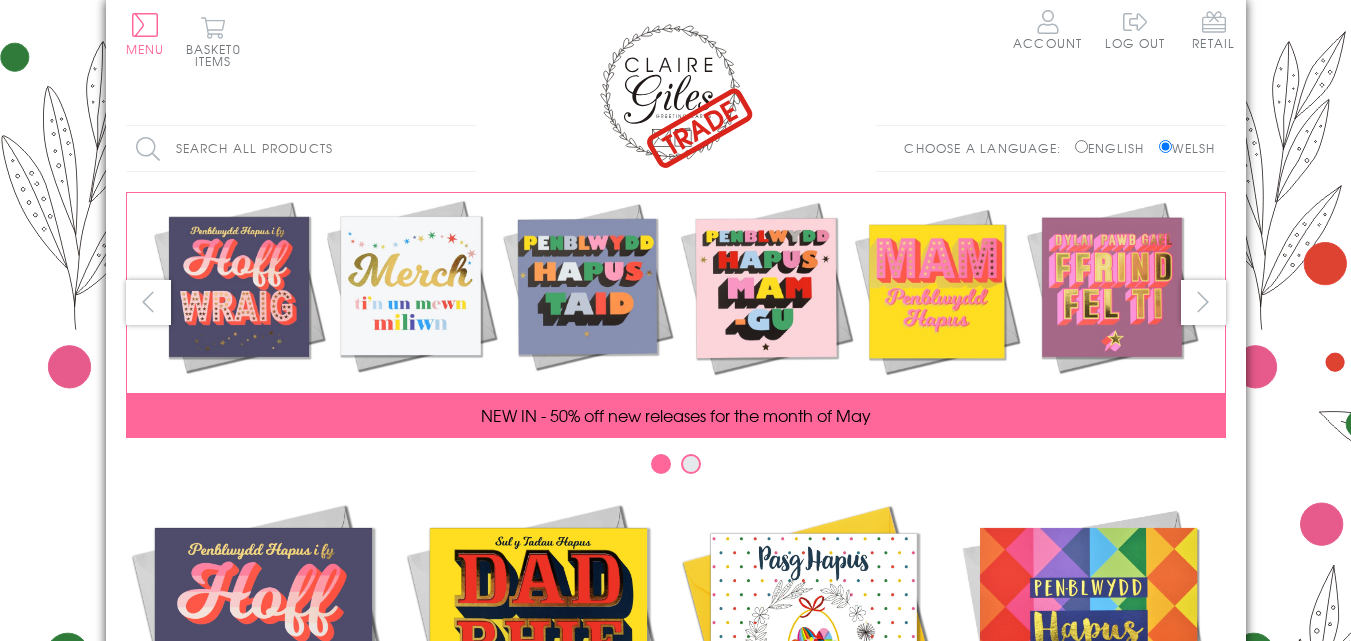 scroll, scrollTop: 0, scrollLeft: 0, axis: both 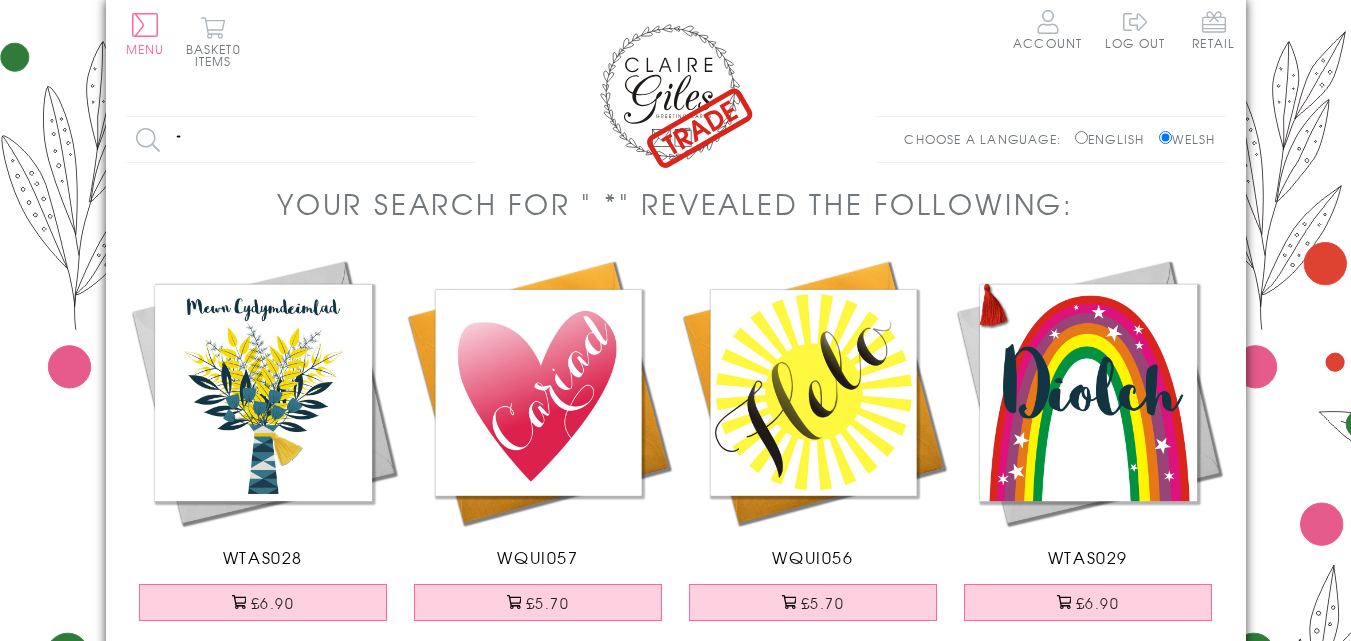 click on "*" at bounding box center [301, 139] 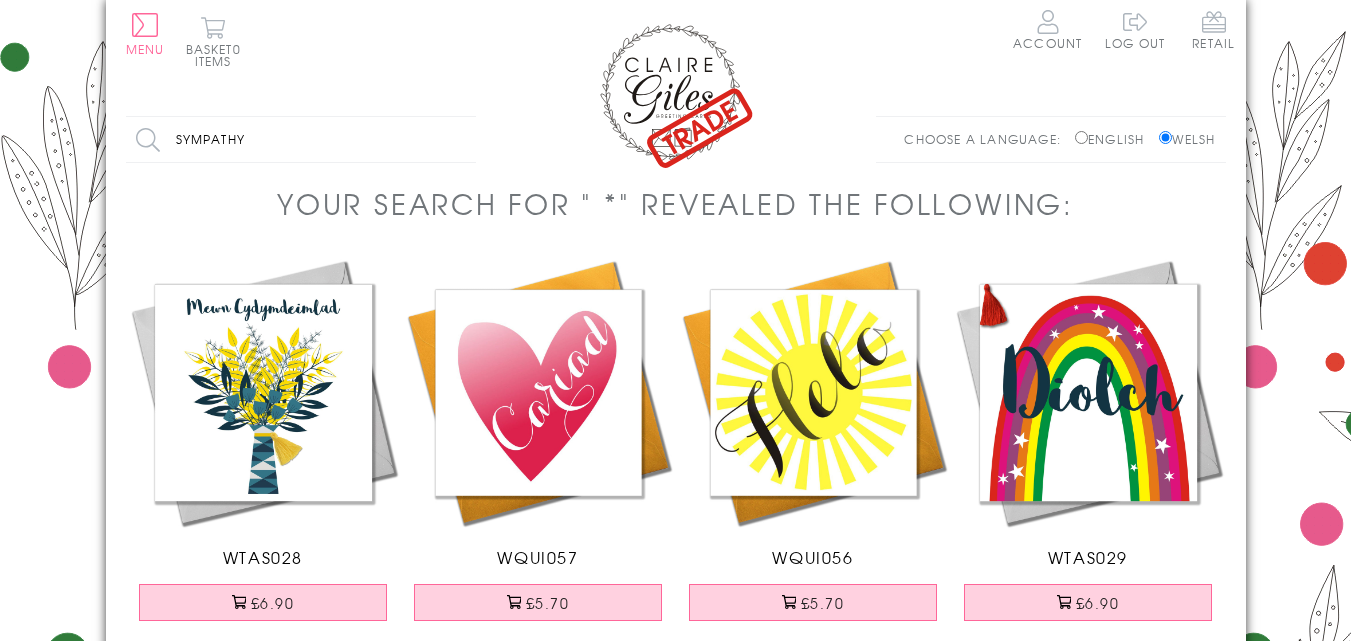 type on "sympathy" 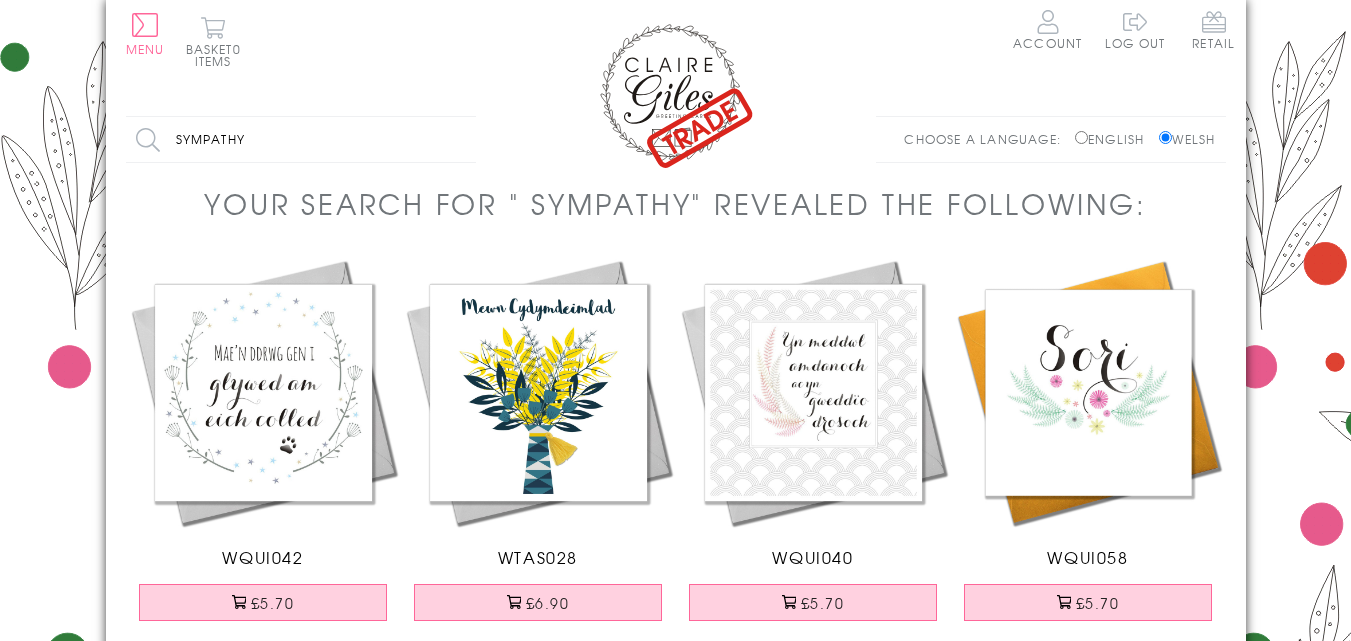 scroll, scrollTop: 0, scrollLeft: 0, axis: both 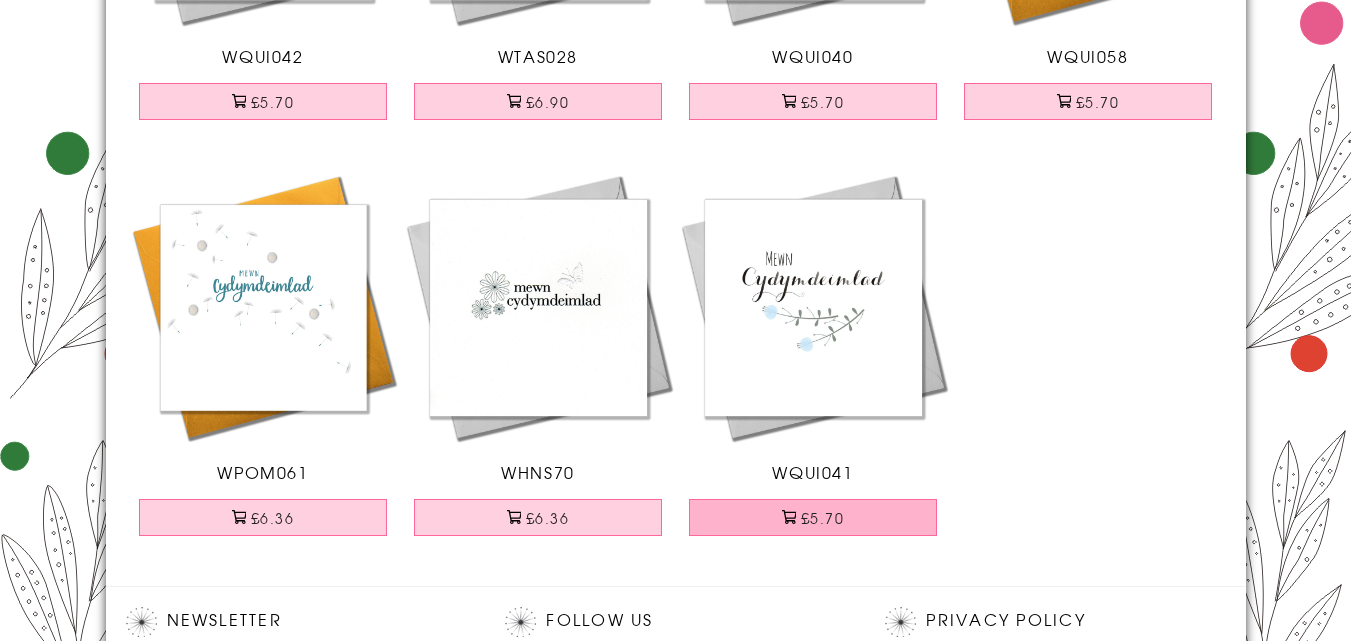 click on "£5.70" at bounding box center (813, 517) 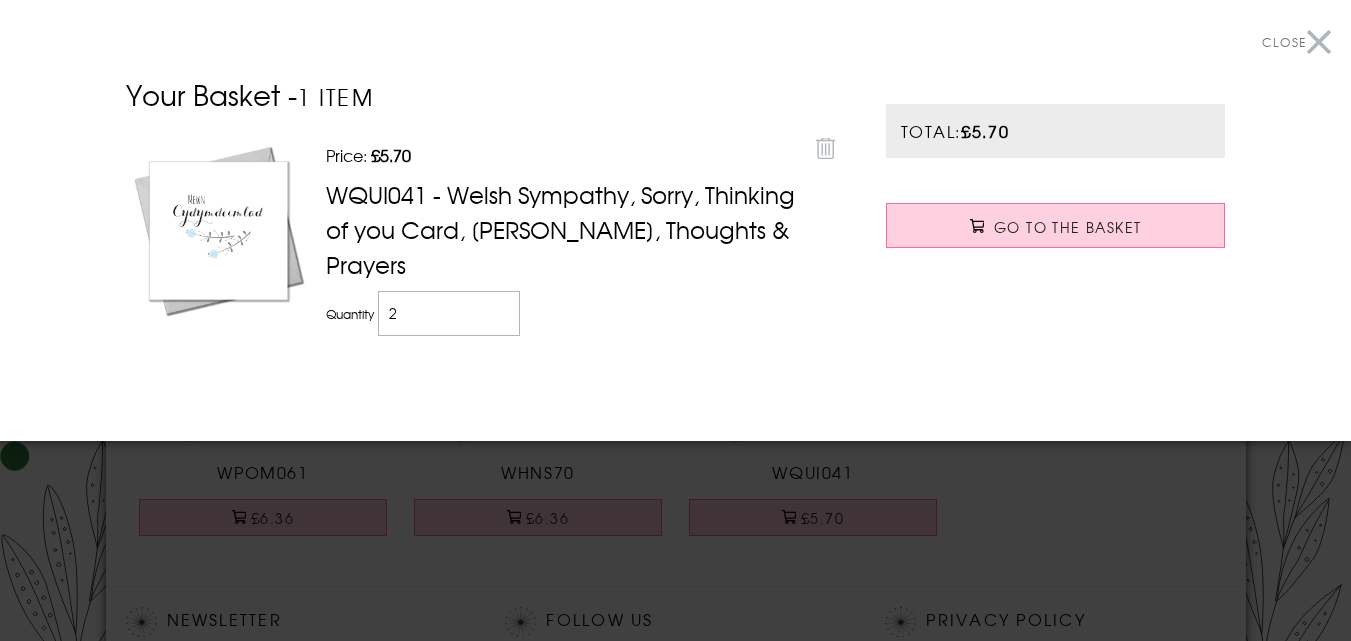 type on "2" 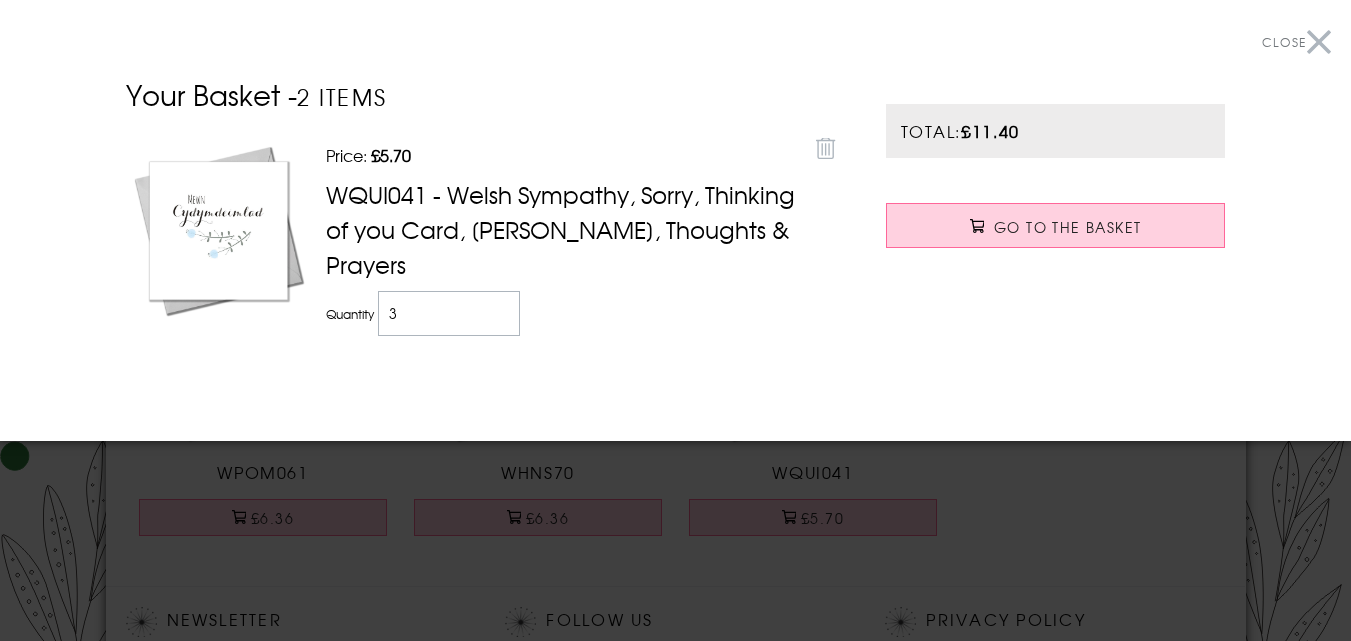 type on "3" 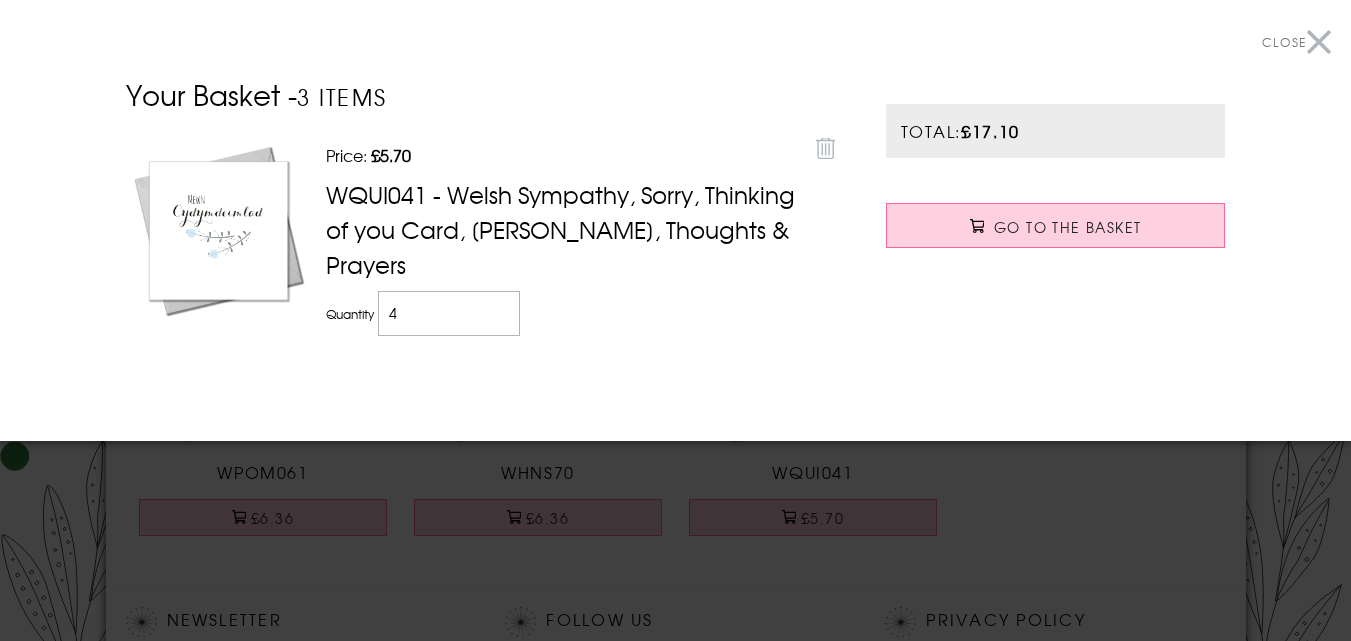 type on "4" 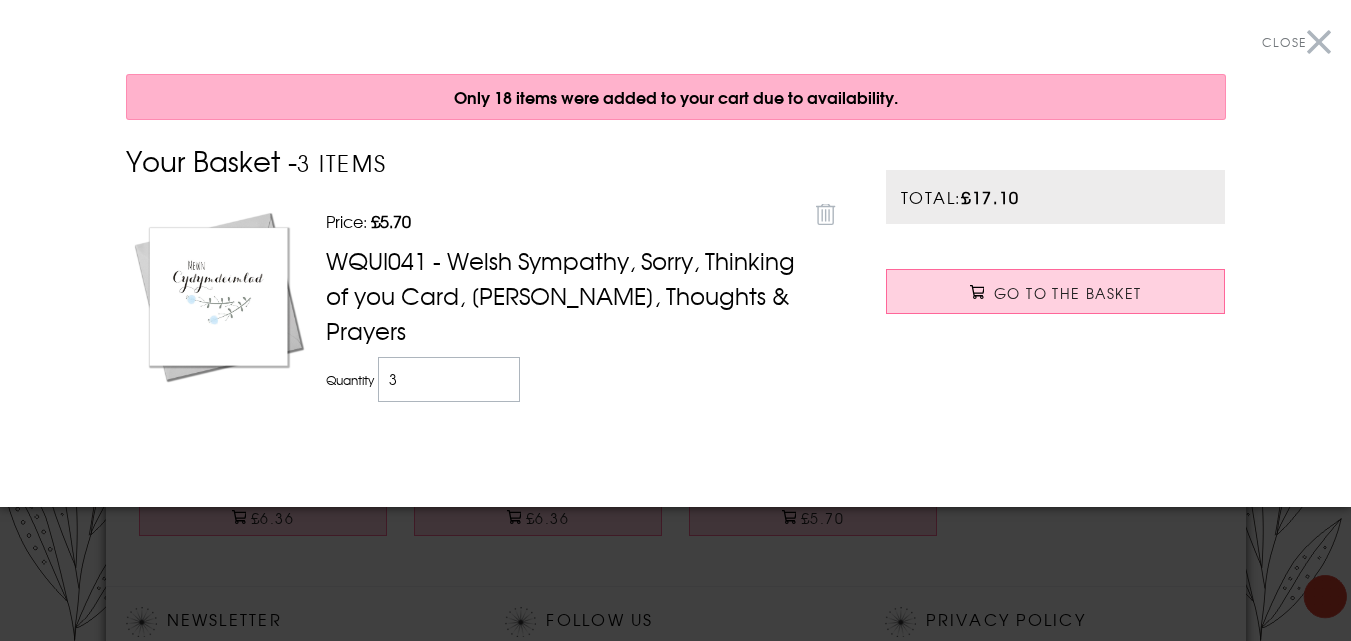click on "Close" at bounding box center (1296, 42) 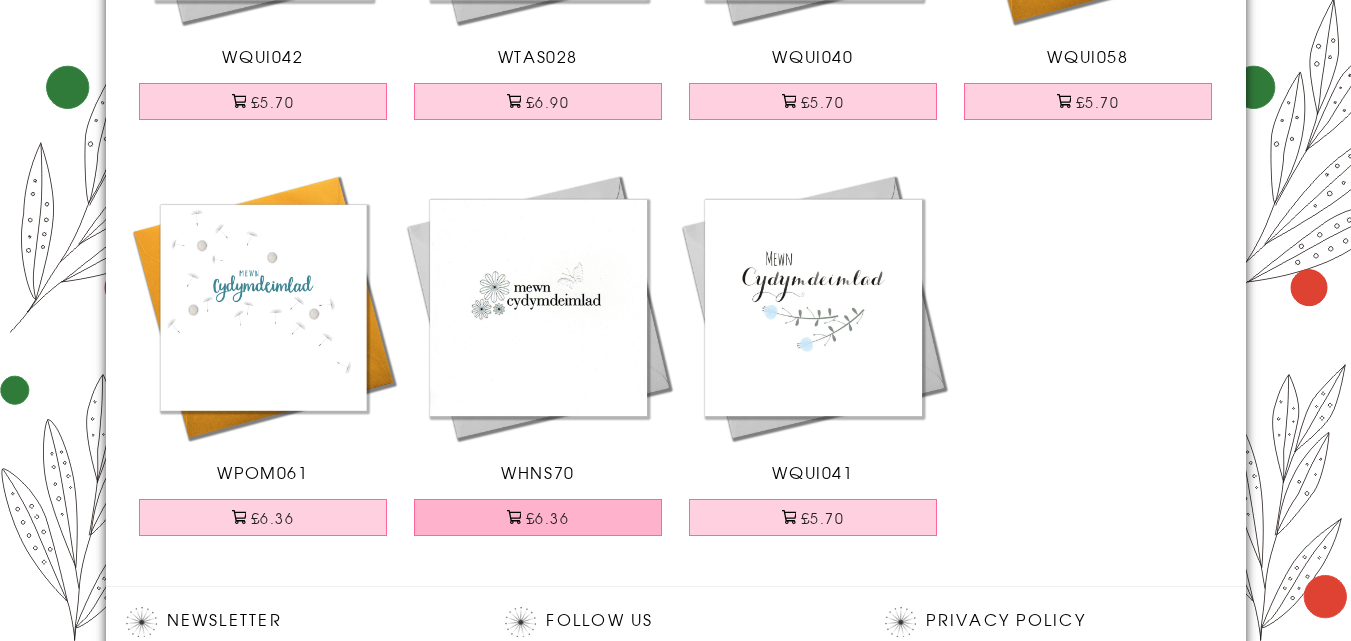click on "£6.36" at bounding box center (538, 517) 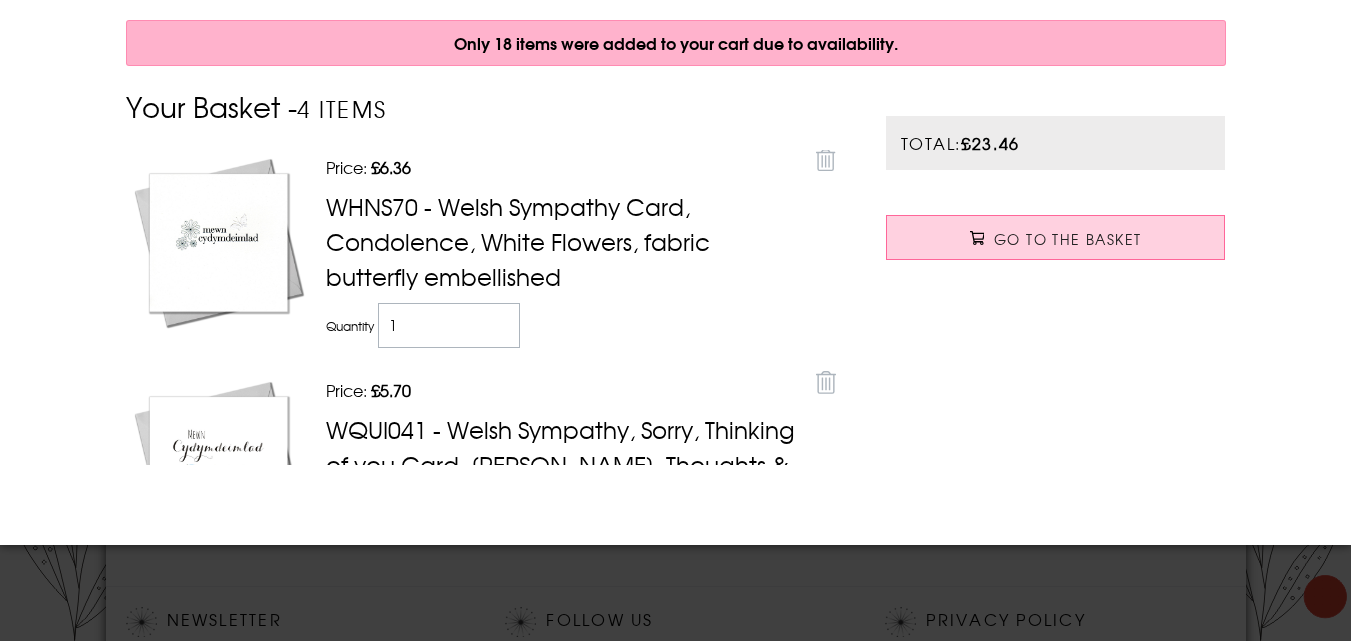 scroll, scrollTop: 132, scrollLeft: 0, axis: vertical 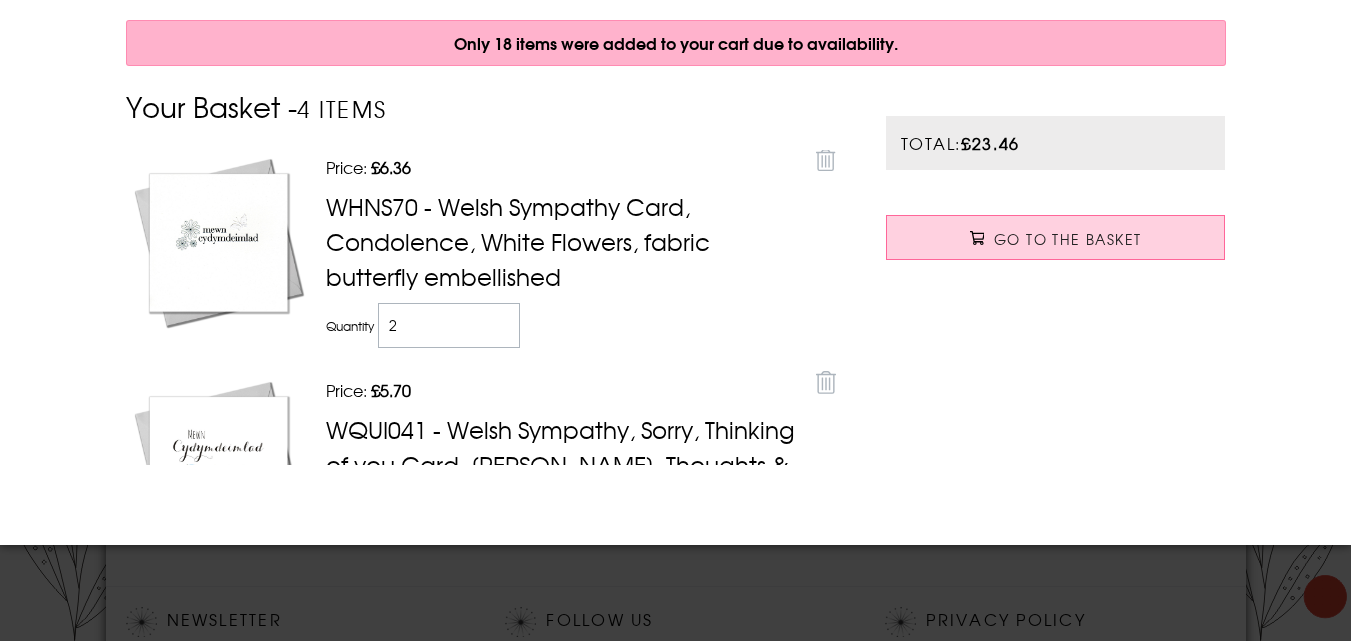 type on "2" 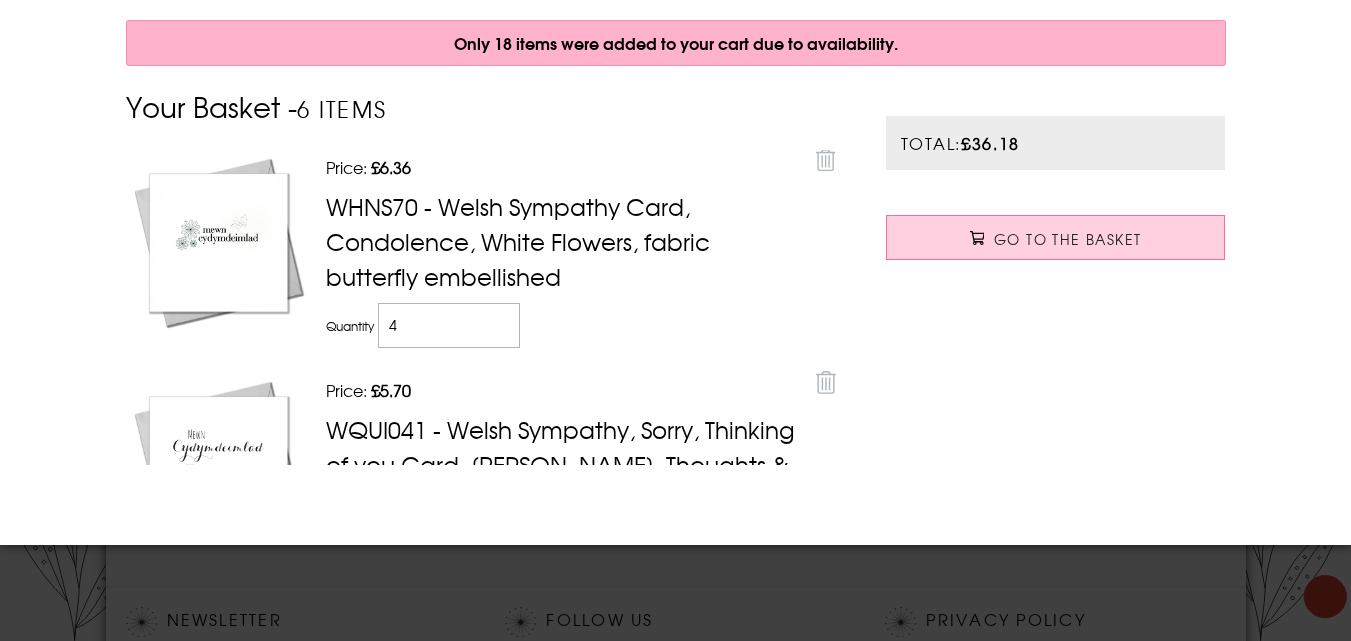type on "4" 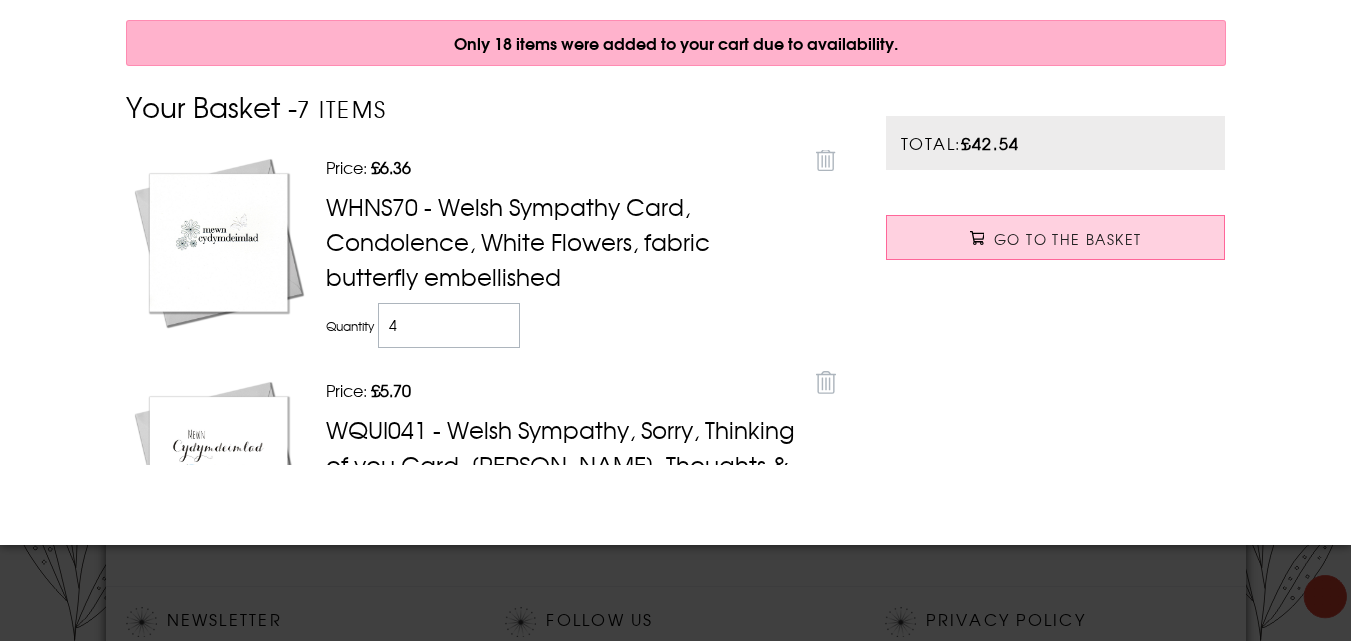 scroll, scrollTop: 0, scrollLeft: 0, axis: both 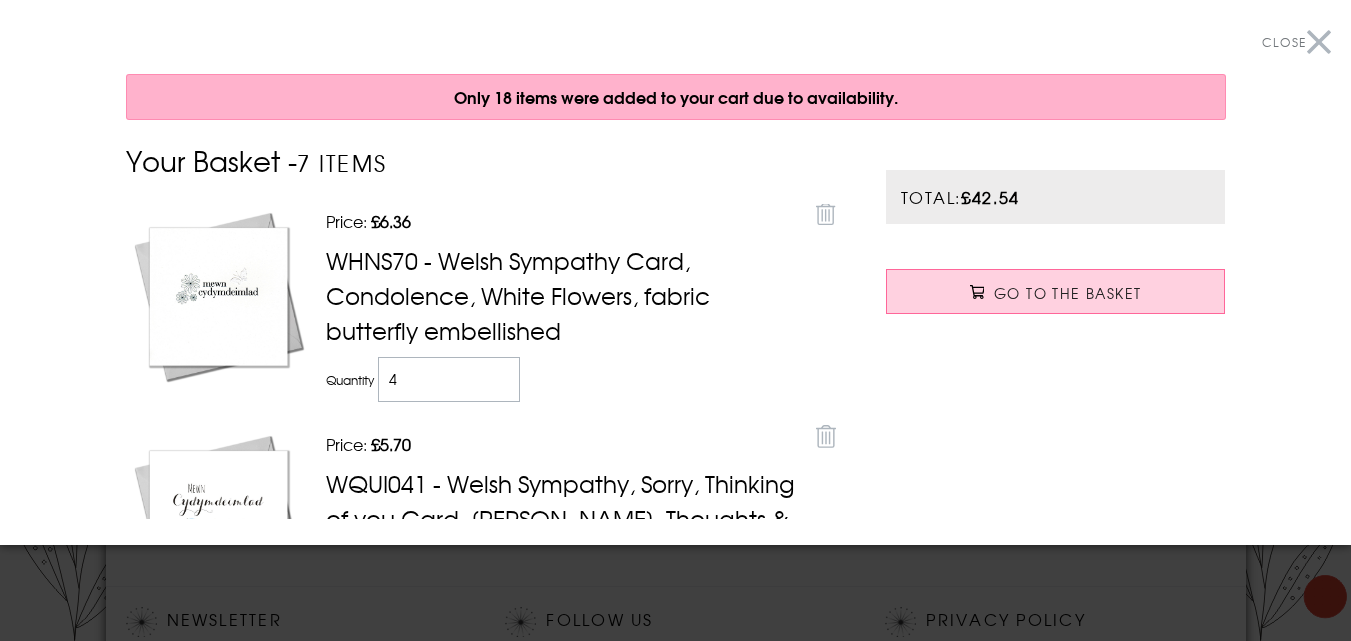 click on "Close" at bounding box center [1296, 42] 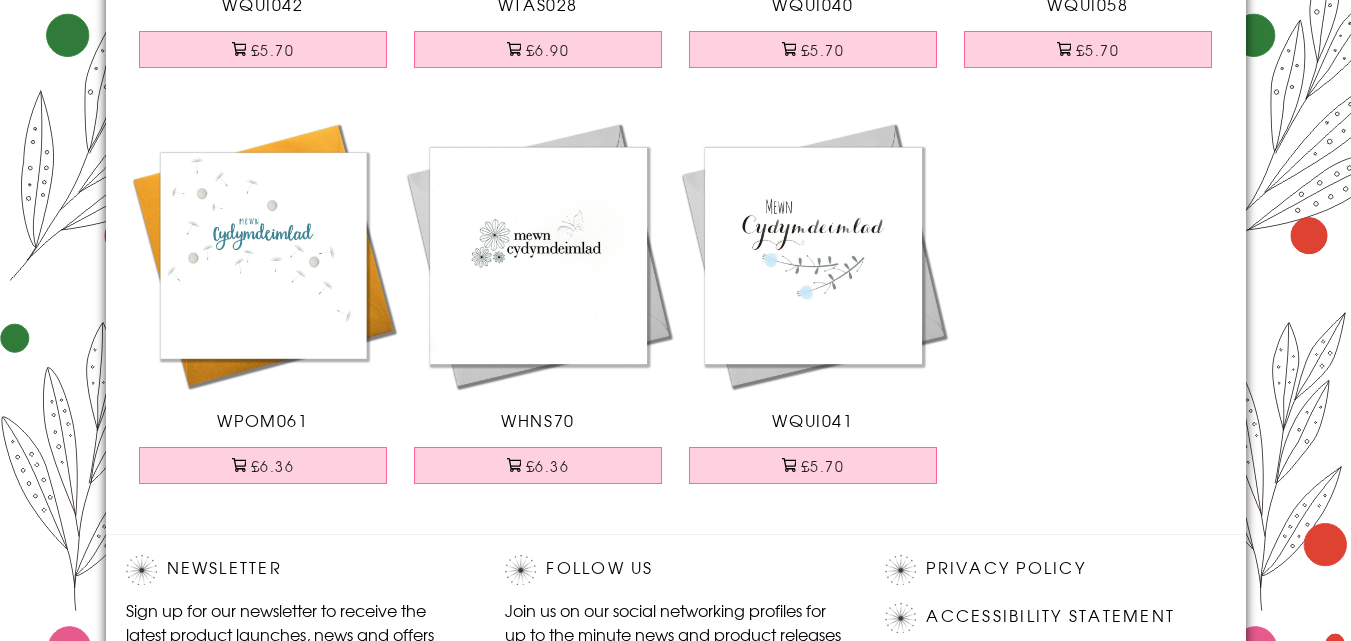 scroll, scrollTop: 617, scrollLeft: 0, axis: vertical 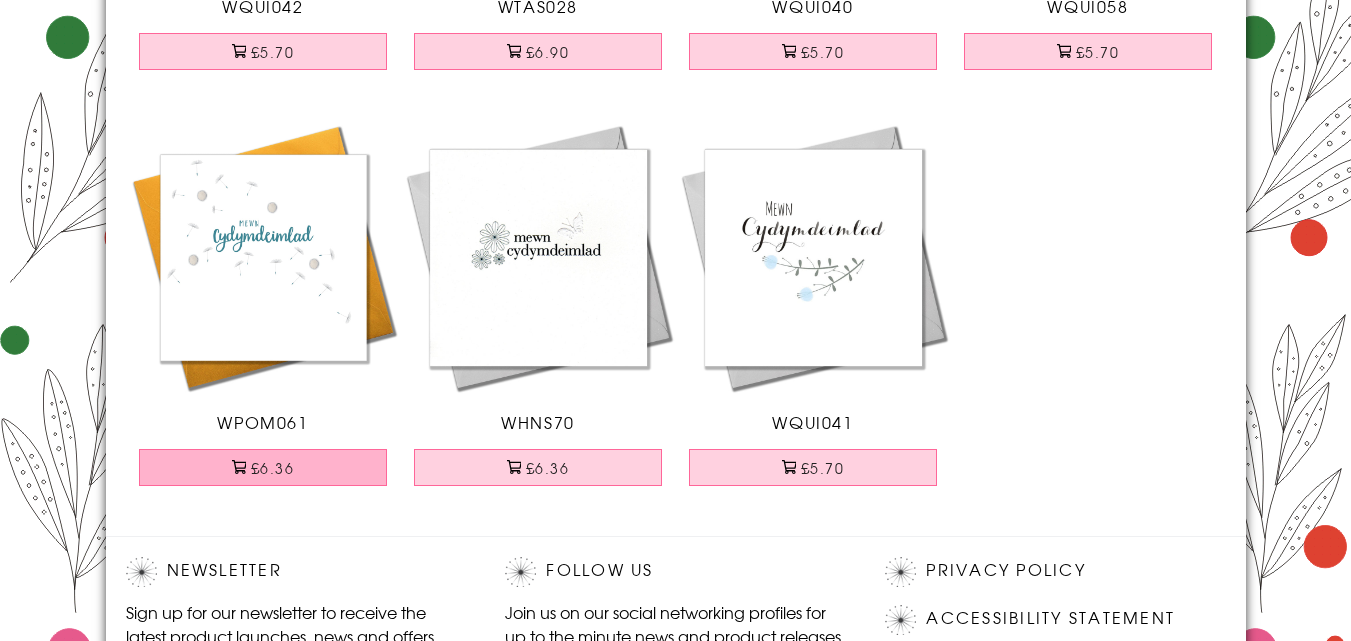 click on "£6.36" at bounding box center [263, 467] 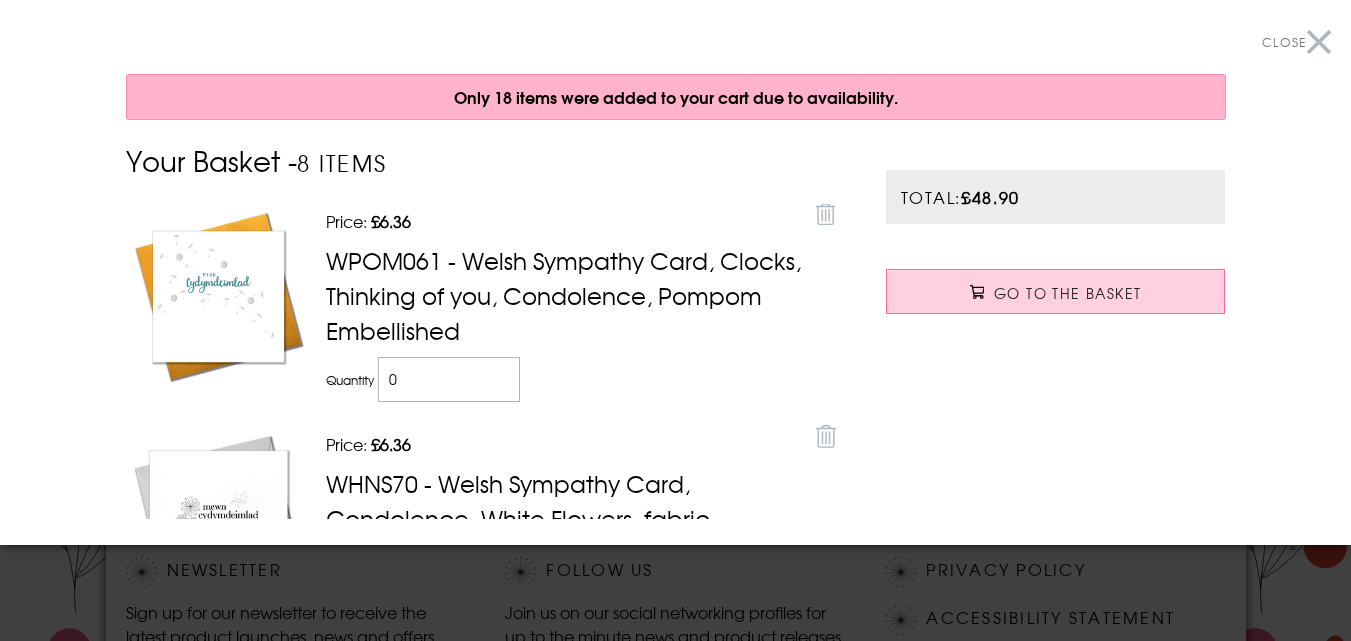 type on "0" 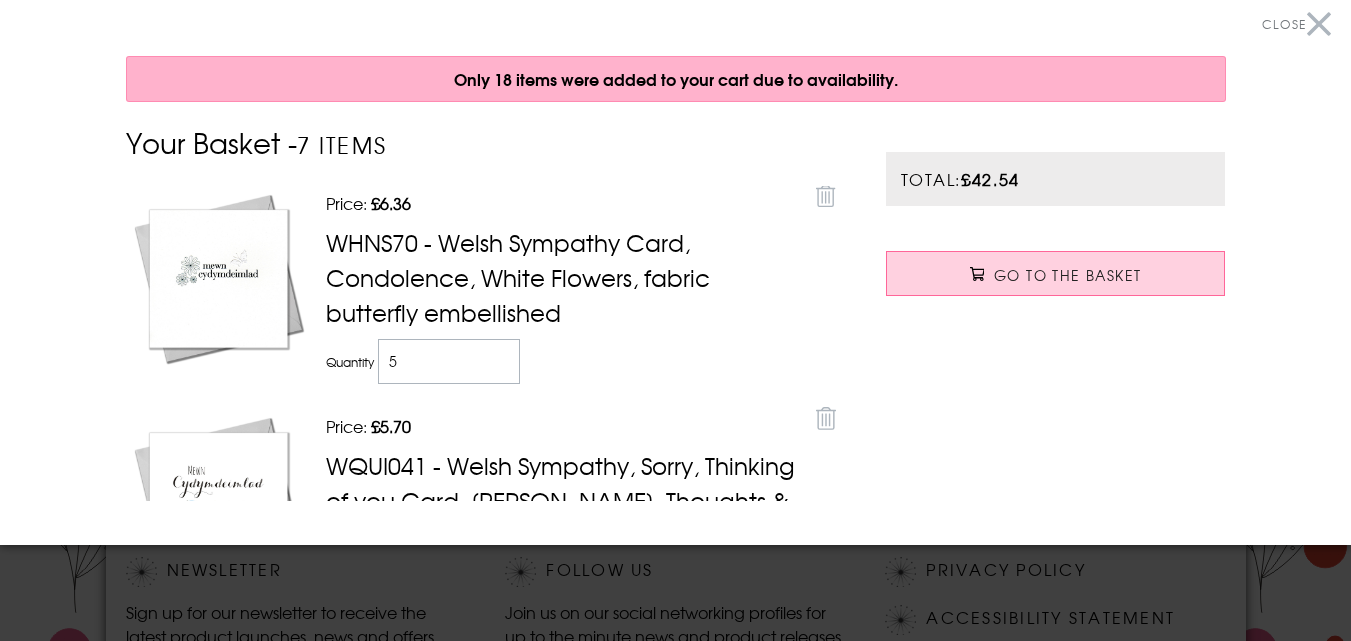type on "5" 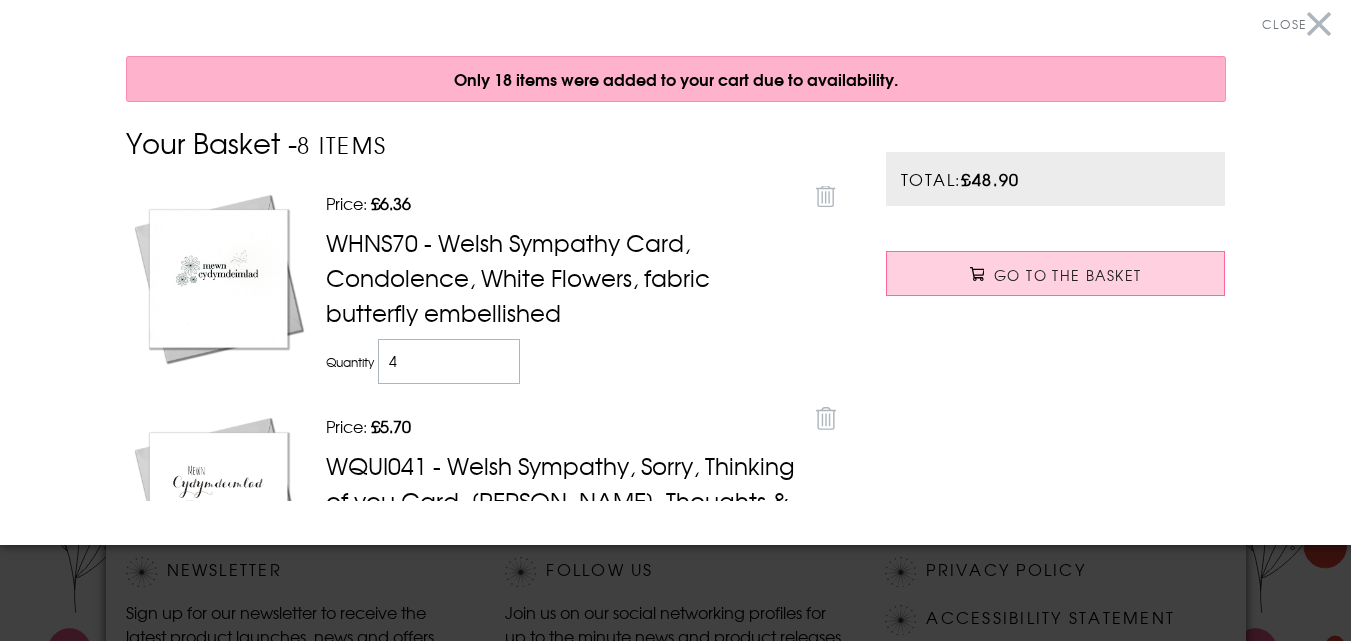 click on "4" at bounding box center (449, 361) 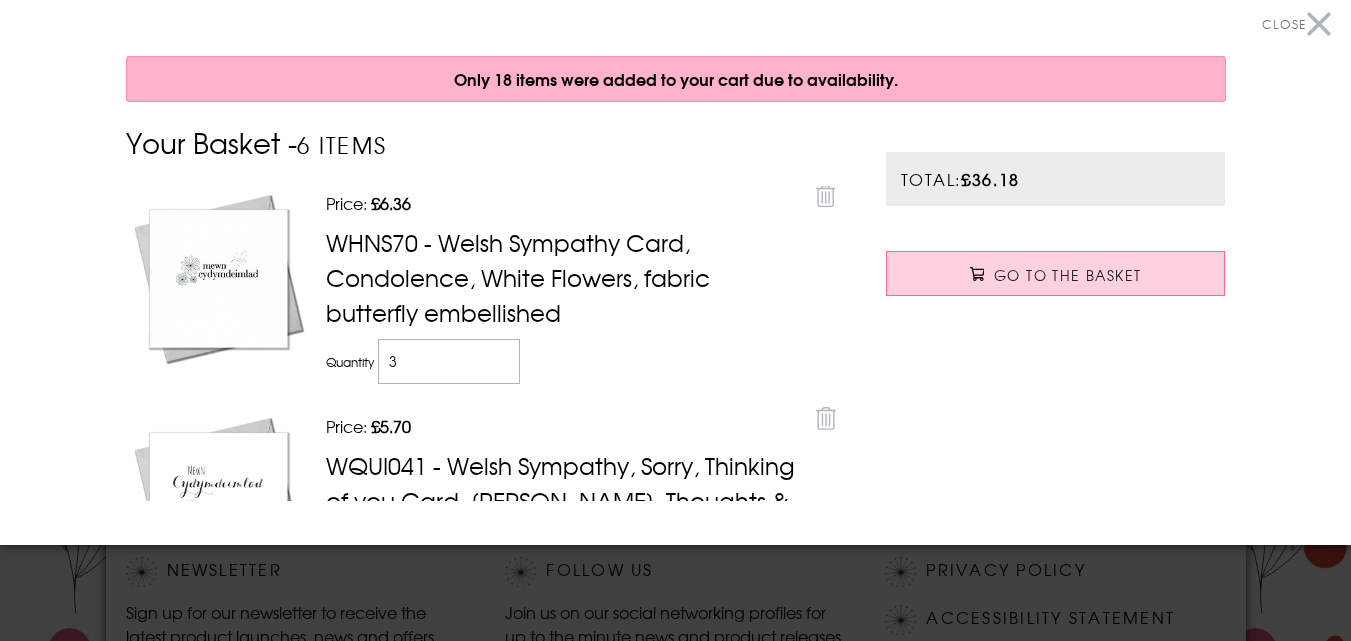 click on "Close" at bounding box center [1296, 24] 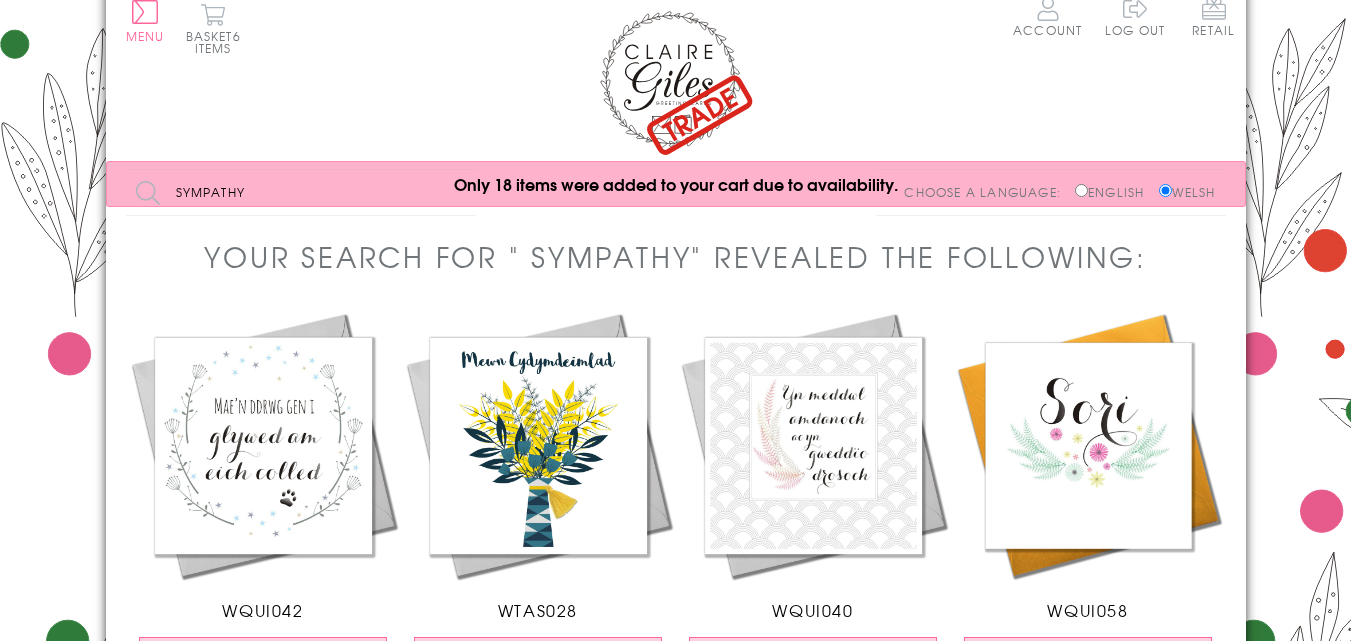 scroll, scrollTop: 0, scrollLeft: 0, axis: both 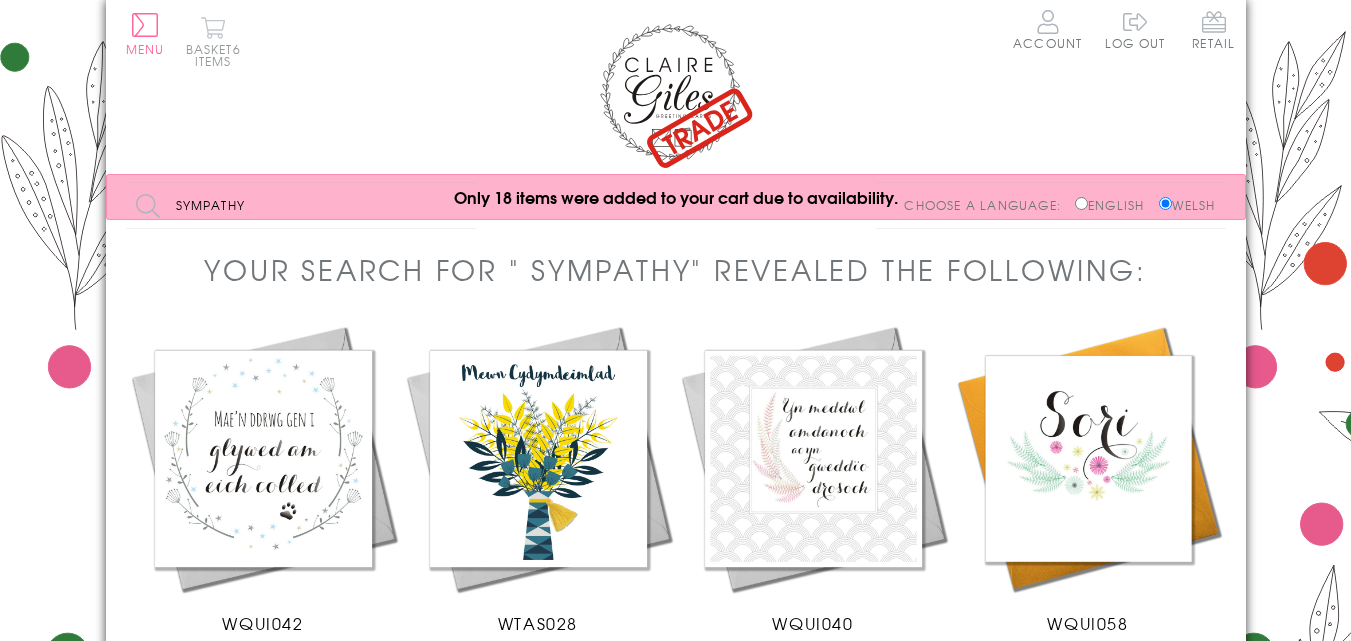 click on "6 items" at bounding box center [218, 55] 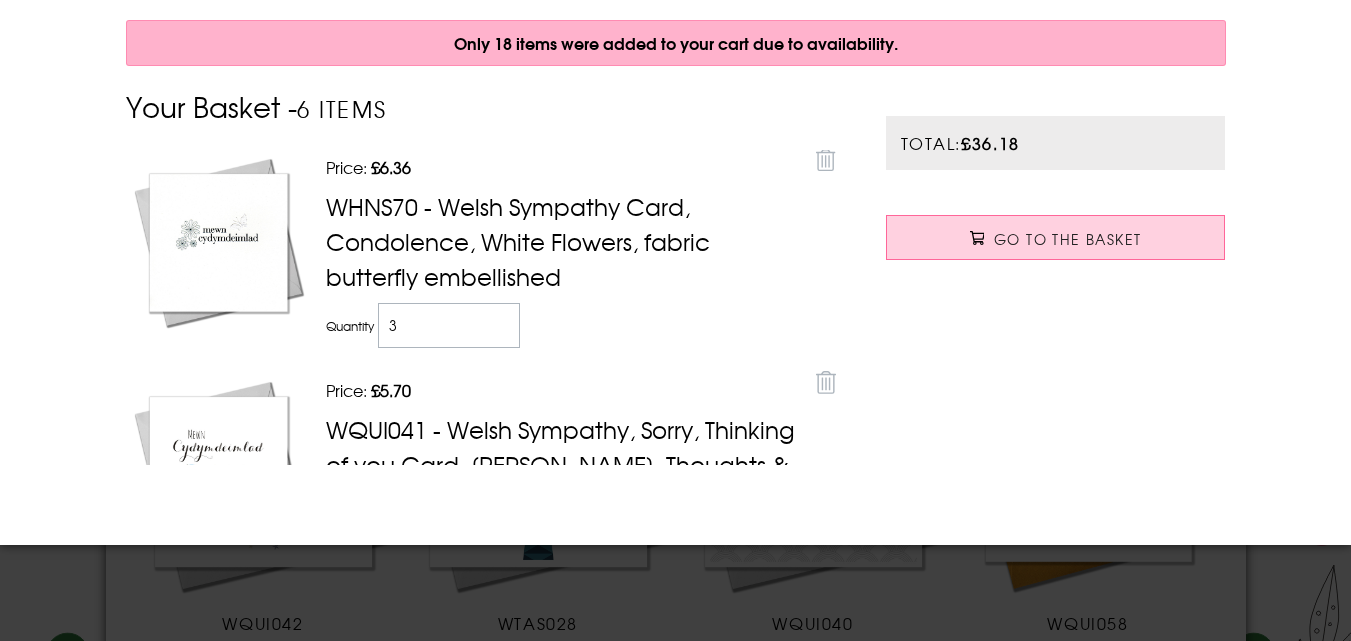 scroll, scrollTop: 214, scrollLeft: 0, axis: vertical 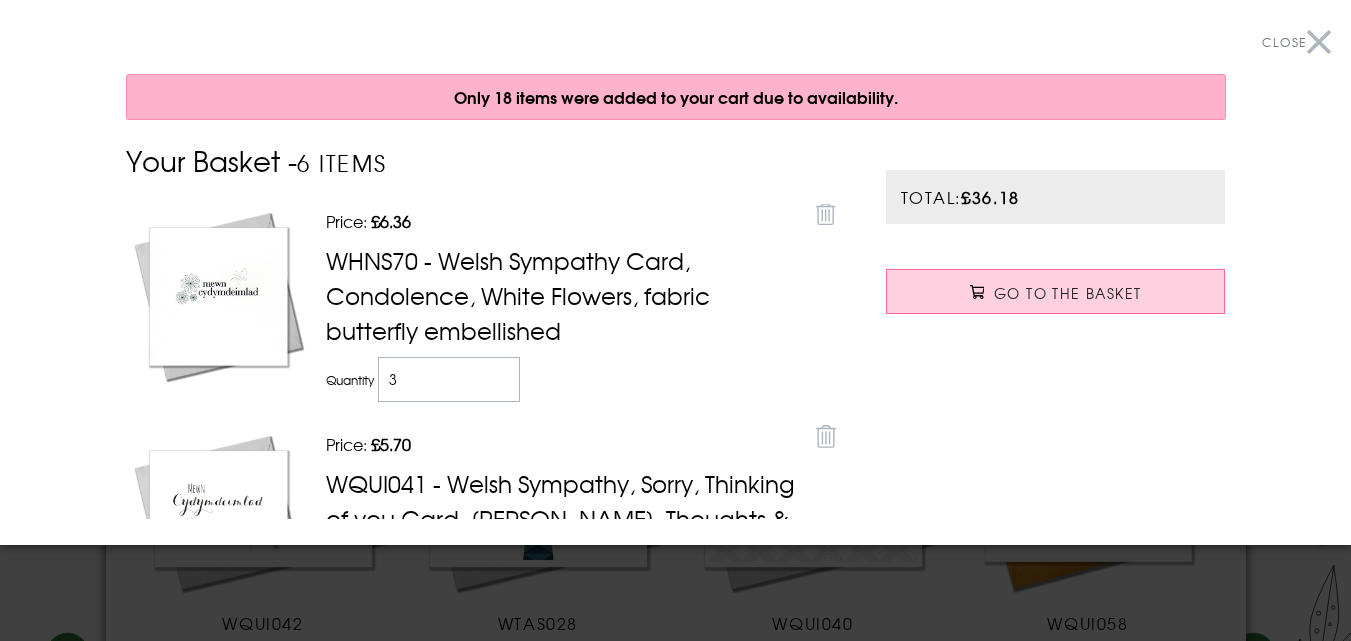 click on "Close" at bounding box center (1284, 42) 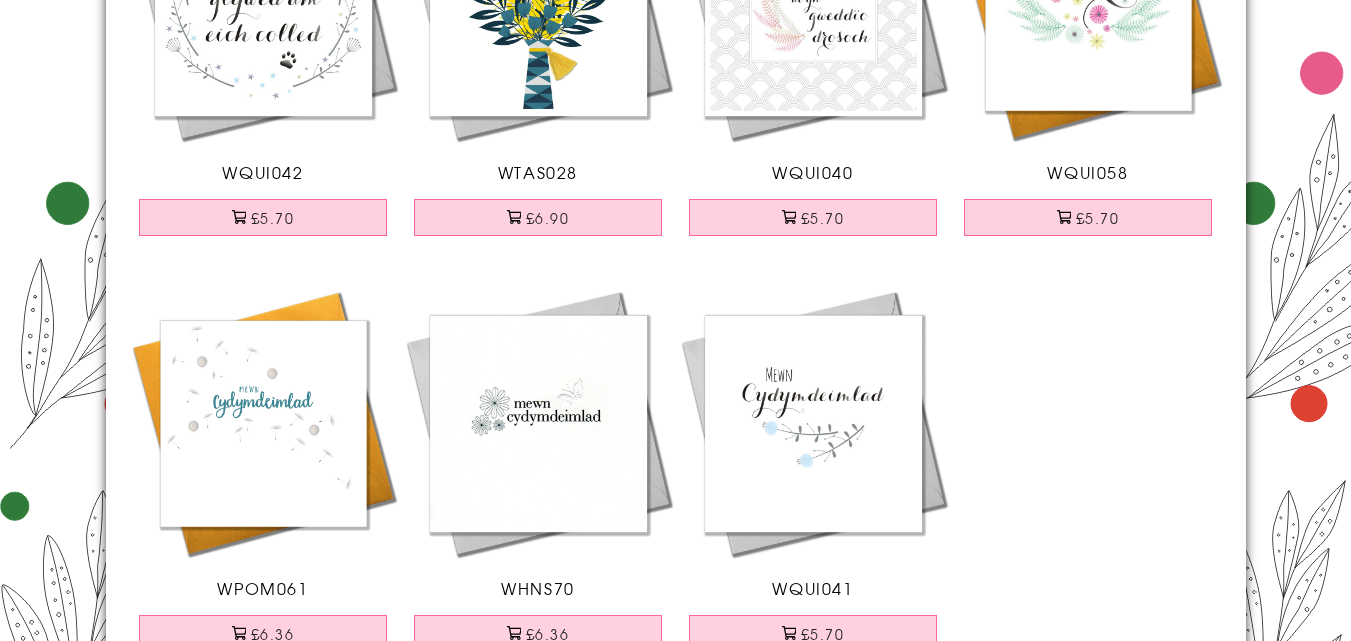 scroll, scrollTop: 681, scrollLeft: 0, axis: vertical 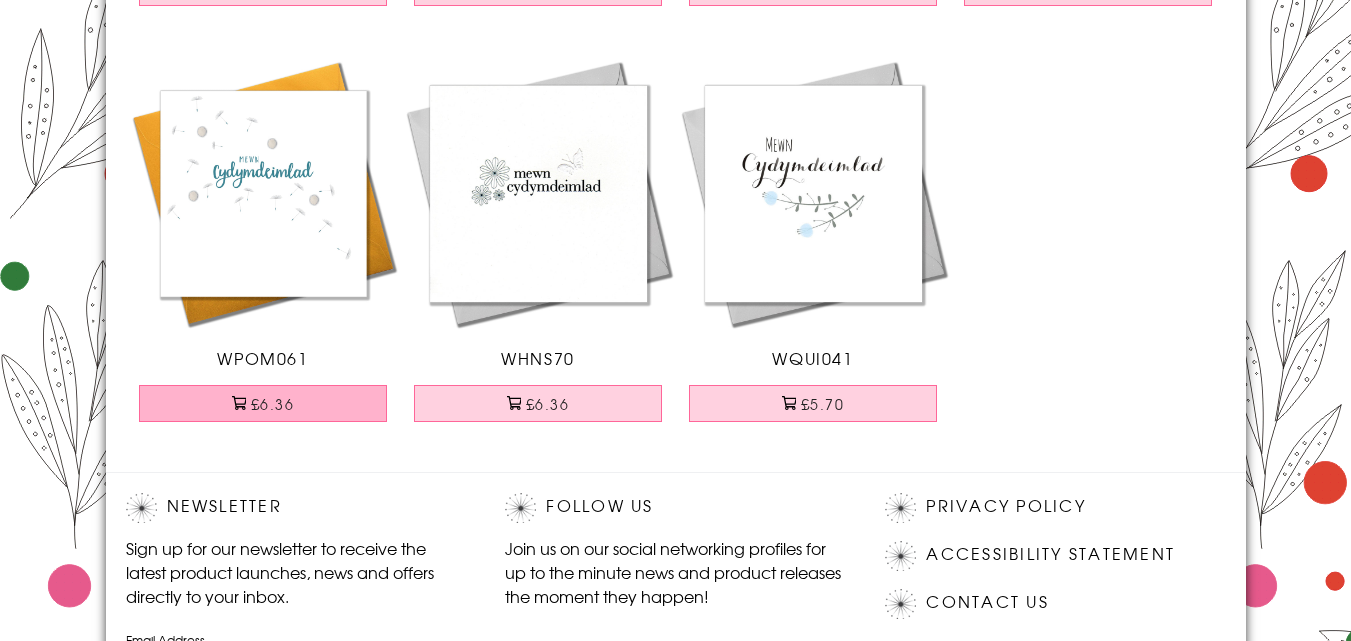 click on "£6.36" at bounding box center (263, 403) 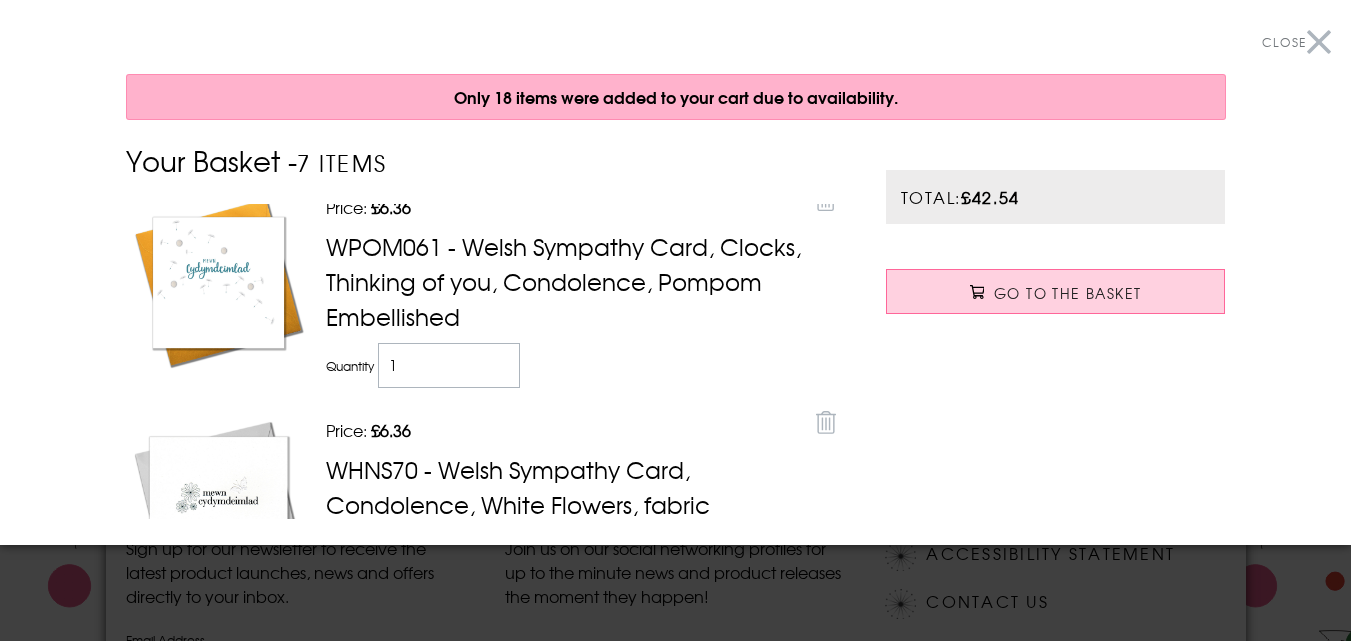scroll, scrollTop: 17, scrollLeft: 0, axis: vertical 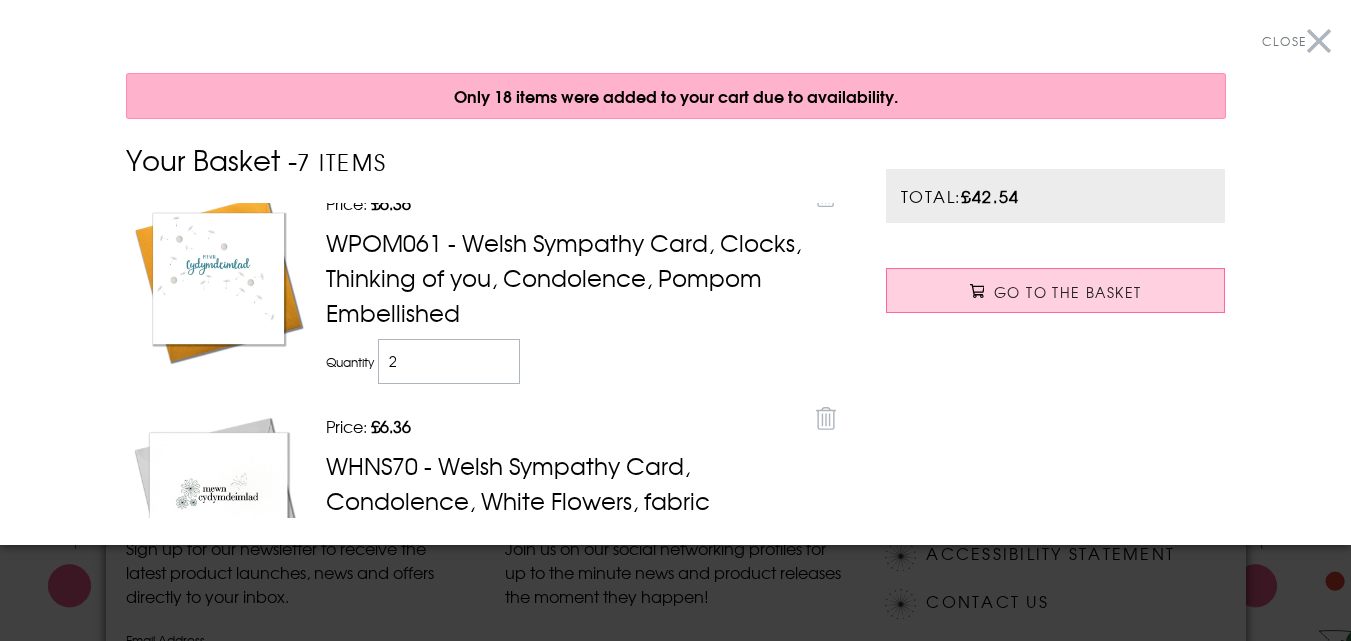 type on "2" 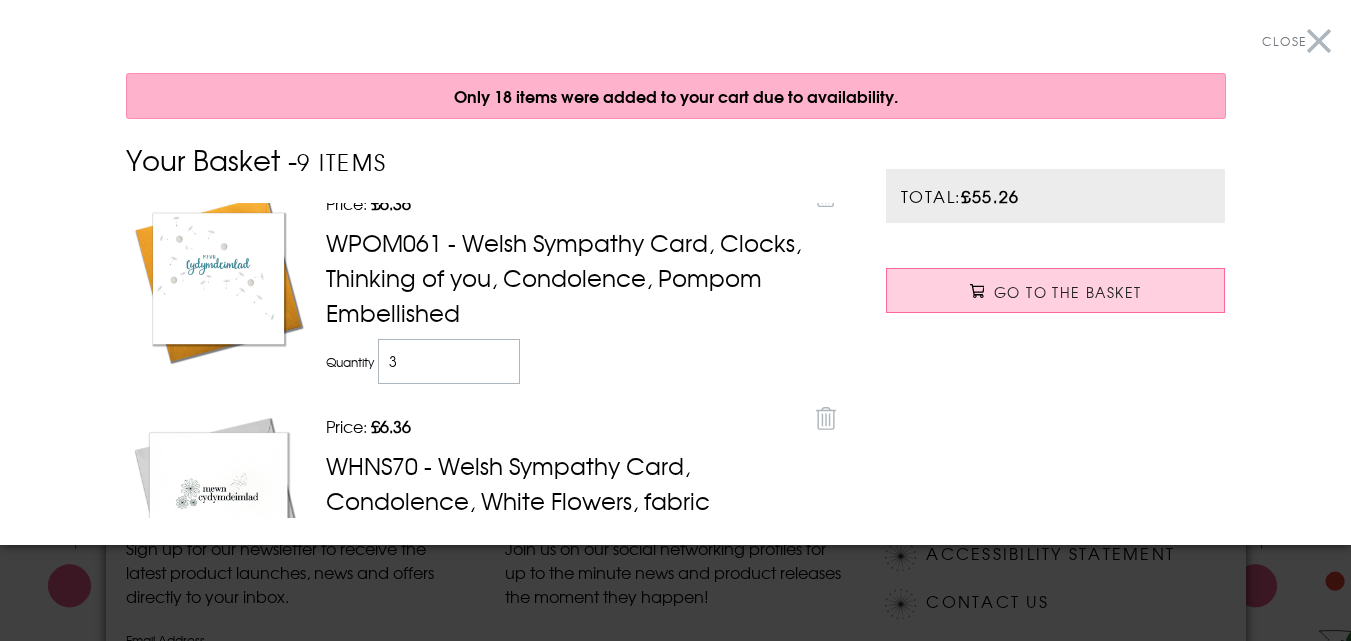 click on "Close" at bounding box center (1296, 41) 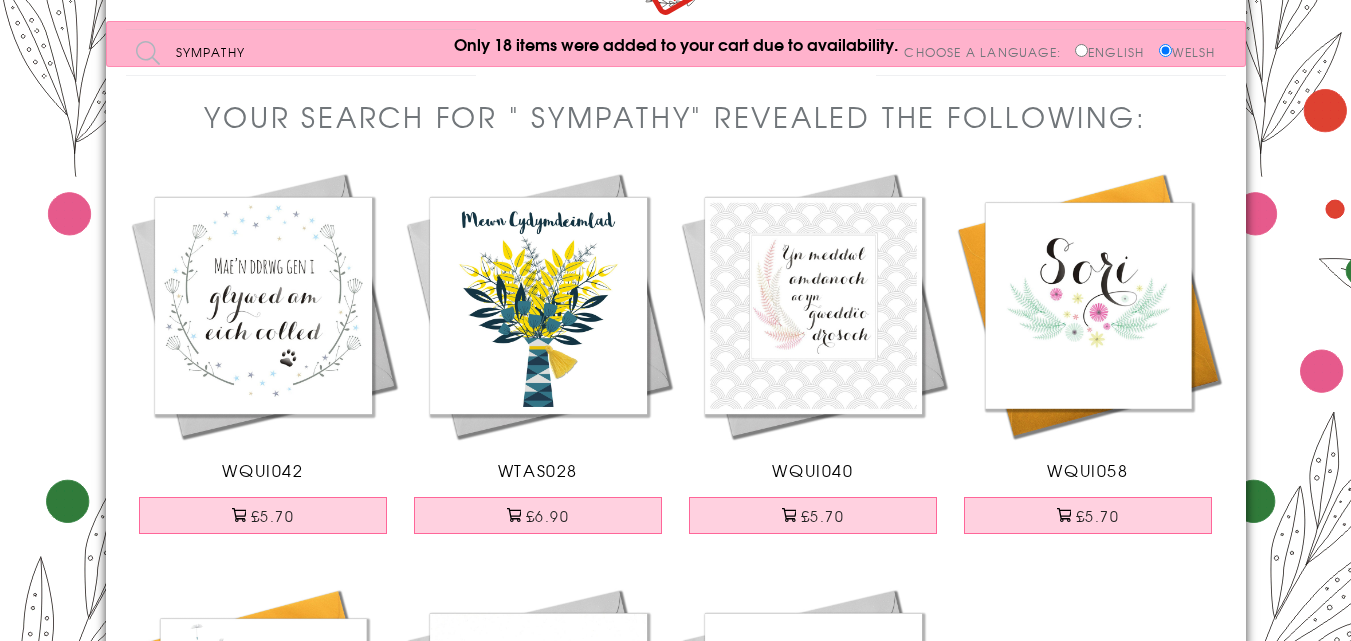 scroll, scrollTop: 0, scrollLeft: 0, axis: both 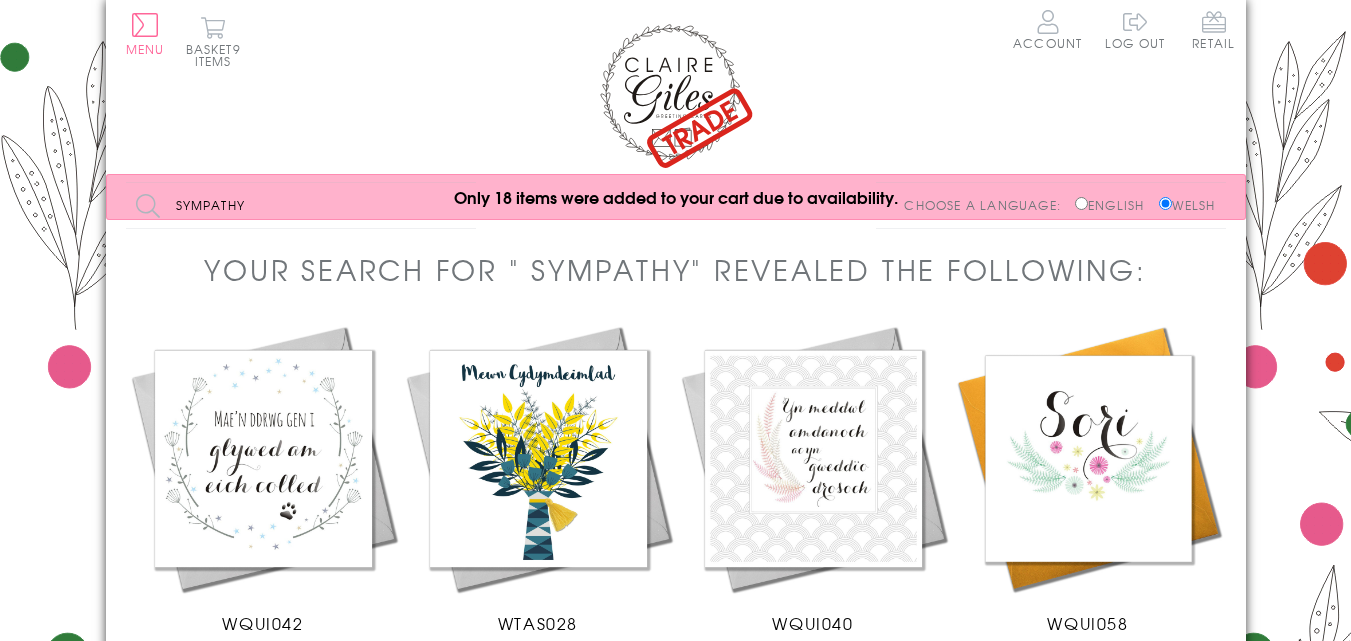 click on "sympathy" at bounding box center (301, 205) 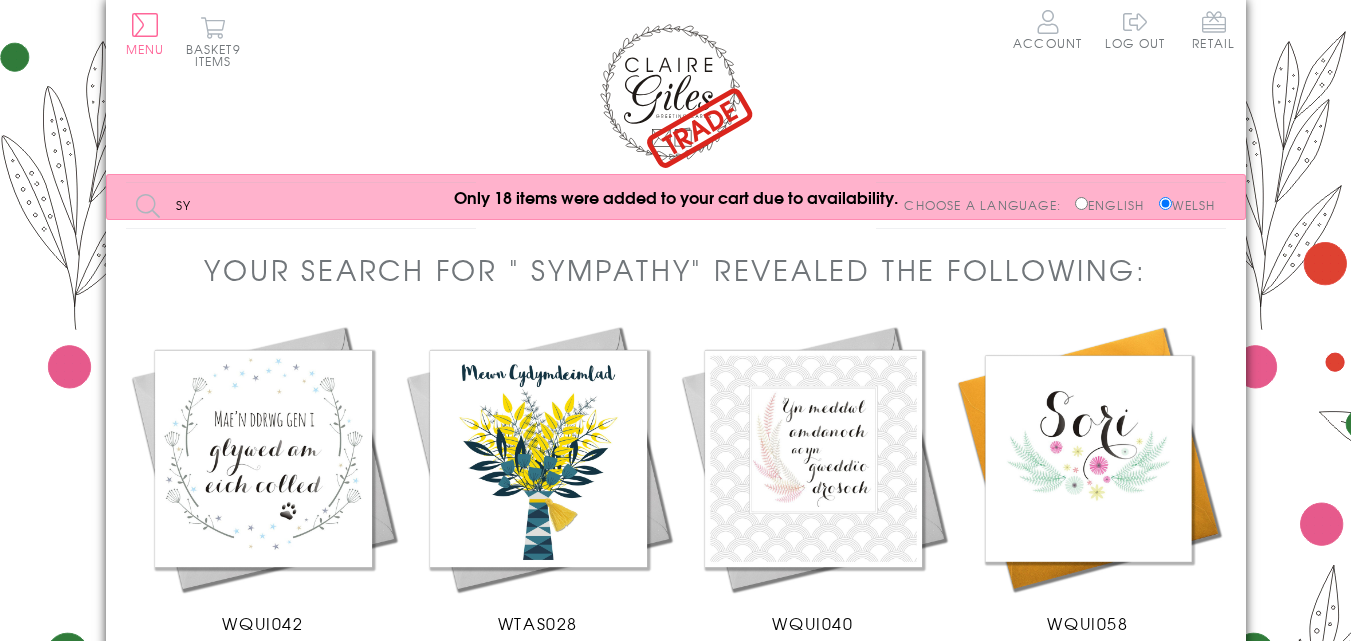 type on "s" 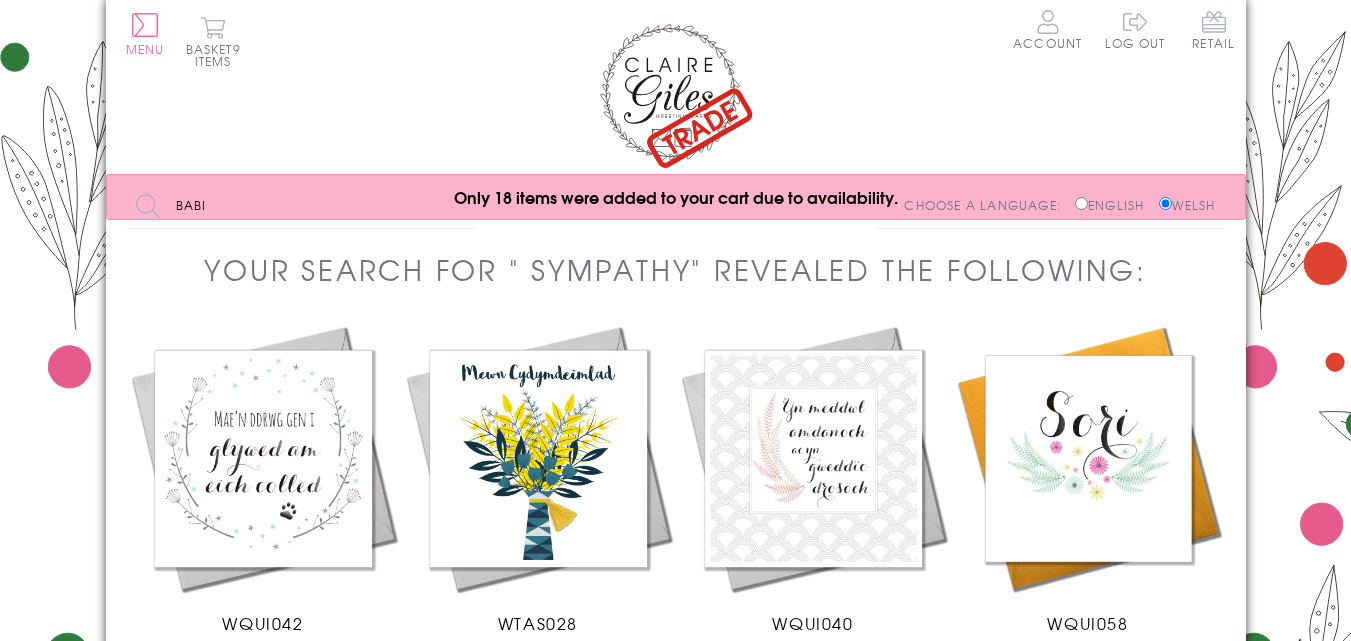 type on "babi" 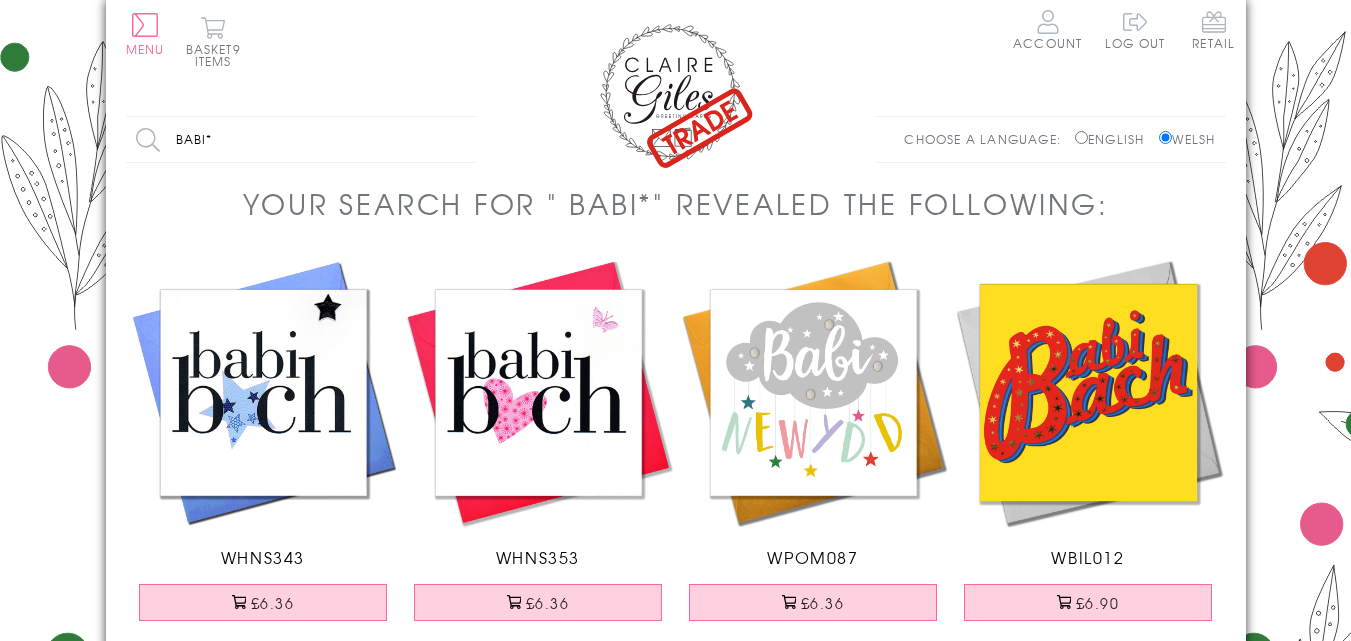 scroll, scrollTop: 0, scrollLeft: 0, axis: both 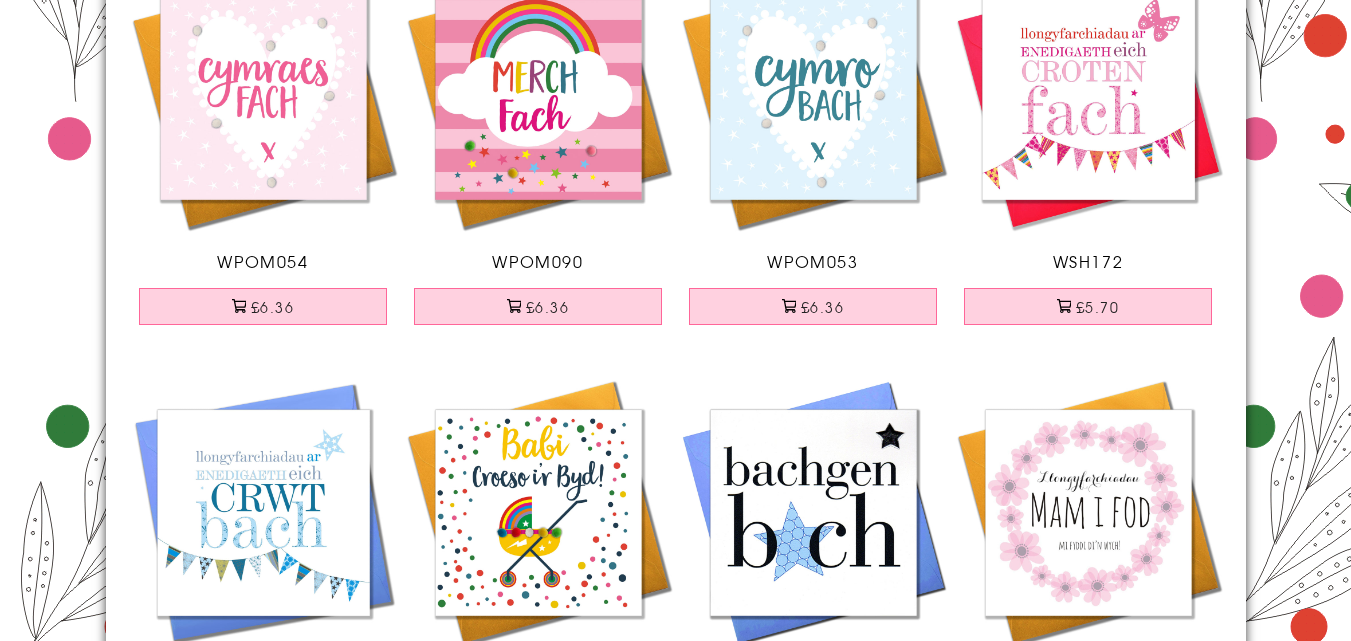 drag, startPoint x: 1363, startPoint y: 74, endPoint x: 1365, endPoint y: 243, distance: 169.01184 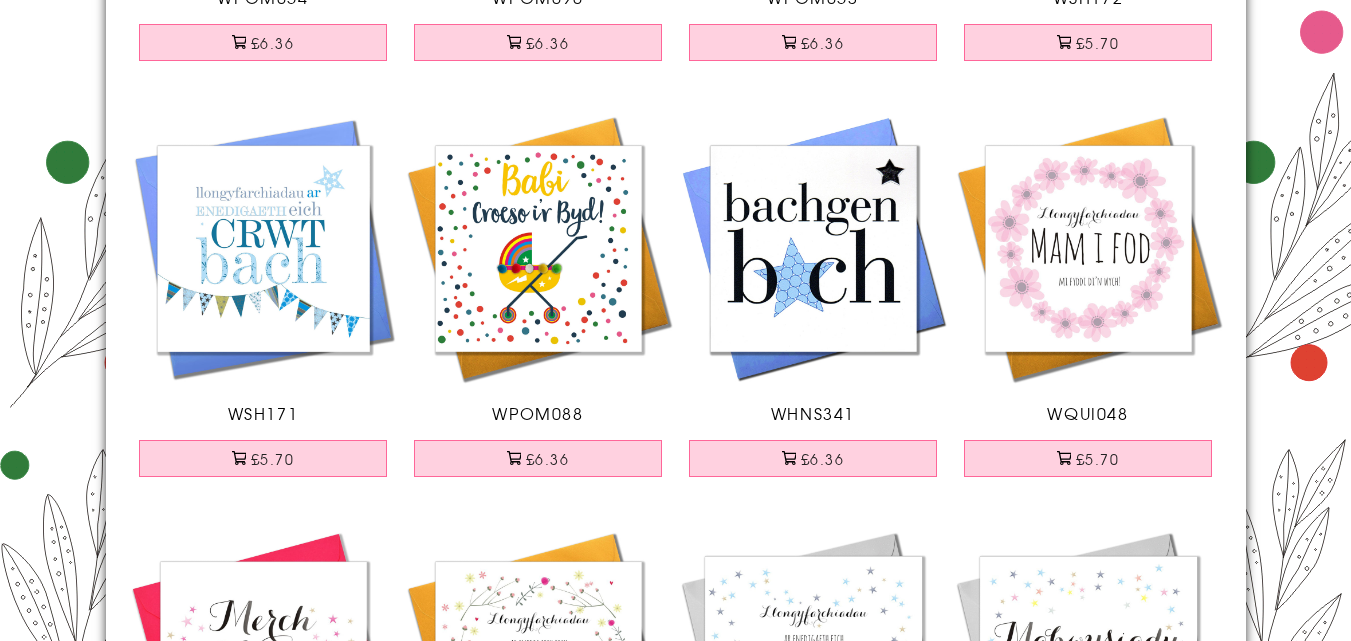 scroll, scrollTop: 1384, scrollLeft: 0, axis: vertical 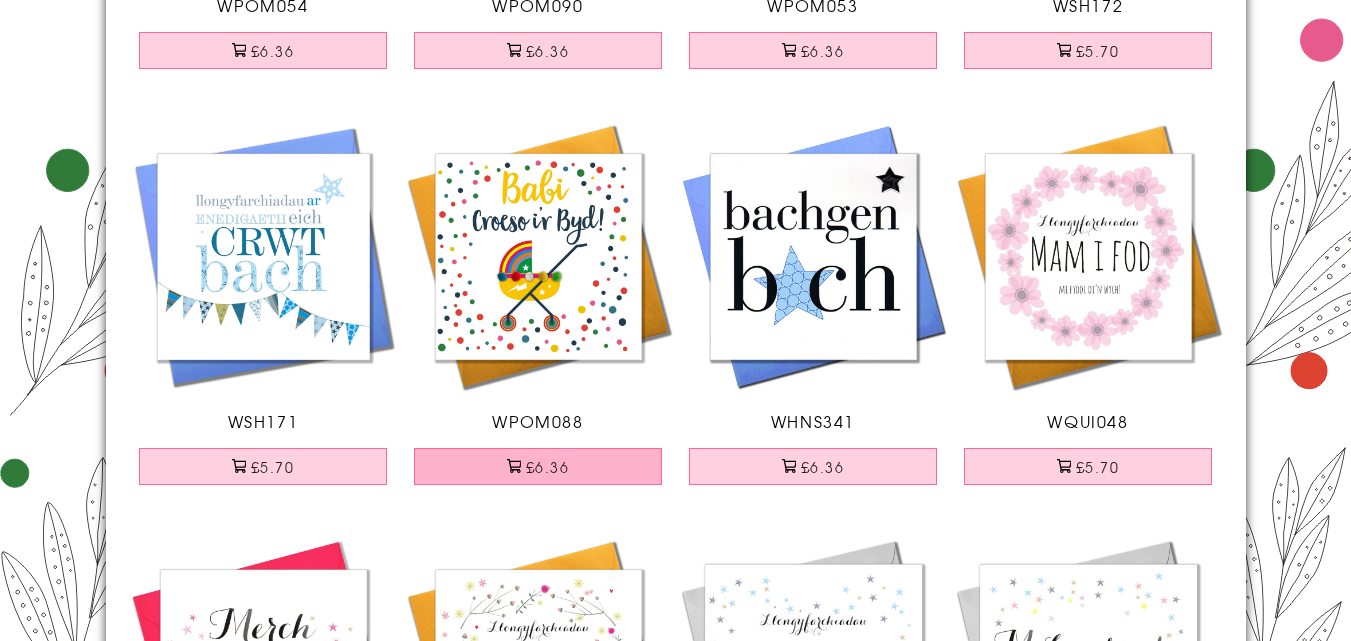 click on "£6.36" at bounding box center [538, 466] 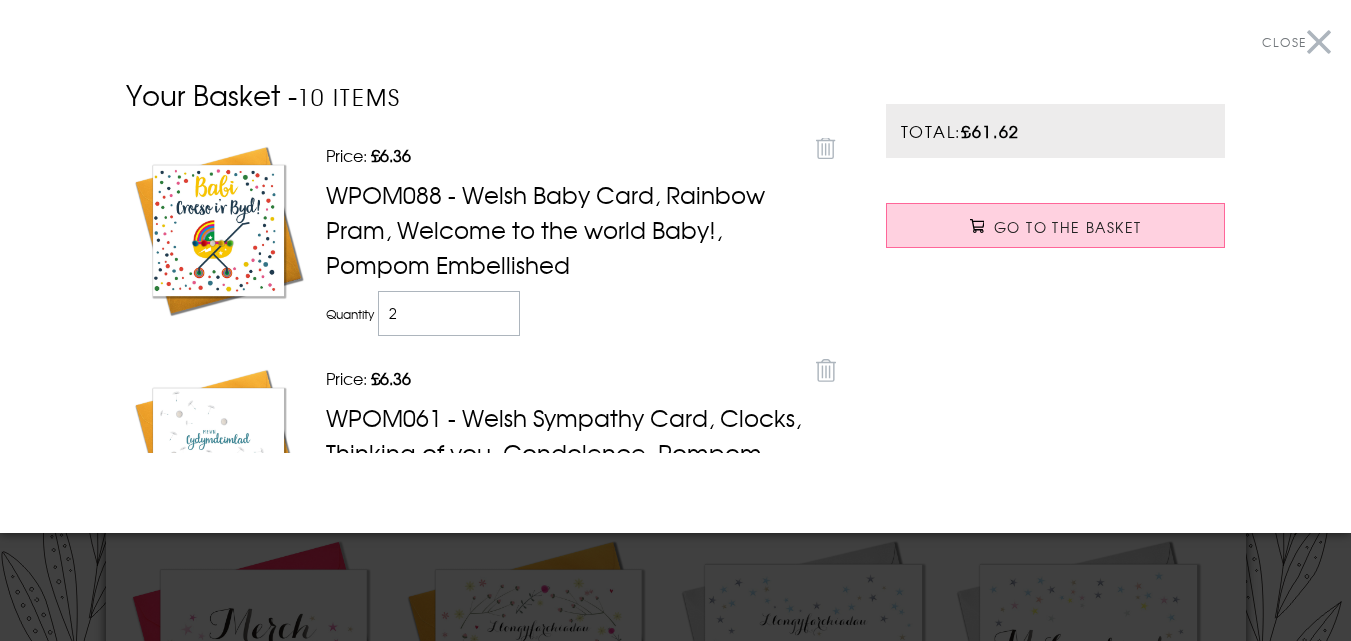 type on "2" 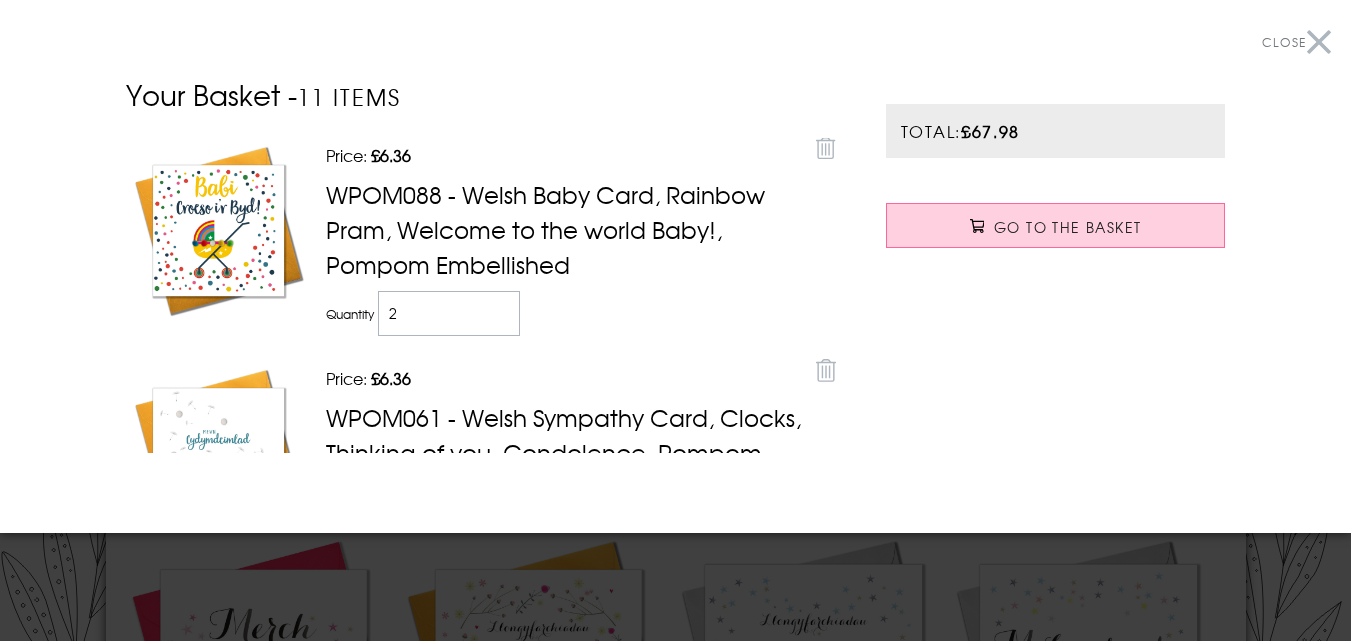 click on "Close" at bounding box center (1296, 42) 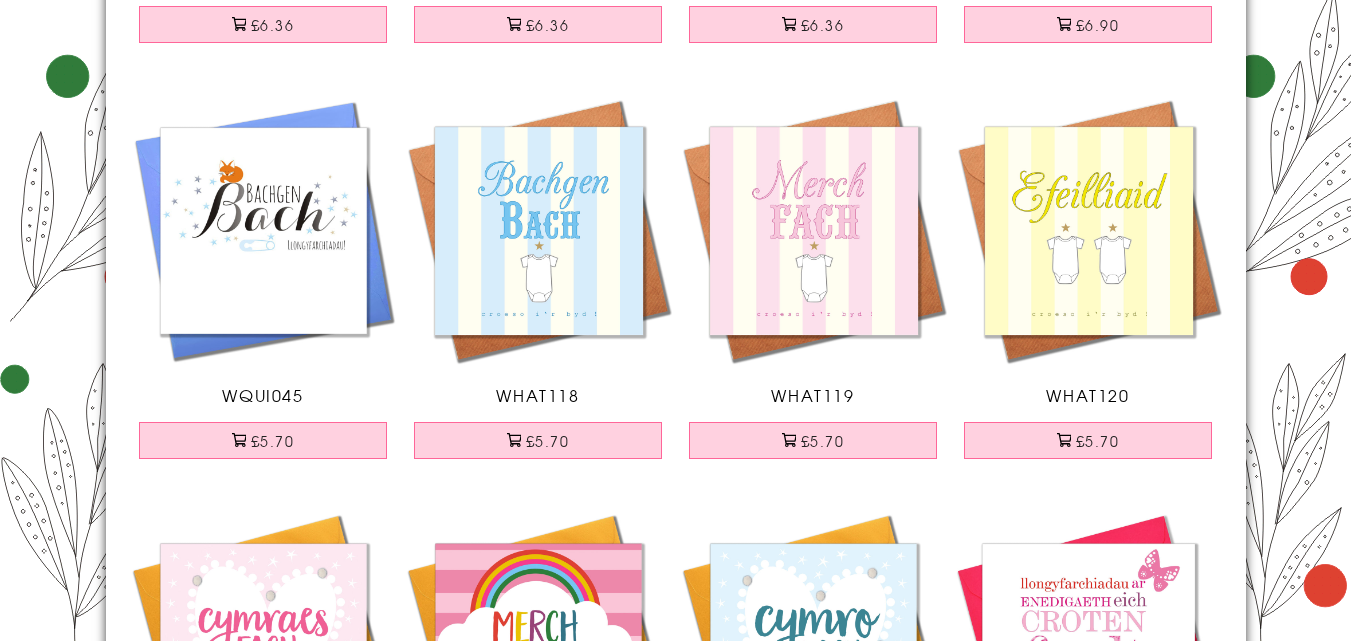 scroll, scrollTop: 0, scrollLeft: 0, axis: both 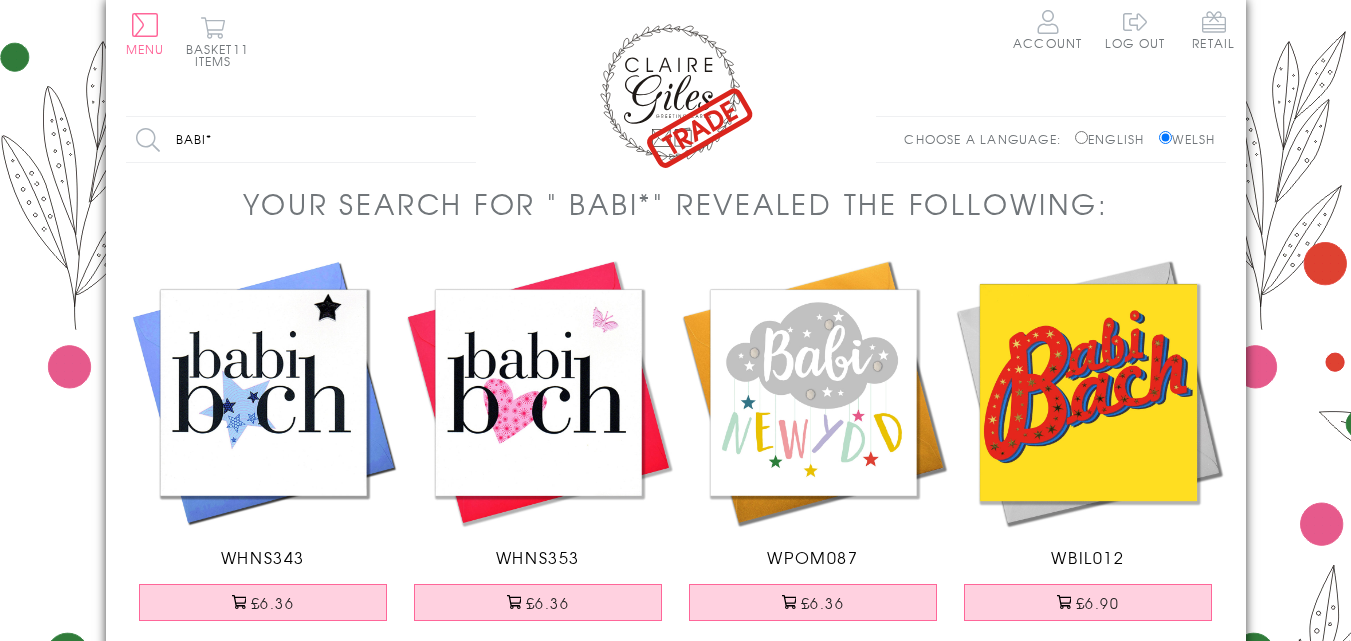 click on "babi*" at bounding box center [301, 139] 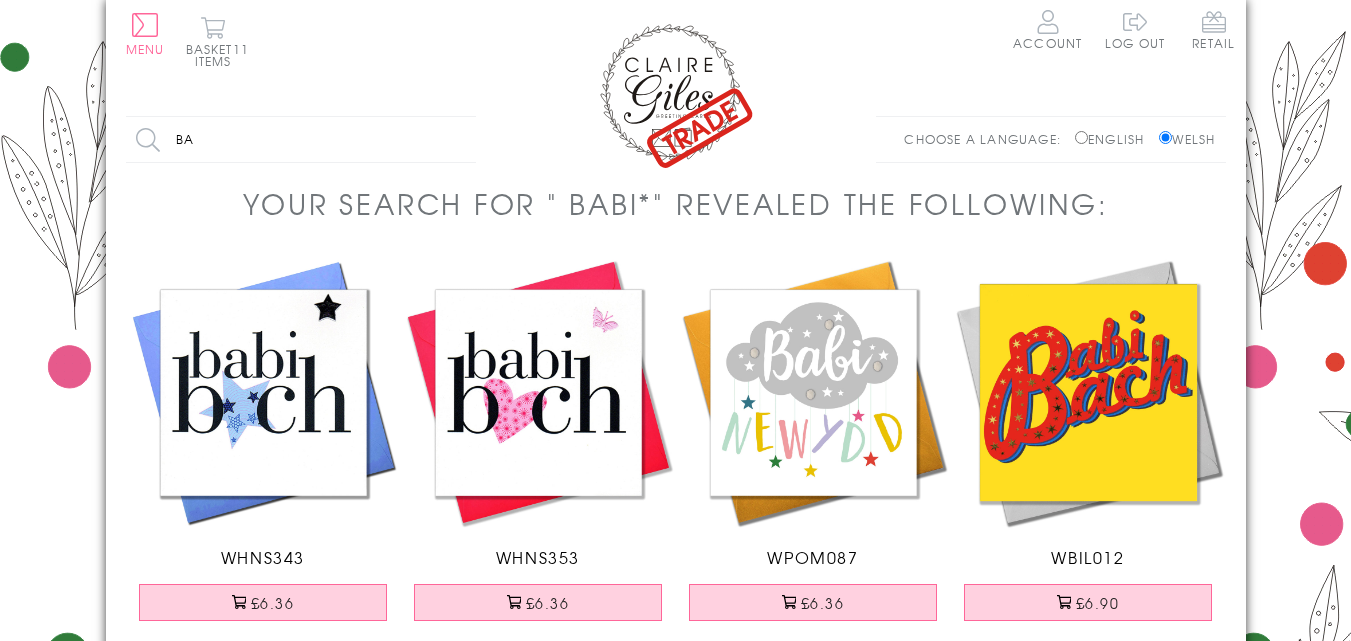 type on "b" 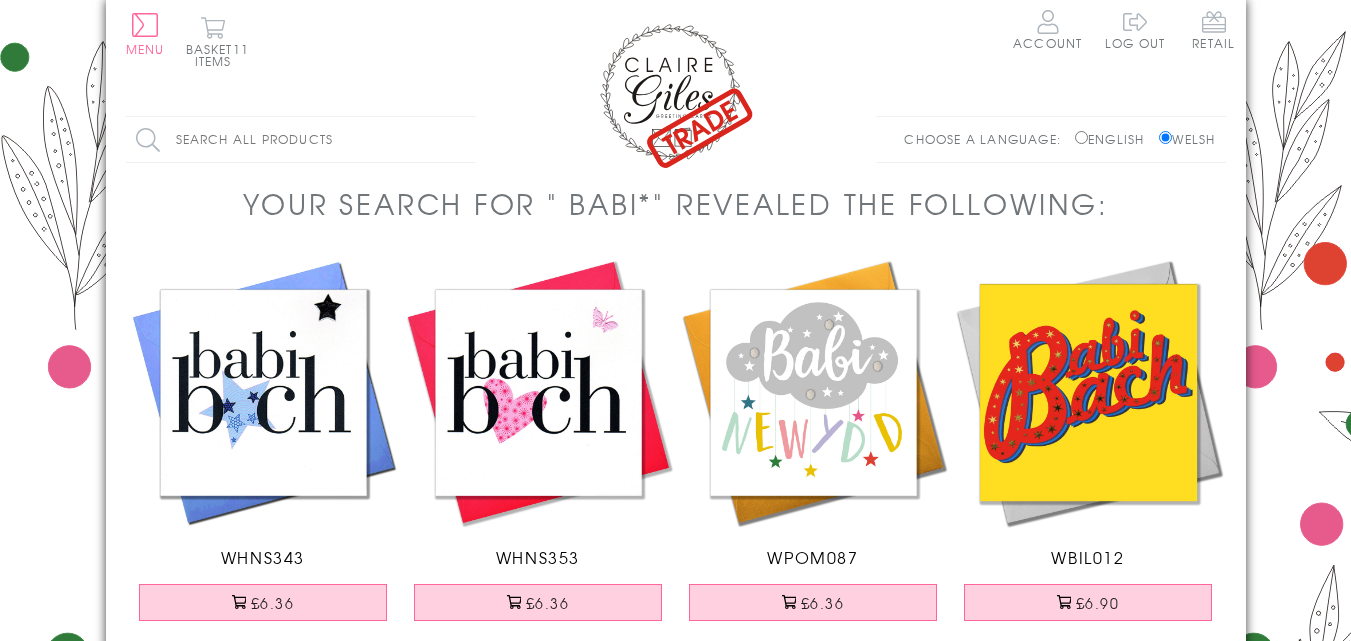click on "Search all products" at bounding box center [301, 139] 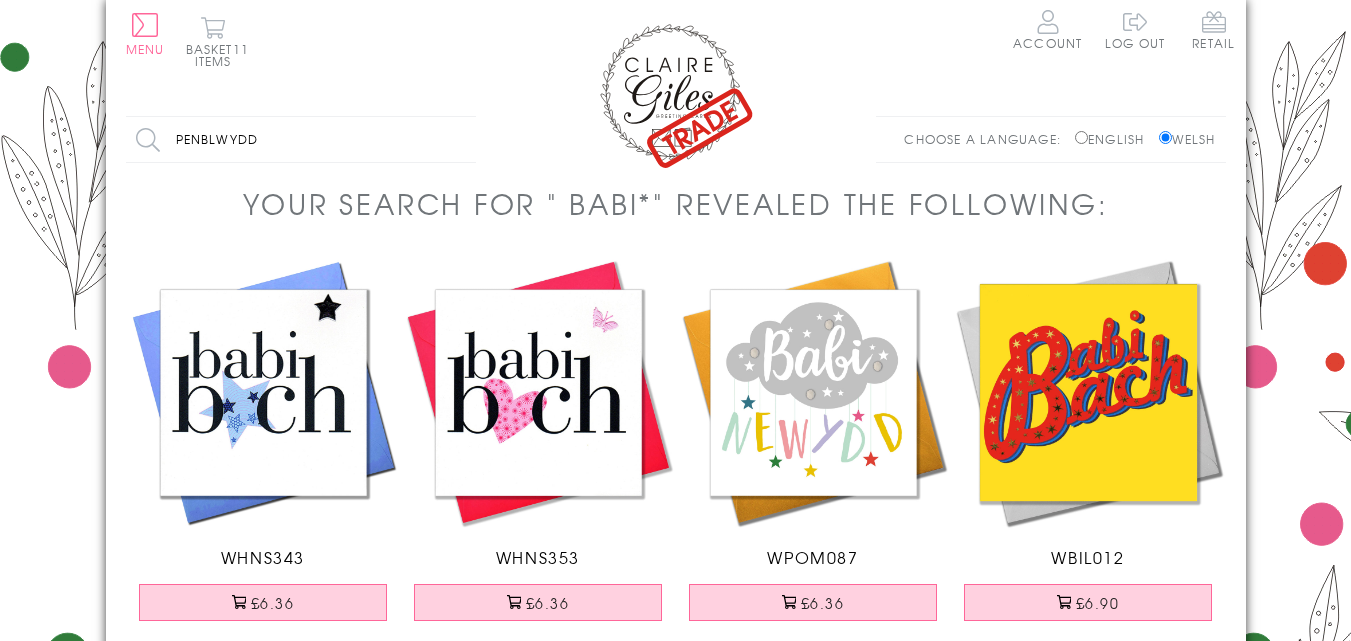 click on "penblwydd" at bounding box center (301, 139) 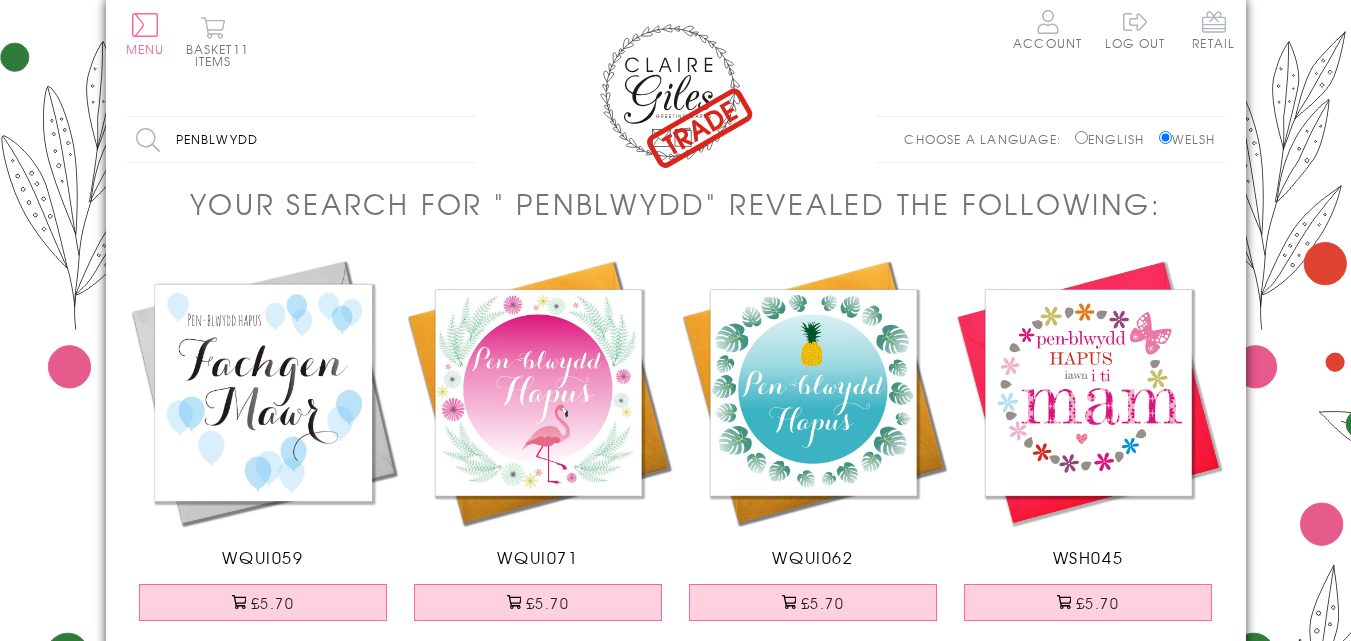 scroll, scrollTop: 0, scrollLeft: 0, axis: both 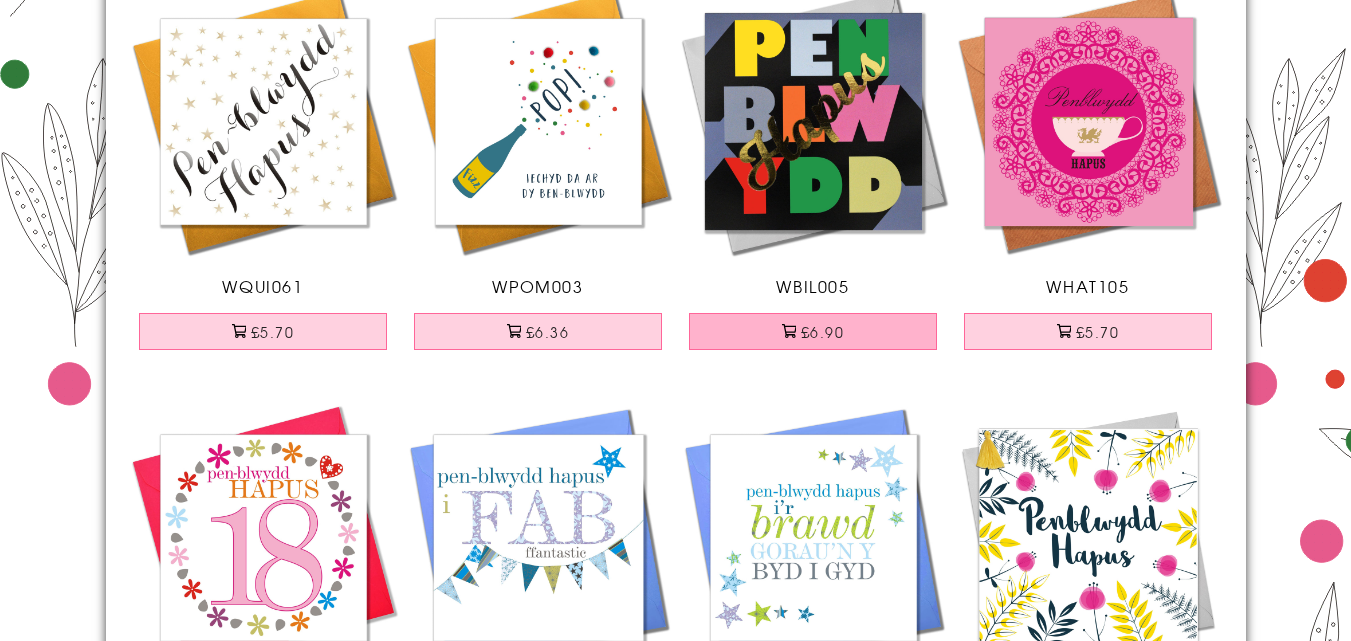 click on "£6.90" at bounding box center [813, 331] 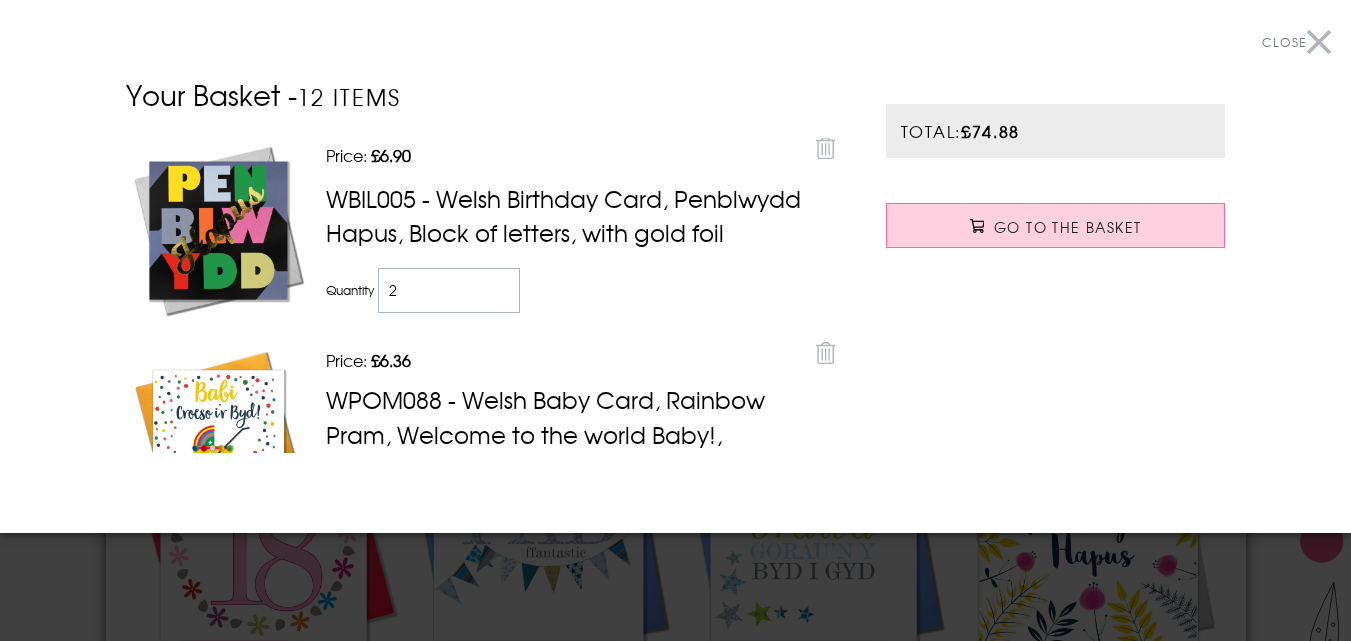 type on "2" 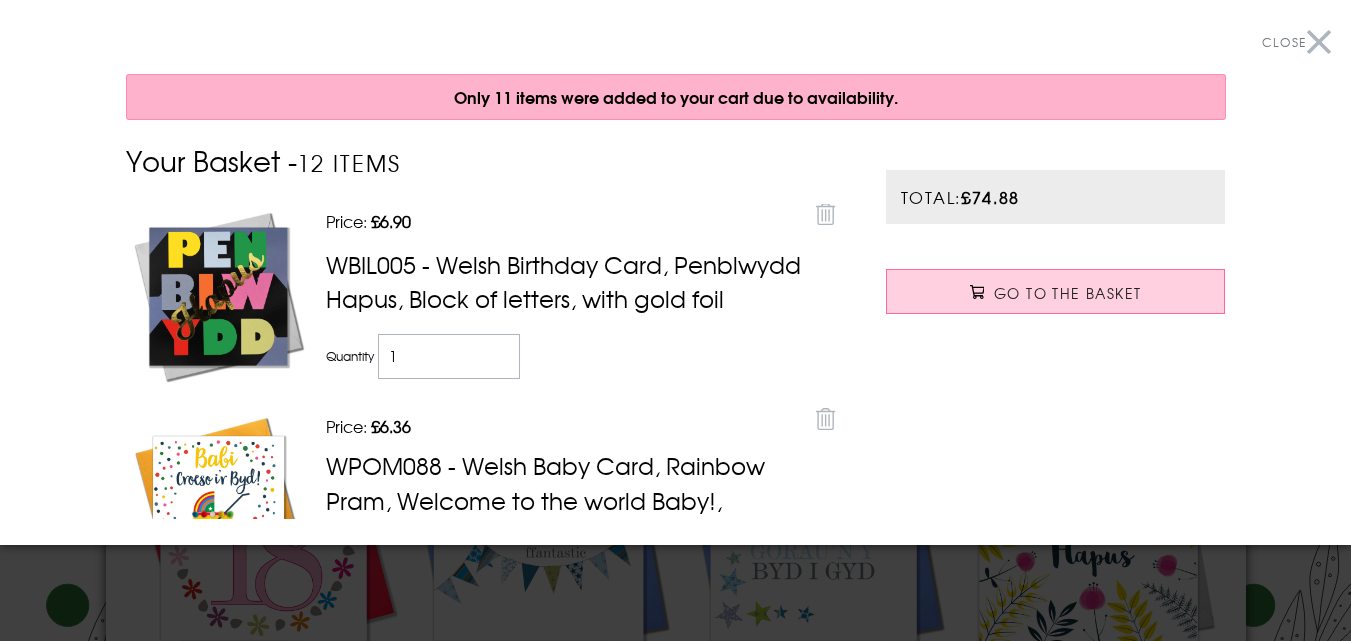 click on "Close" at bounding box center [1296, 42] 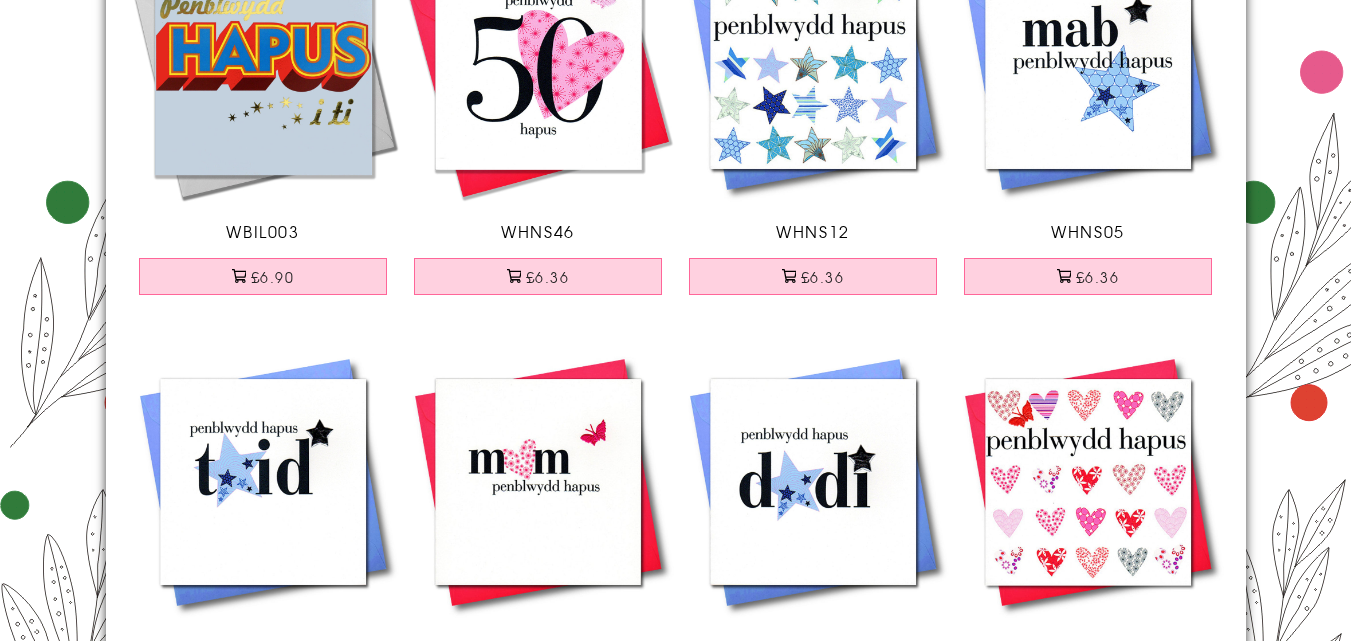 scroll, scrollTop: 5901, scrollLeft: 0, axis: vertical 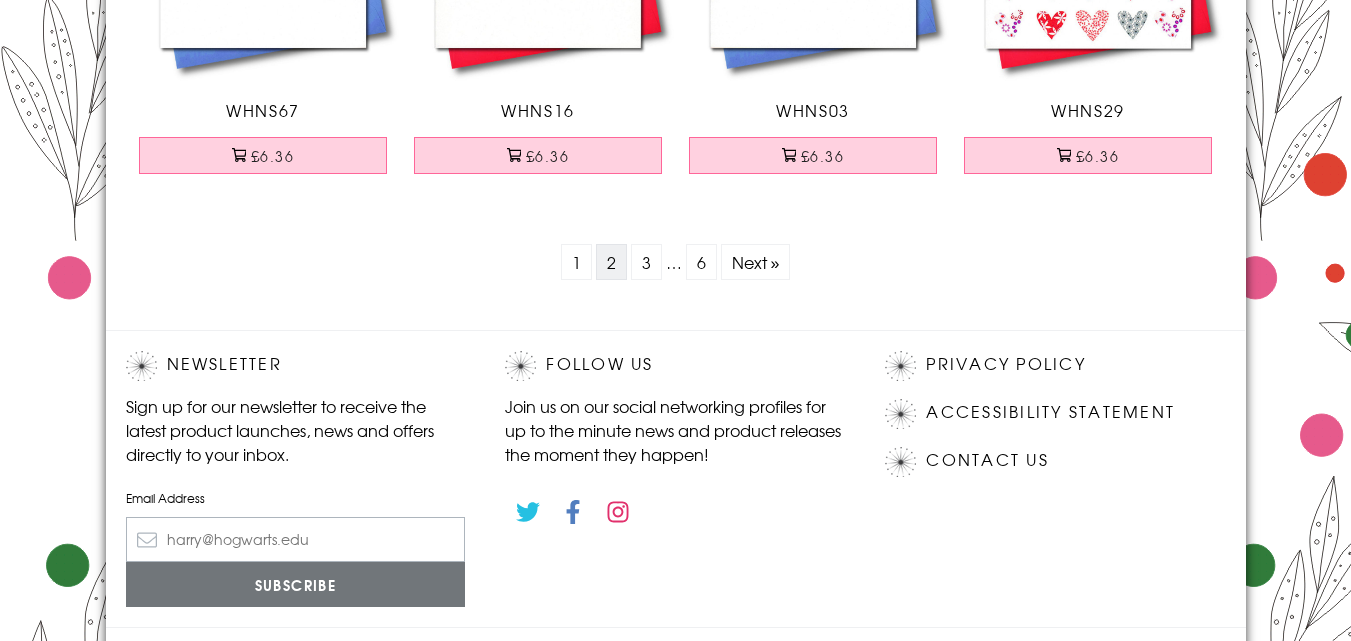 click on "2" at bounding box center [611, 262] 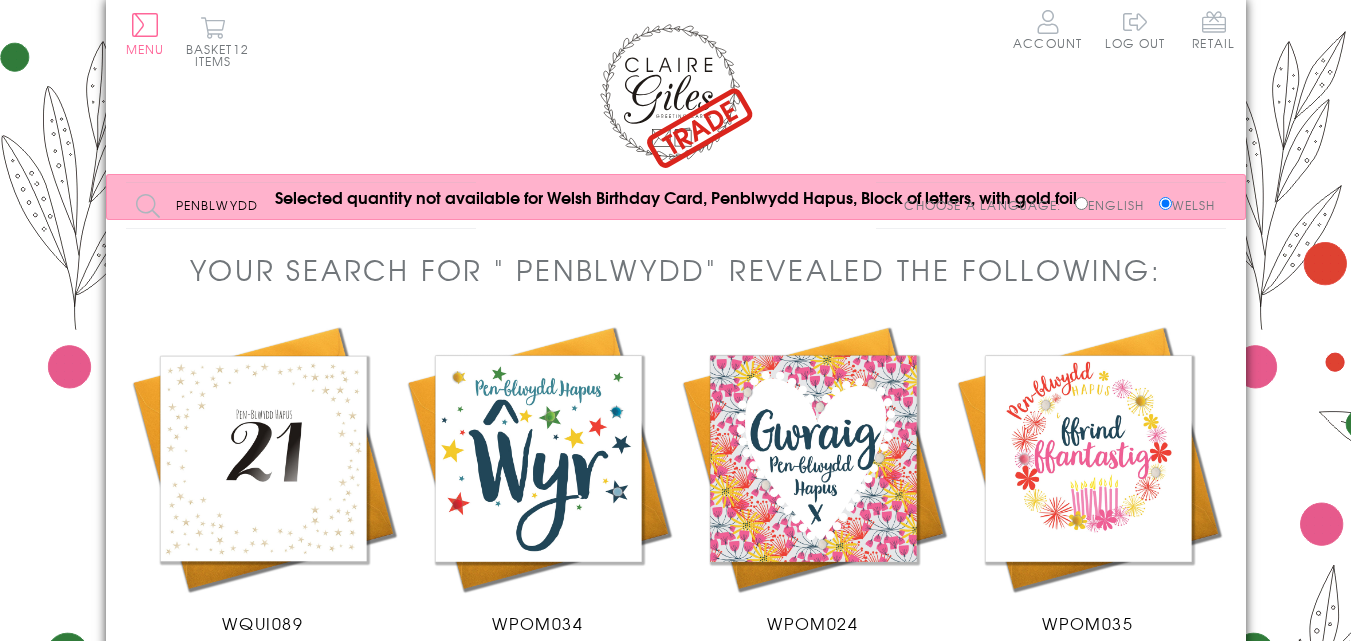 scroll, scrollTop: 0, scrollLeft: 0, axis: both 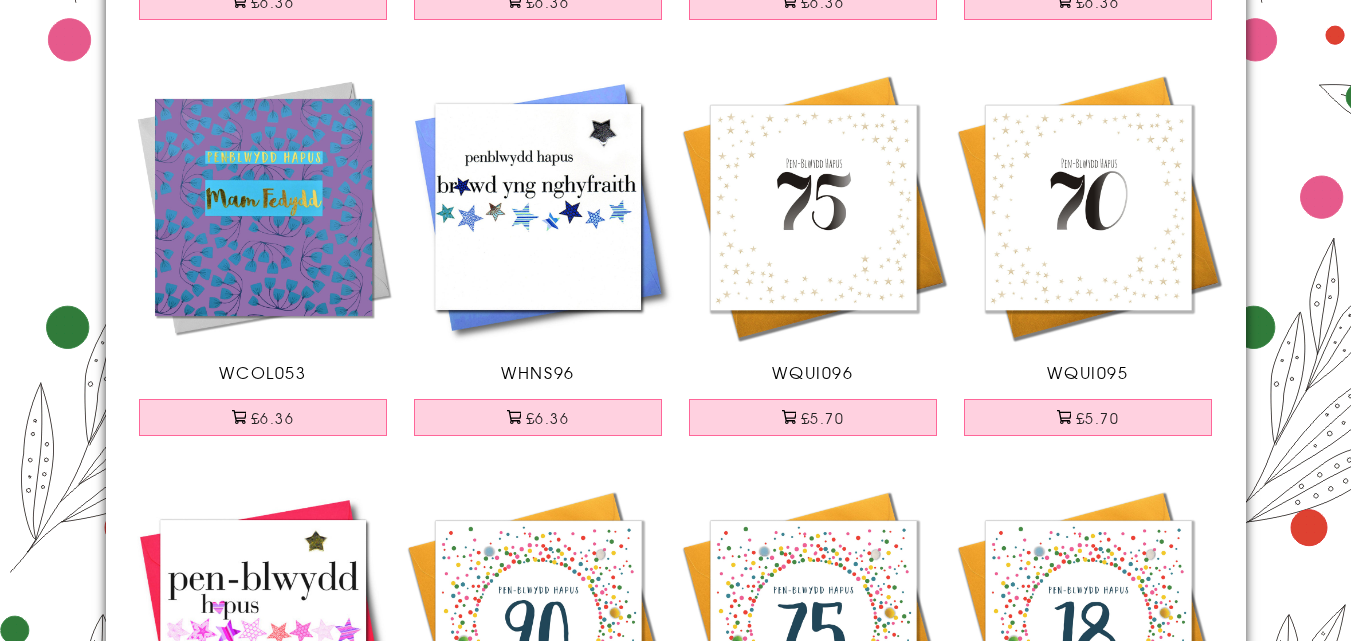 drag, startPoint x: 1359, startPoint y: 70, endPoint x: 1272, endPoint y: 568, distance: 505.5423 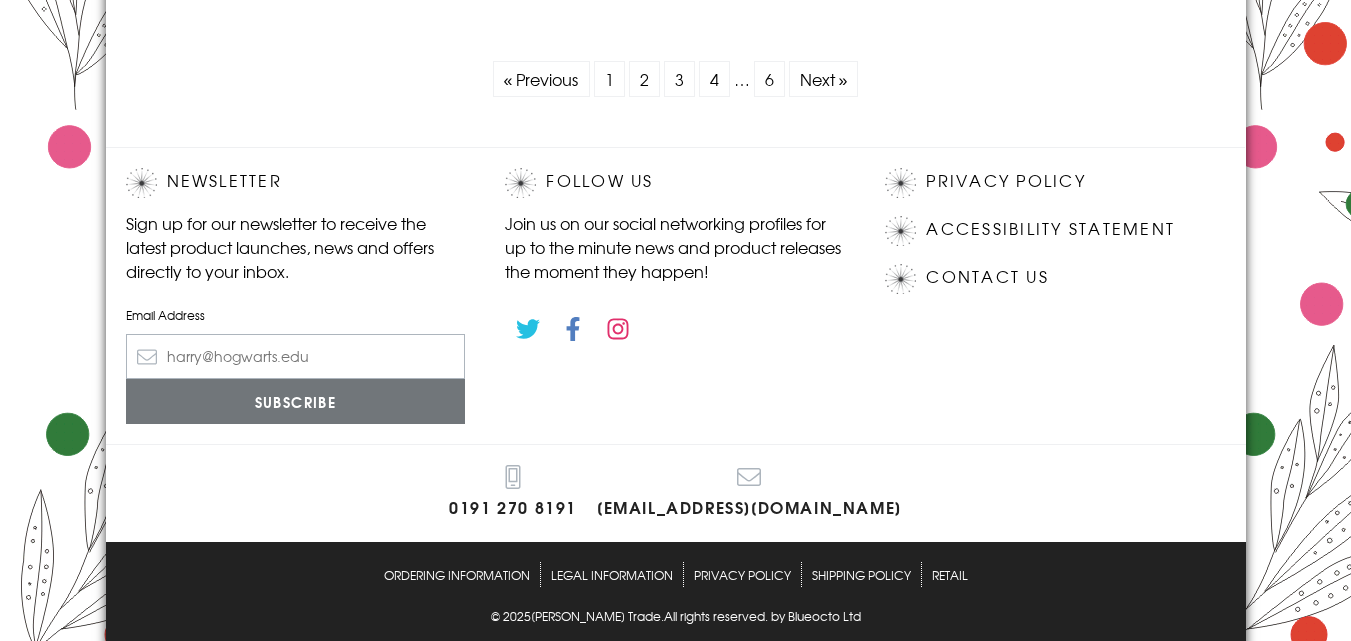 scroll, scrollTop: 6544, scrollLeft: 0, axis: vertical 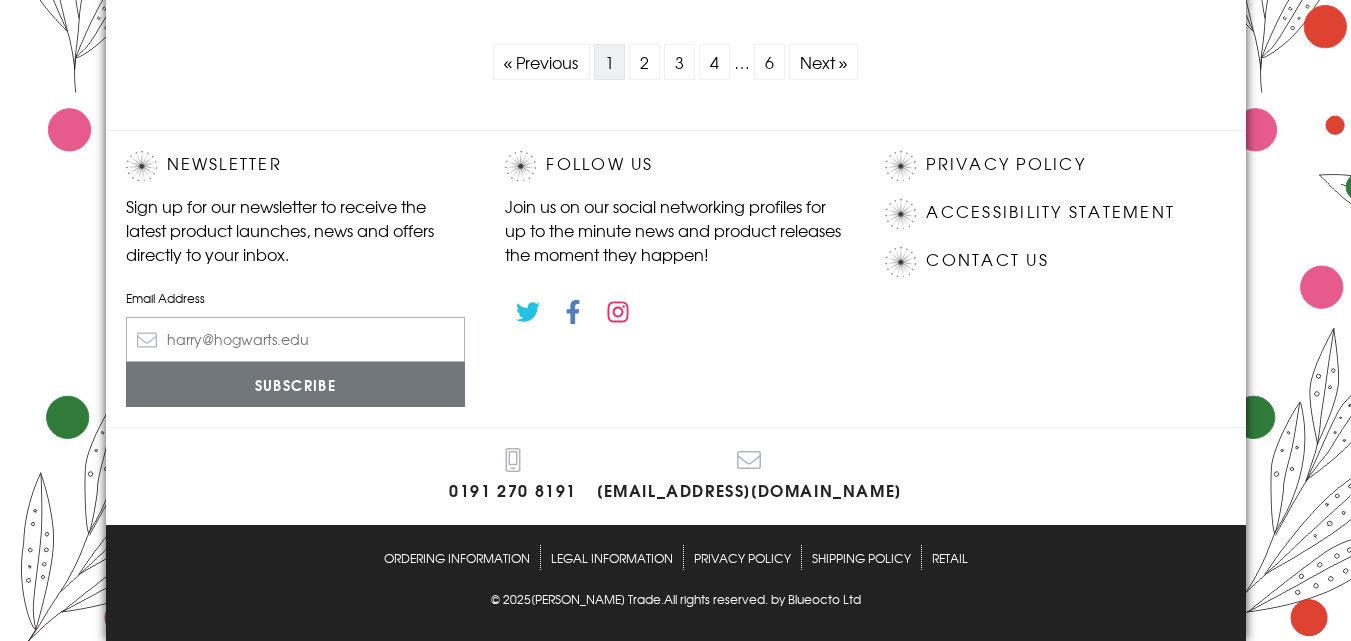 click on "1" at bounding box center (609, 62) 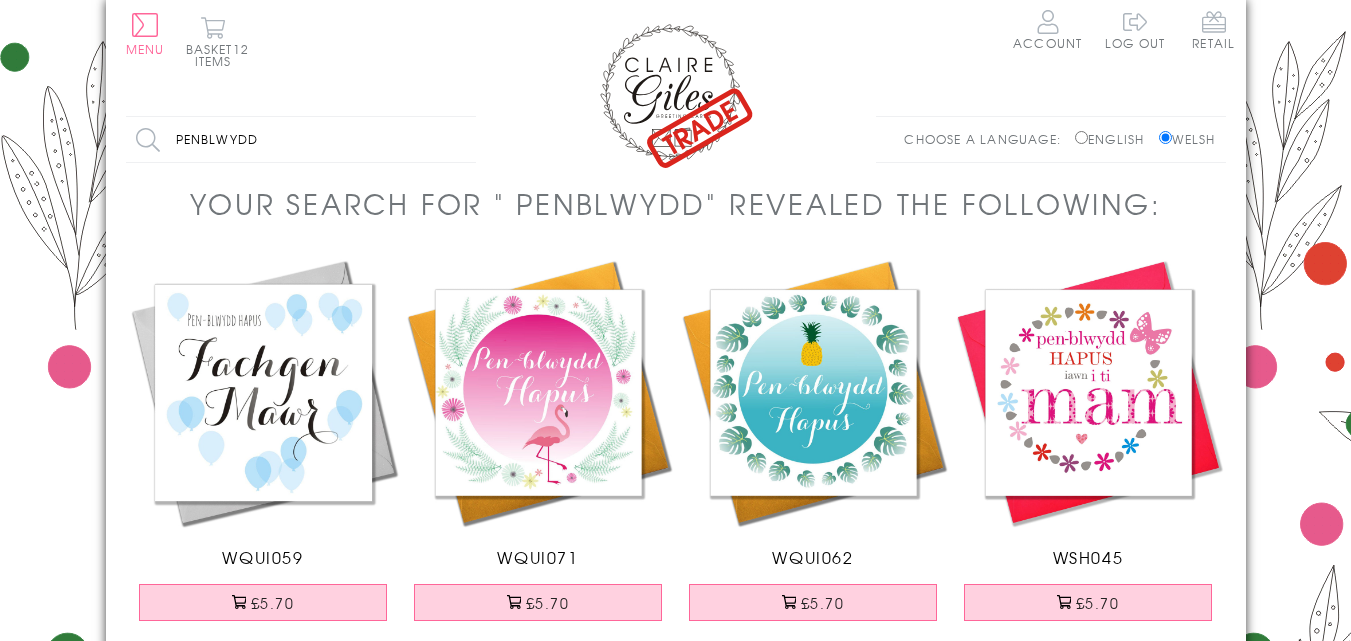 scroll, scrollTop: 0, scrollLeft: 0, axis: both 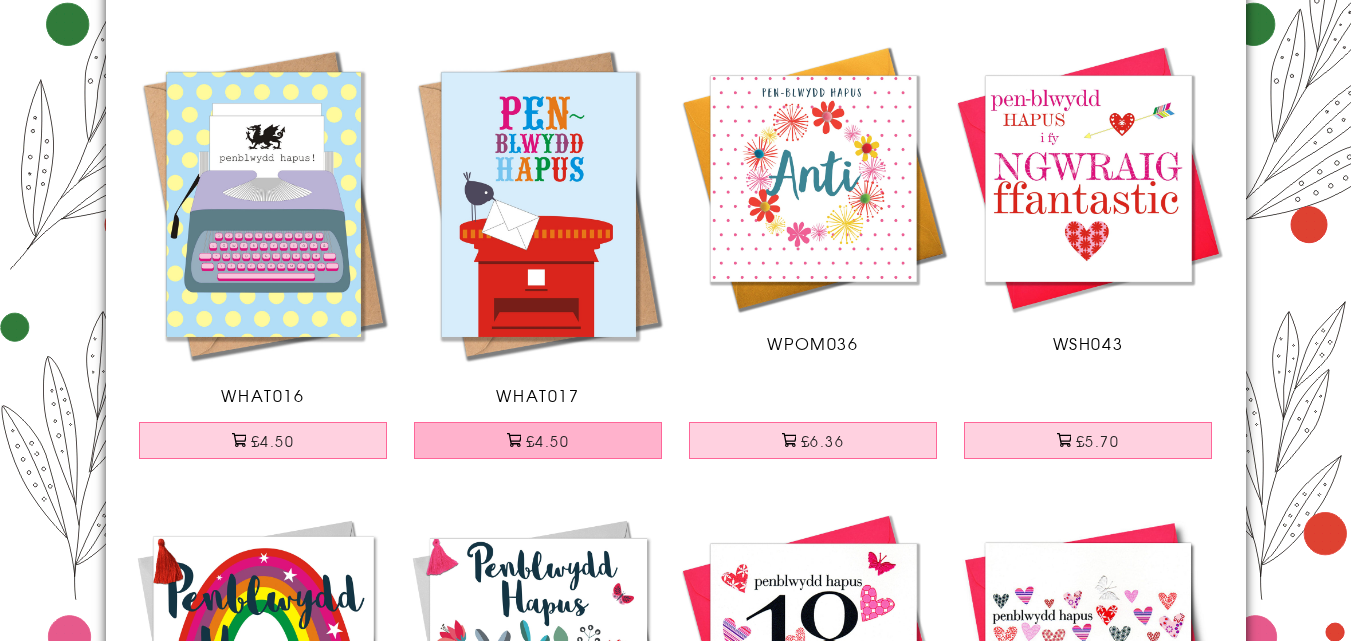 click on "£4.50" at bounding box center [538, 440] 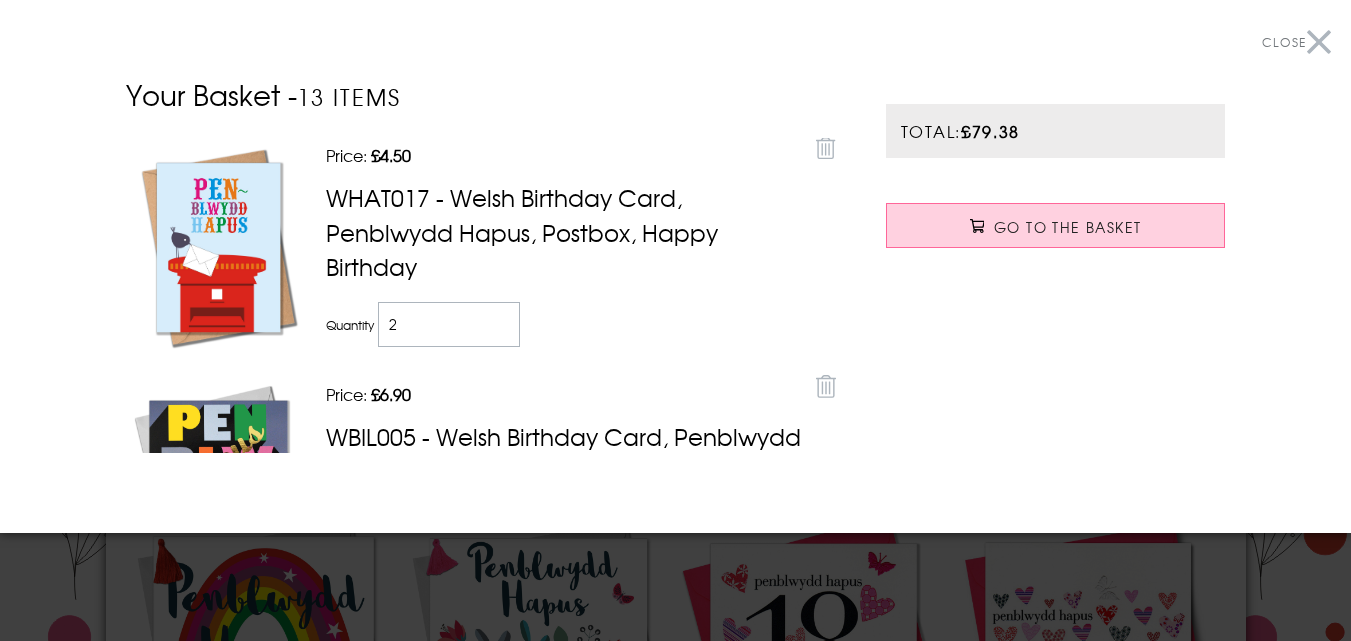 type on "2" 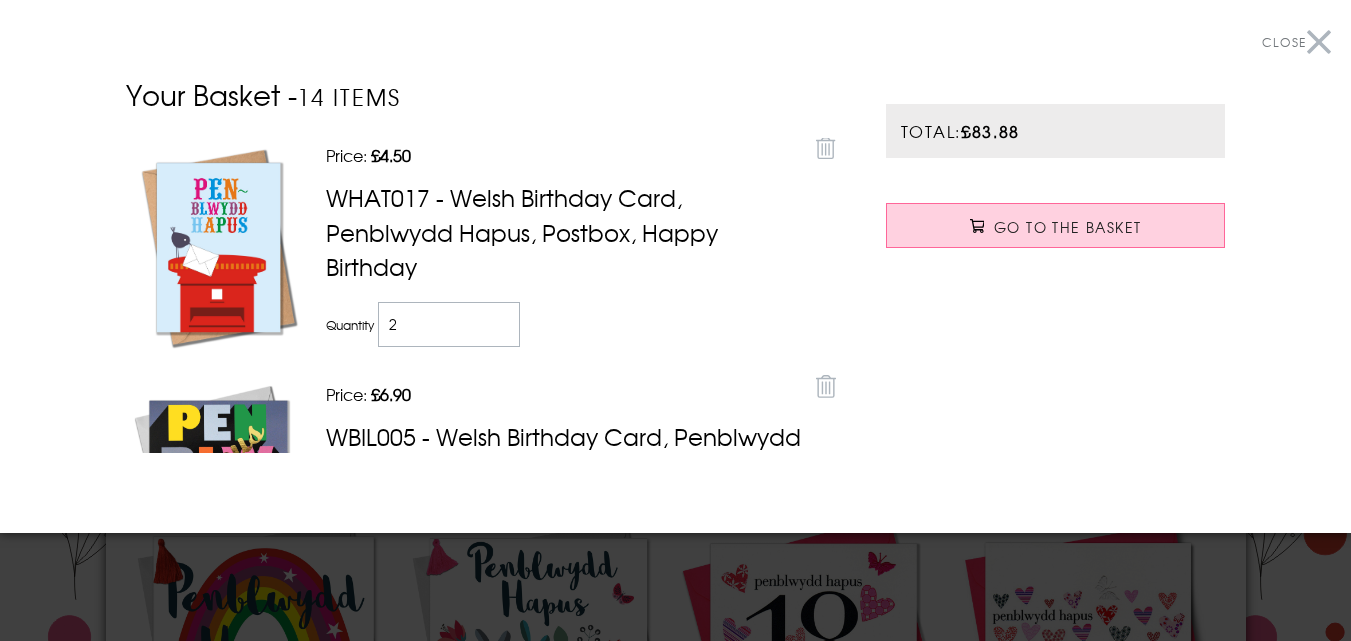 click on "Close" at bounding box center (1296, 42) 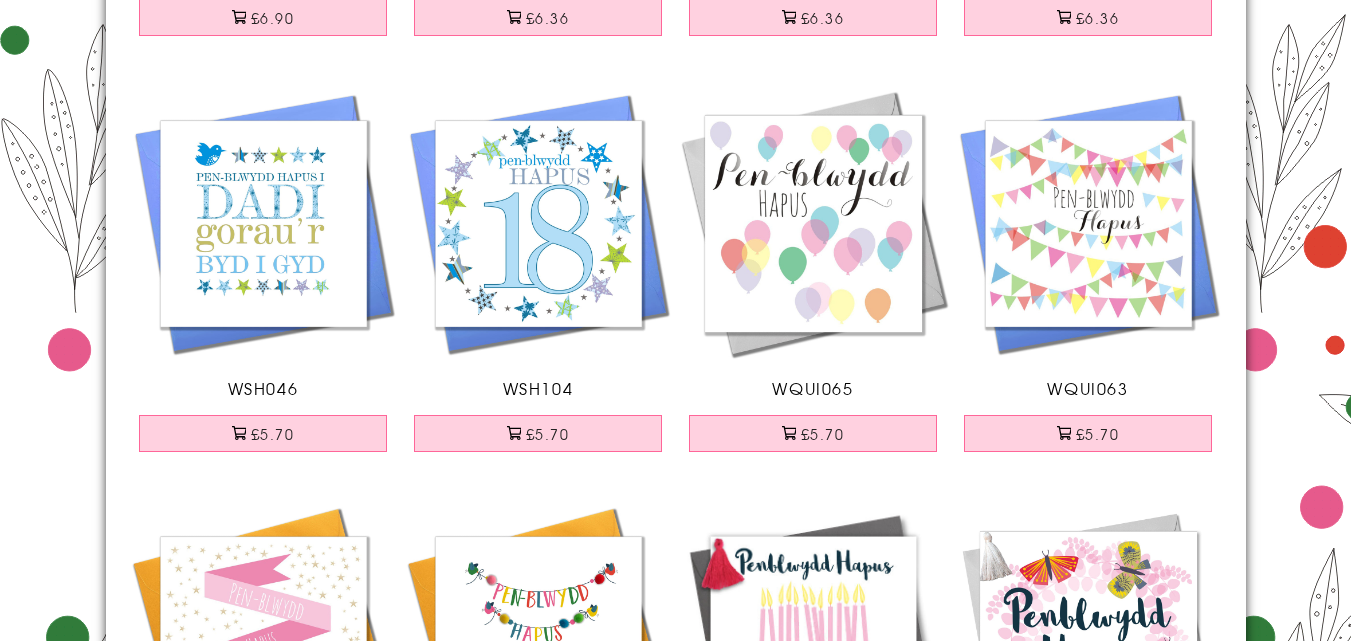 scroll, scrollTop: 2706, scrollLeft: 0, axis: vertical 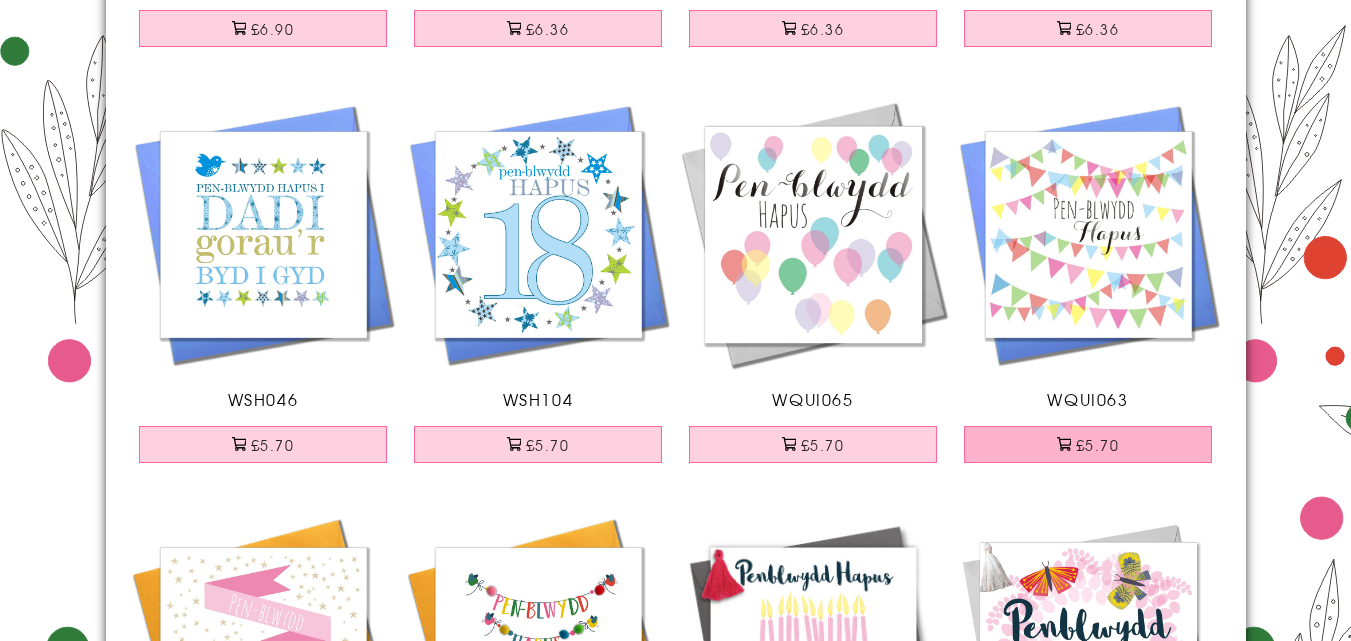 click on "£5.70" at bounding box center (1088, 444) 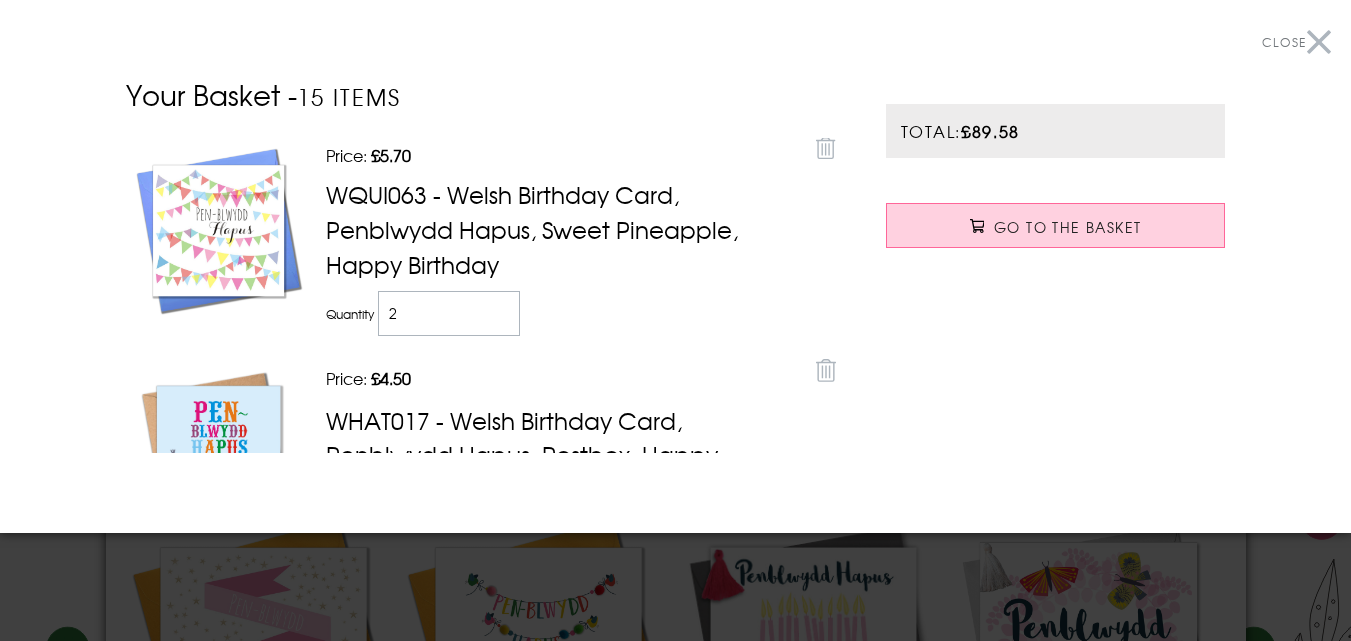 type on "2" 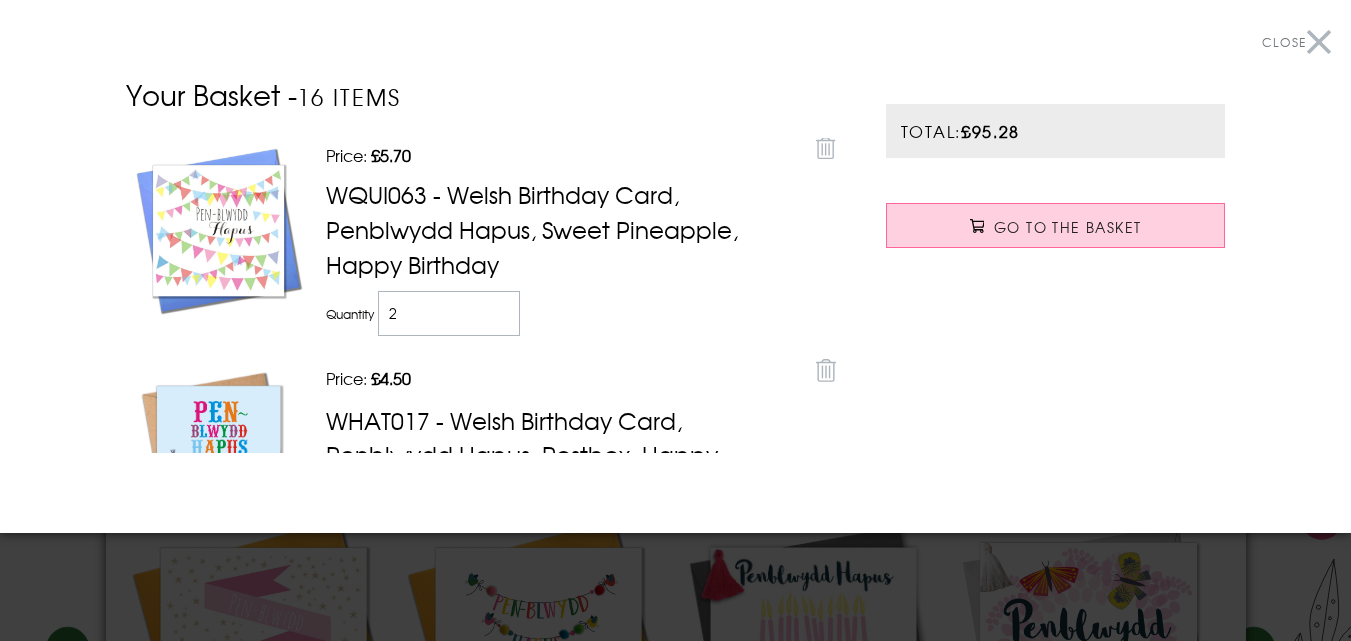 click on "Close" at bounding box center [1296, 42] 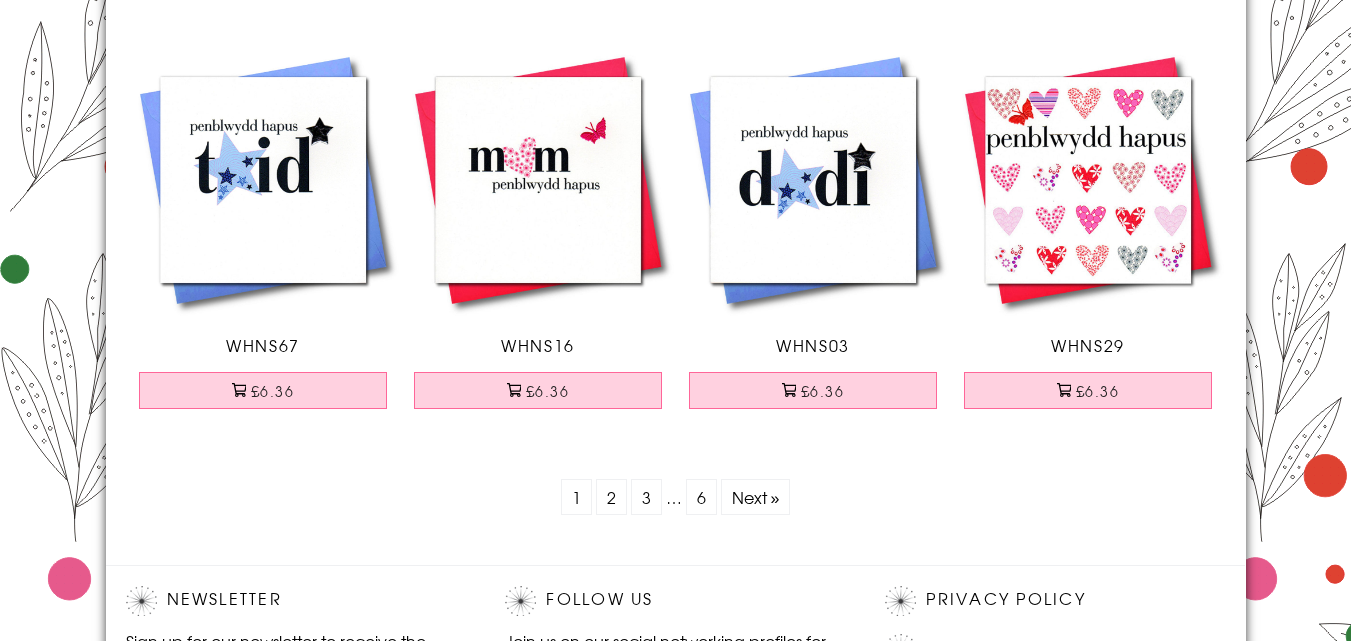scroll, scrollTop: 6221, scrollLeft: 0, axis: vertical 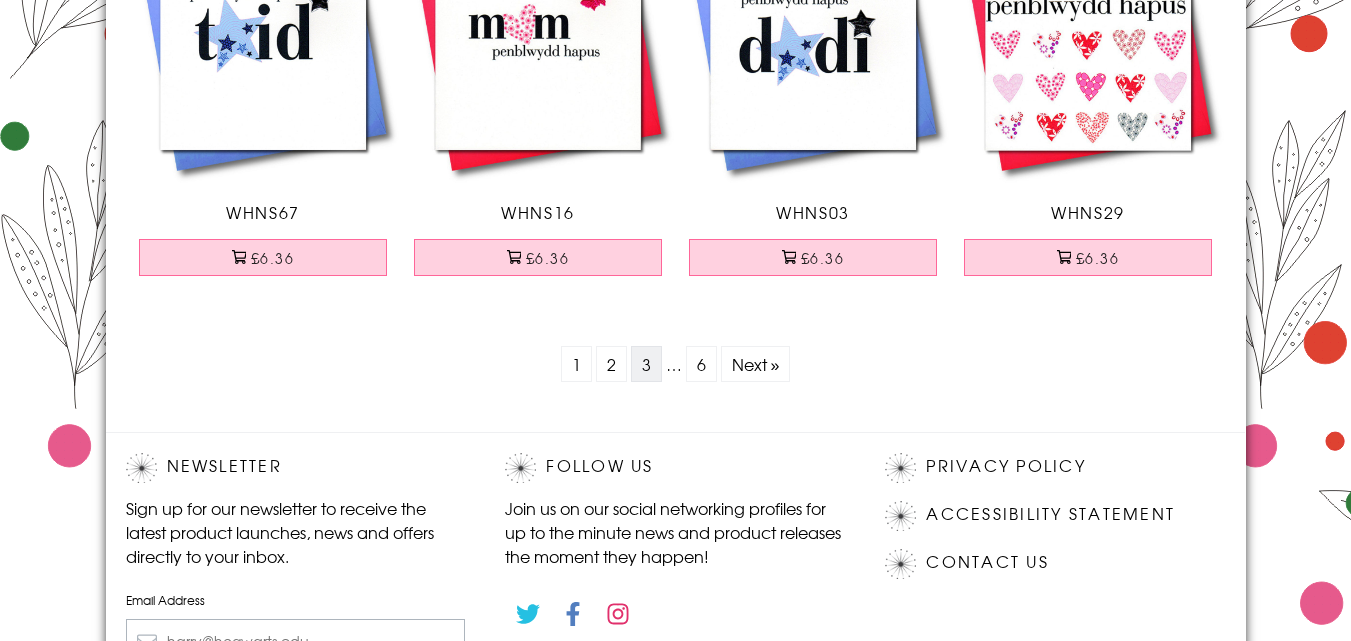 click on "3" at bounding box center [646, 364] 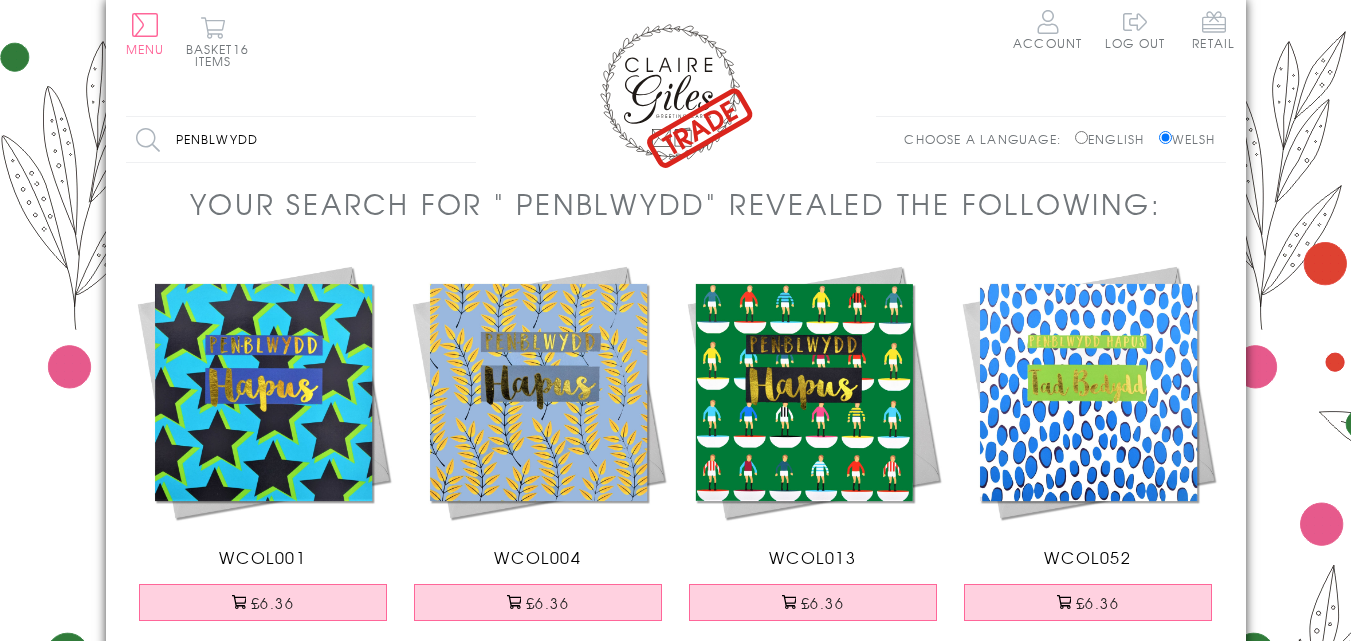scroll, scrollTop: 0, scrollLeft: 0, axis: both 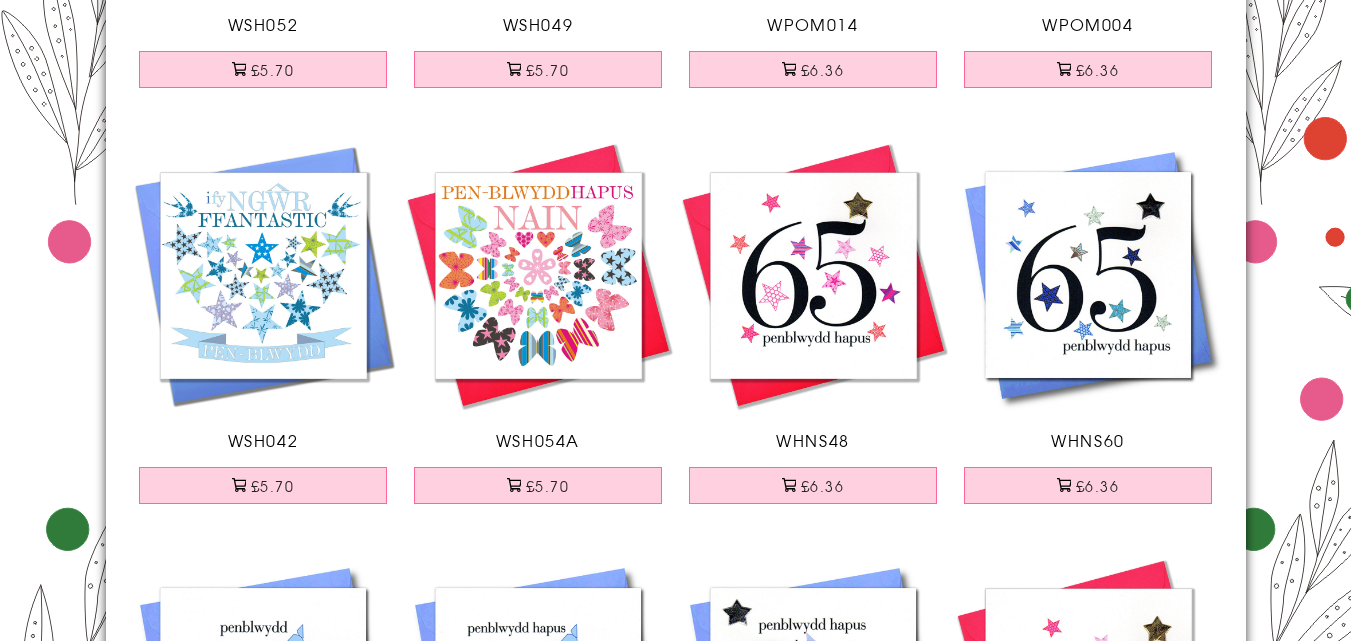 drag, startPoint x: 1356, startPoint y: 76, endPoint x: 1365, endPoint y: 680, distance: 604.0671 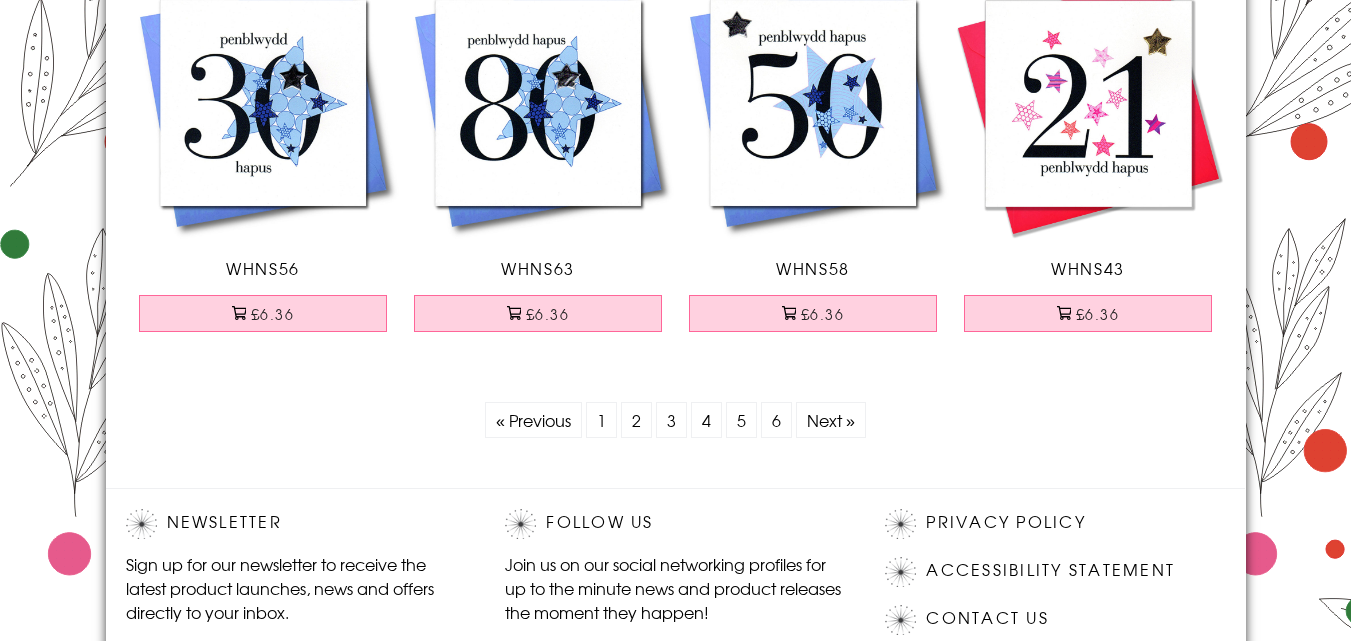scroll, scrollTop: 6149, scrollLeft: 0, axis: vertical 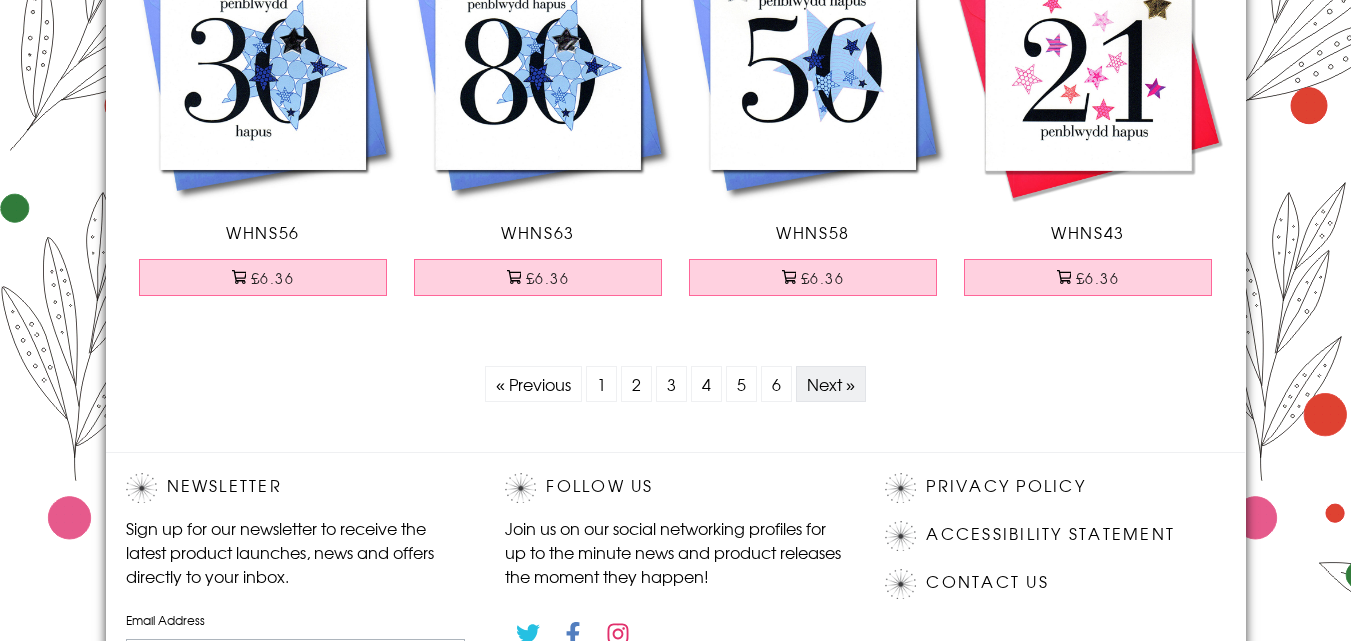 click on "Next »" at bounding box center (831, 384) 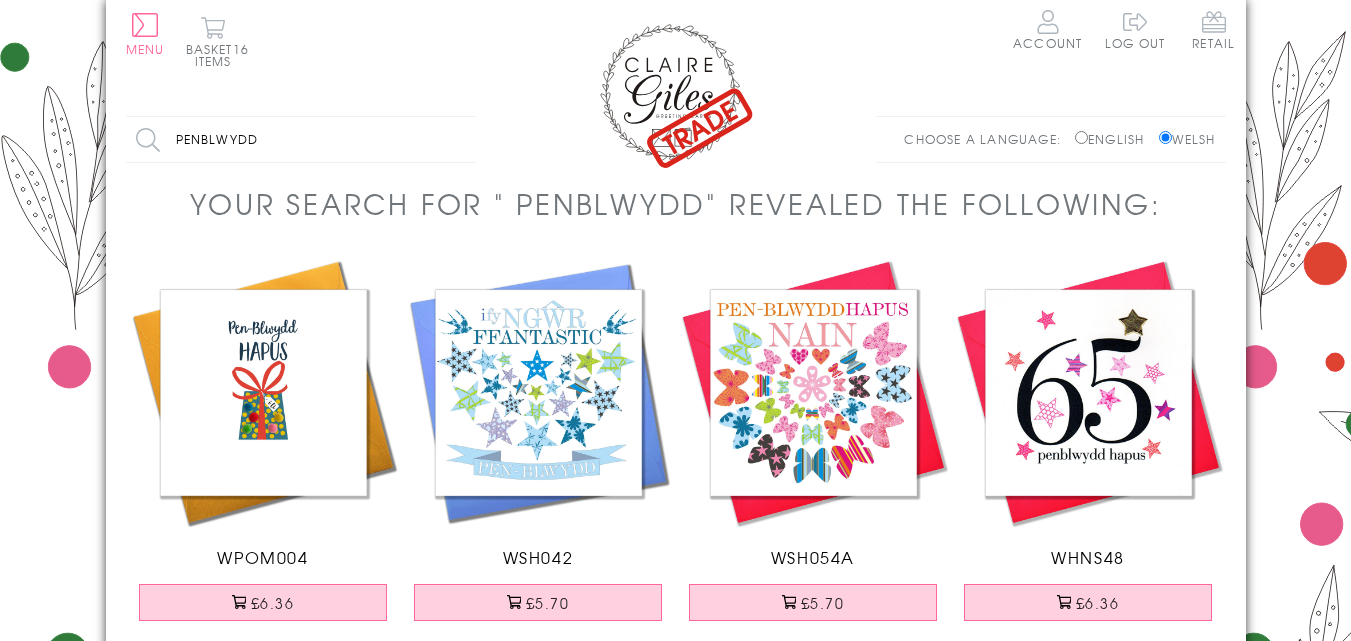 scroll, scrollTop: 0, scrollLeft: 0, axis: both 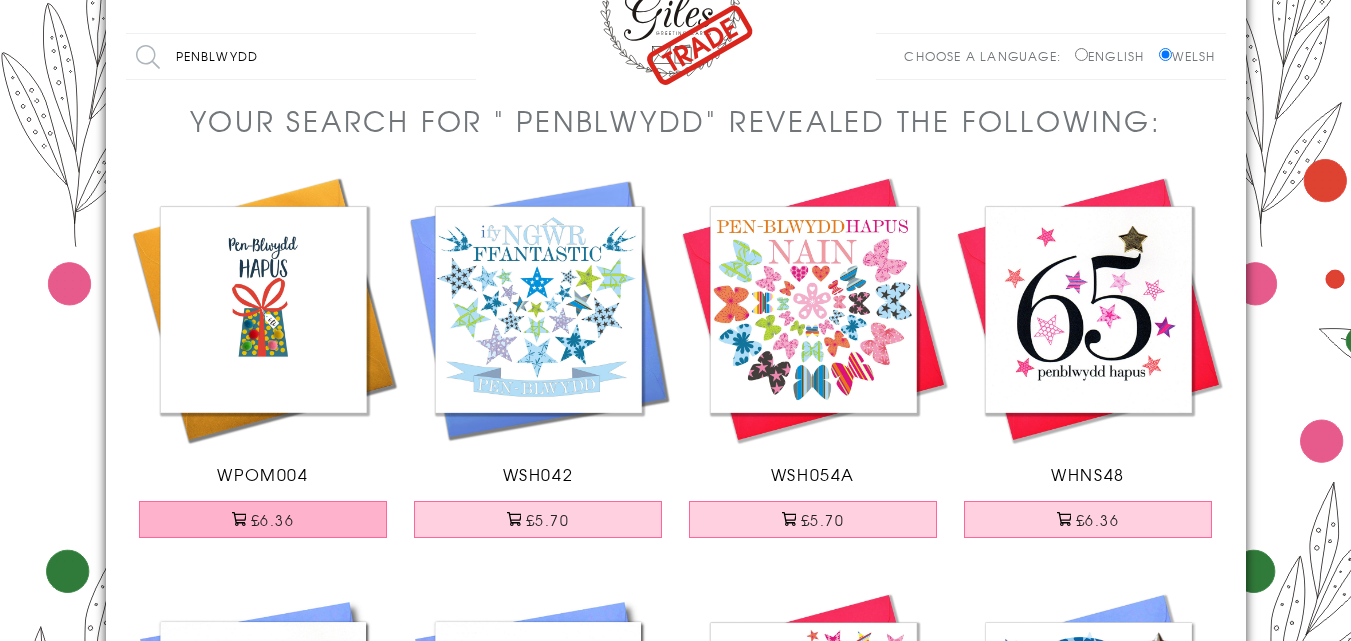 click on "£6.36" at bounding box center [263, 519] 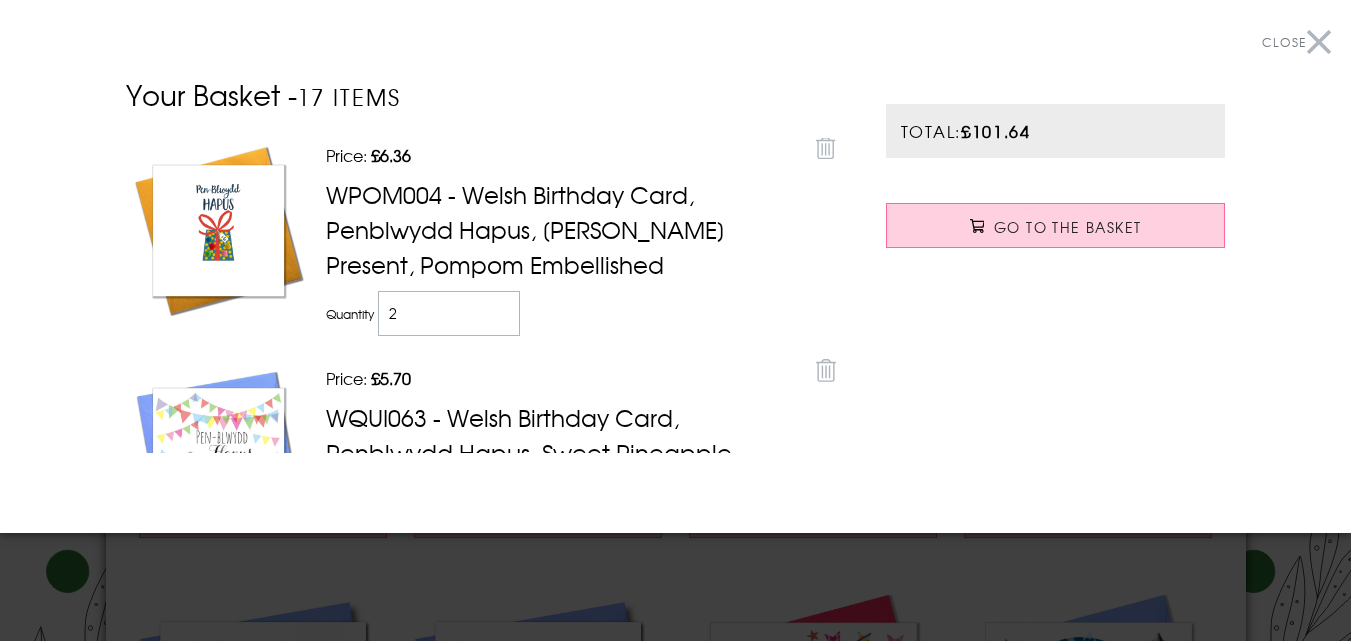 type on "2" 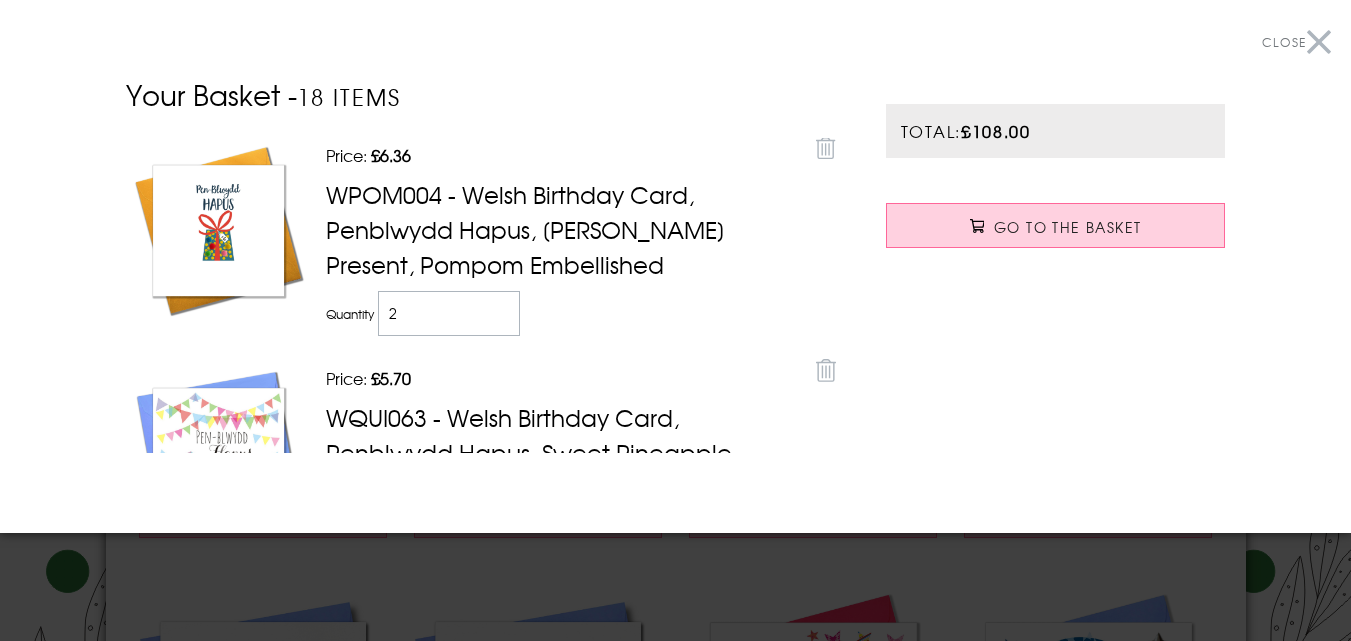 scroll, scrollTop: 5, scrollLeft: 0, axis: vertical 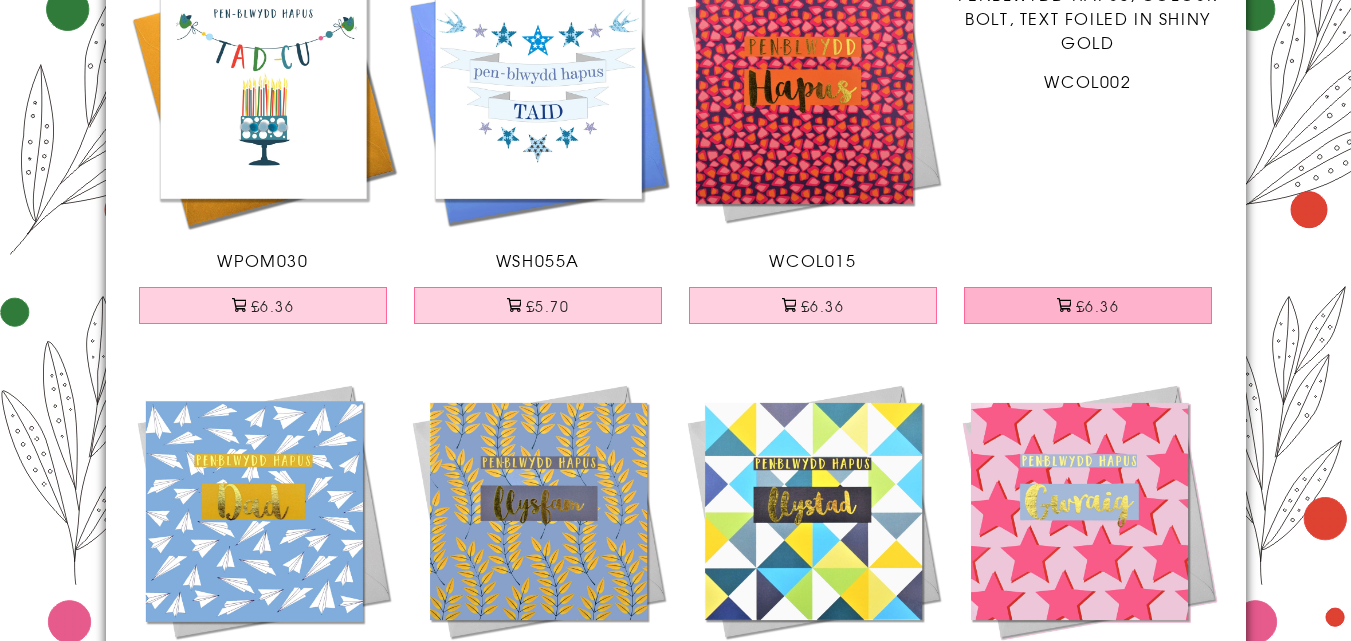 click on "£6.36" at bounding box center (1088, 305) 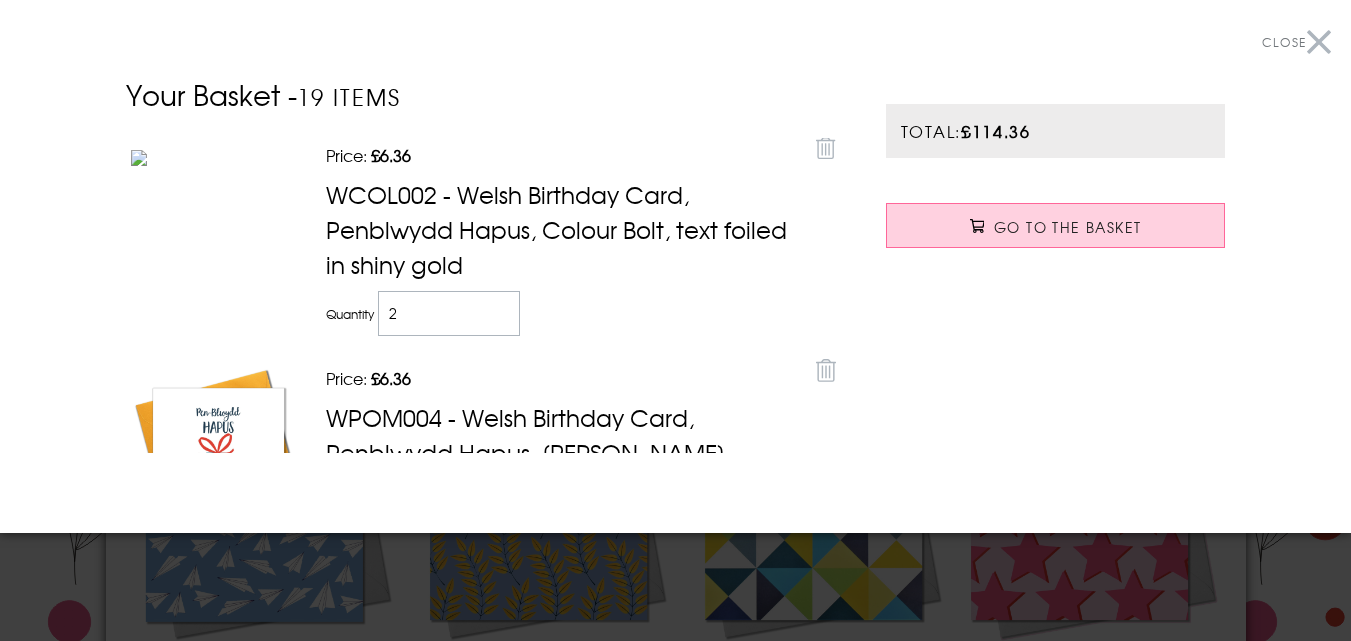 type on "2" 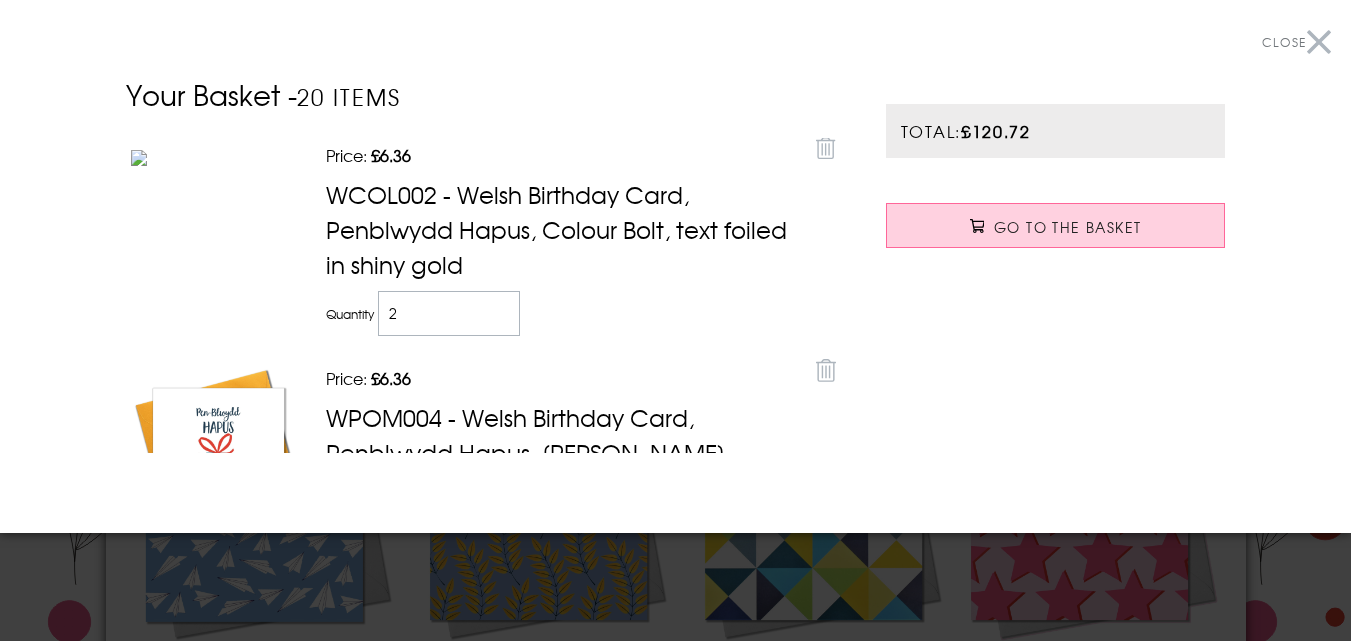 click on "Close" at bounding box center [1296, 42] 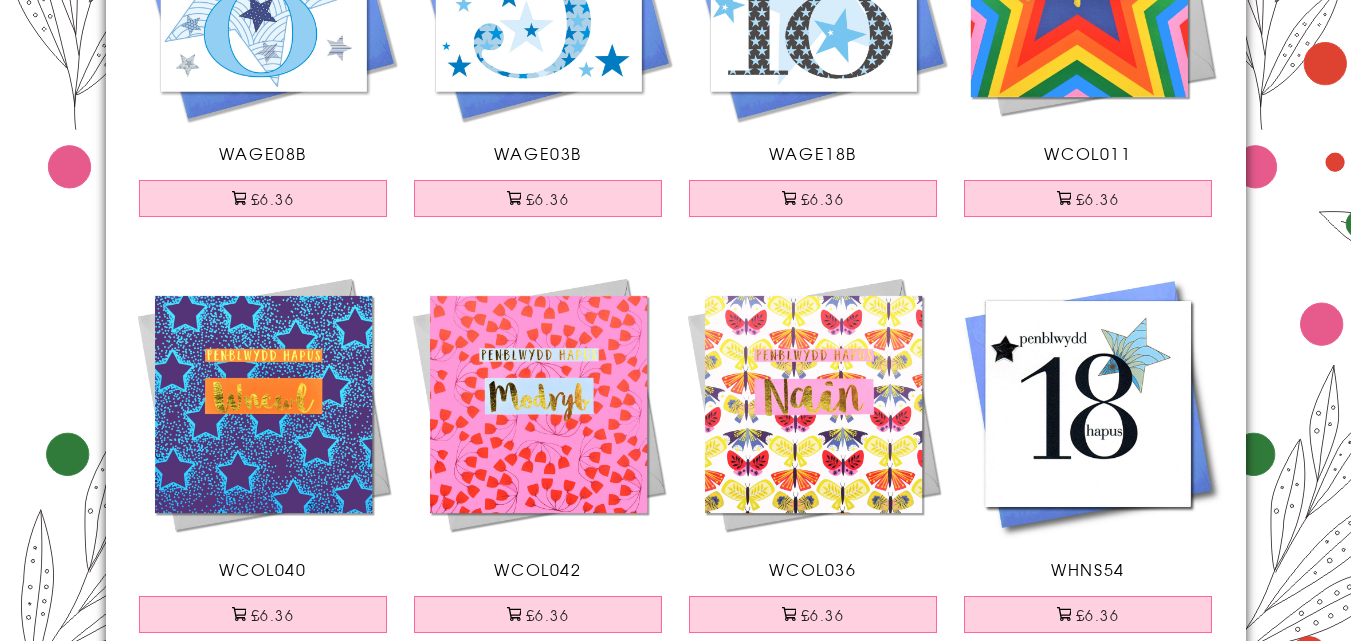 scroll, scrollTop: 2921, scrollLeft: 0, axis: vertical 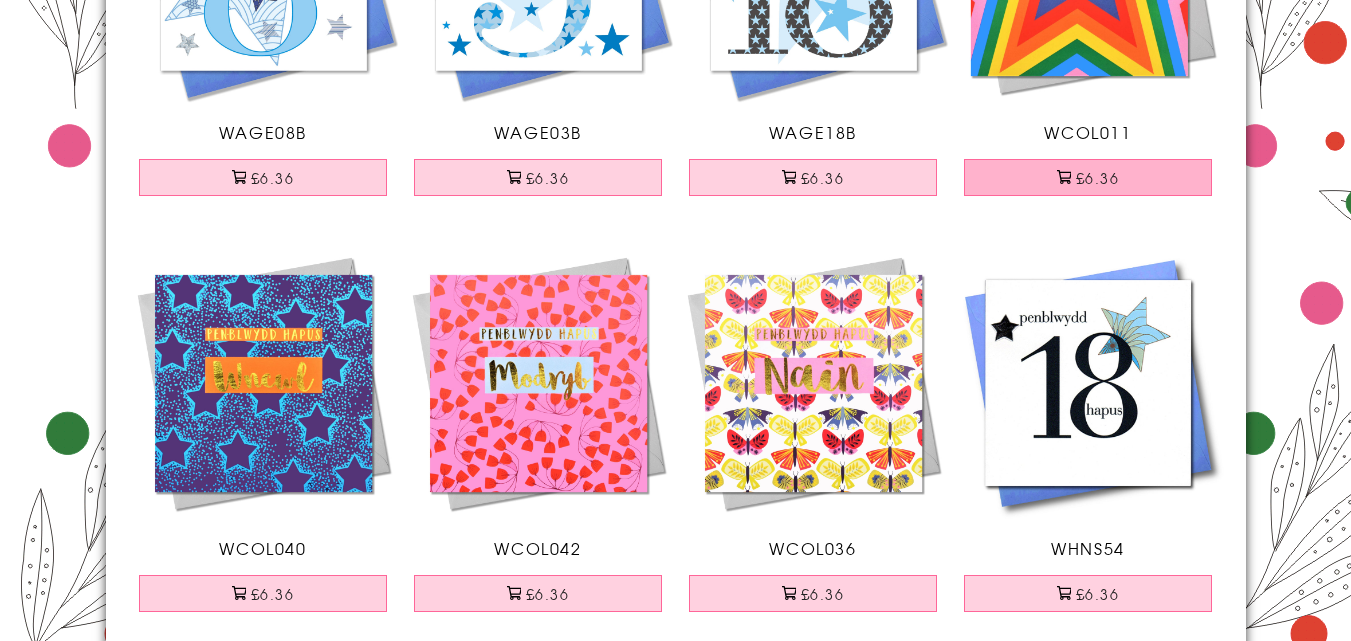 click on "£6.36" at bounding box center [1088, 177] 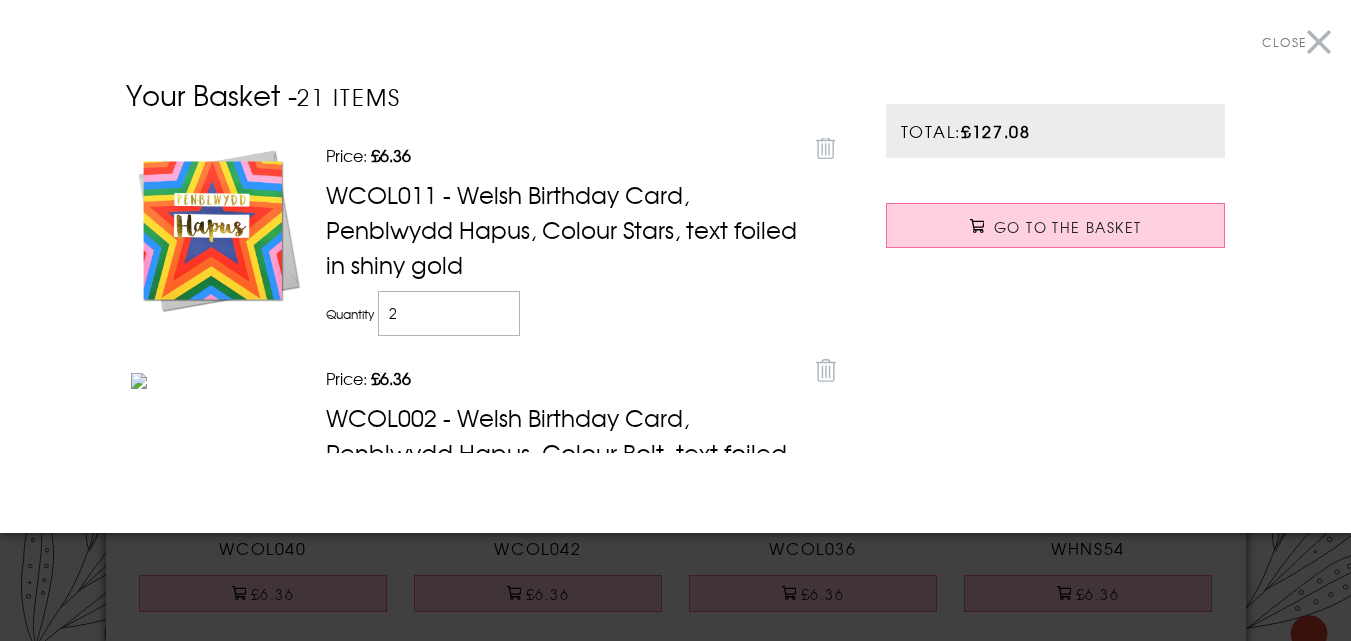 type on "2" 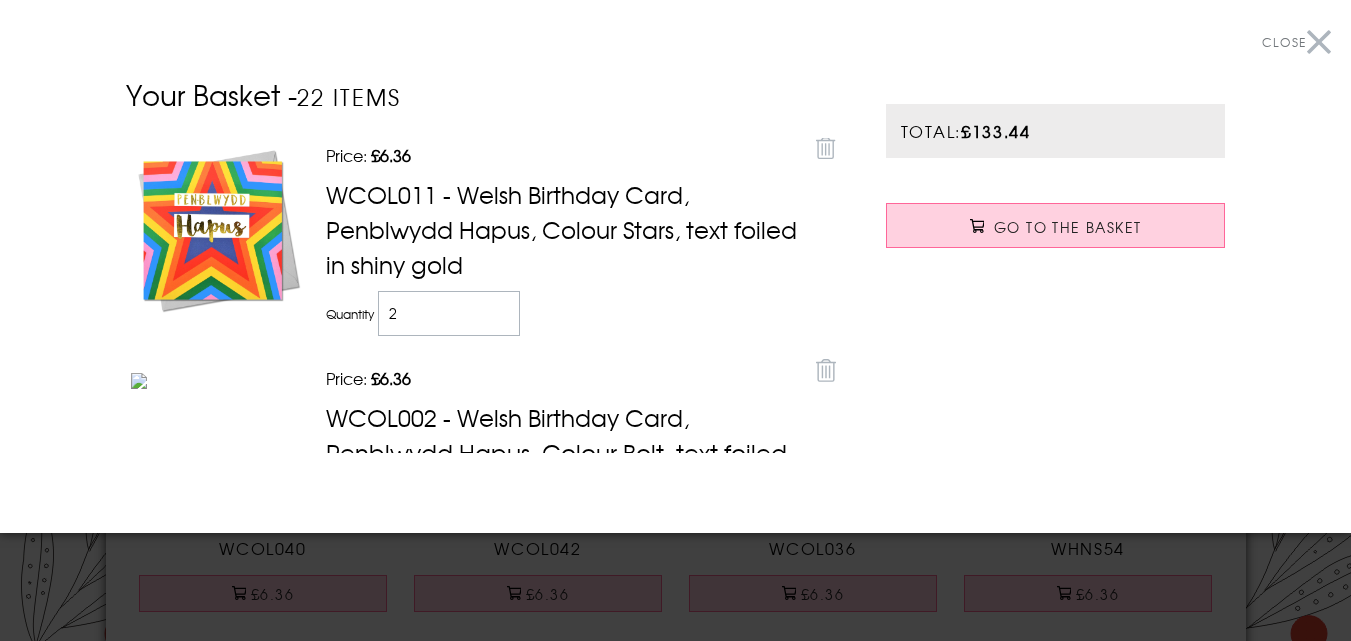 click on "Close" at bounding box center [1296, 42] 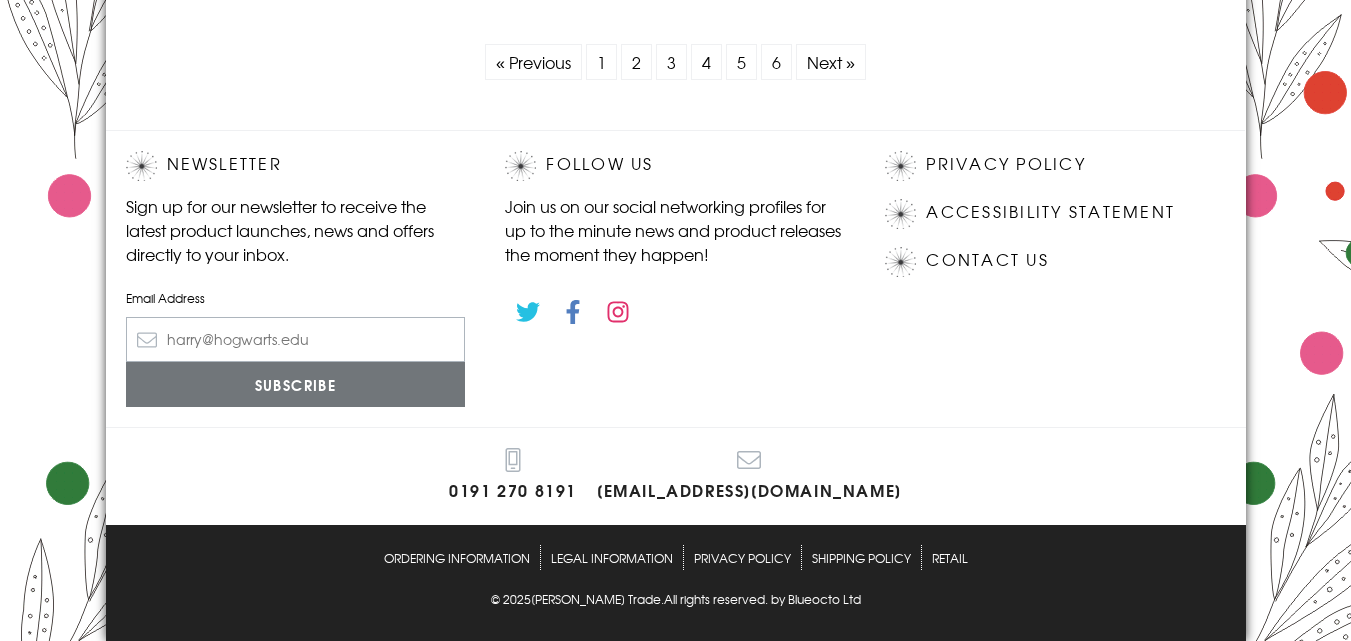 scroll, scrollTop: 6519, scrollLeft: 0, axis: vertical 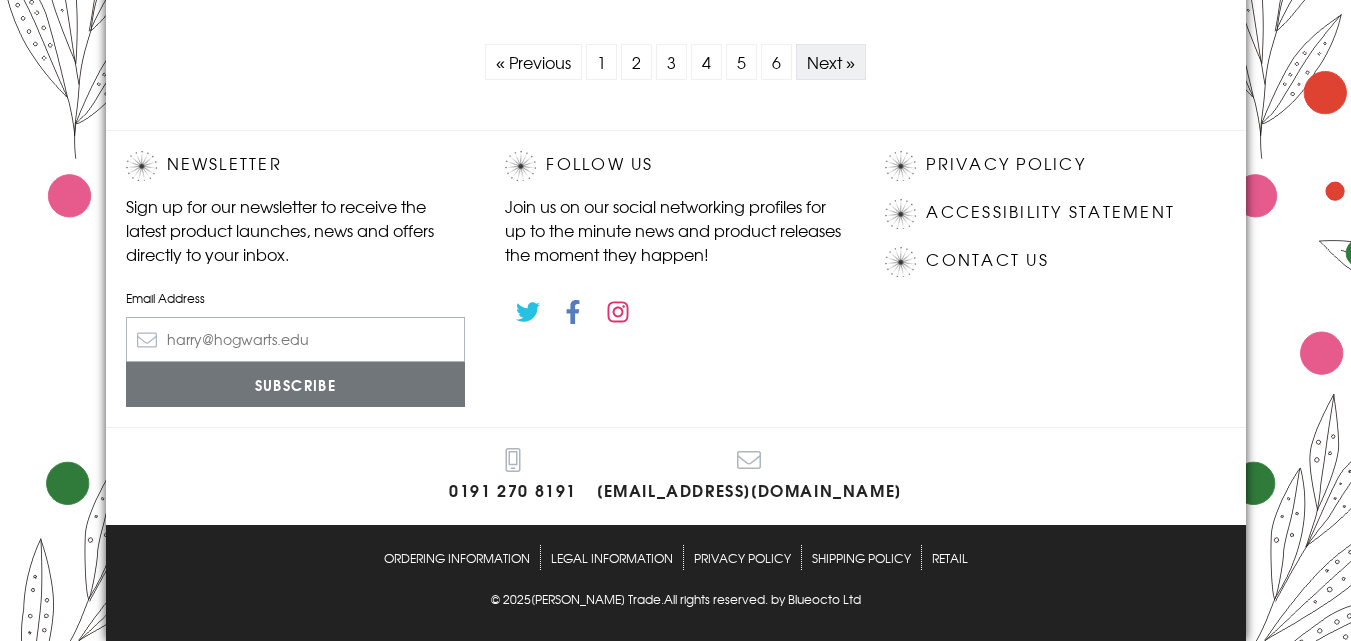 click on "Next »" at bounding box center (831, 62) 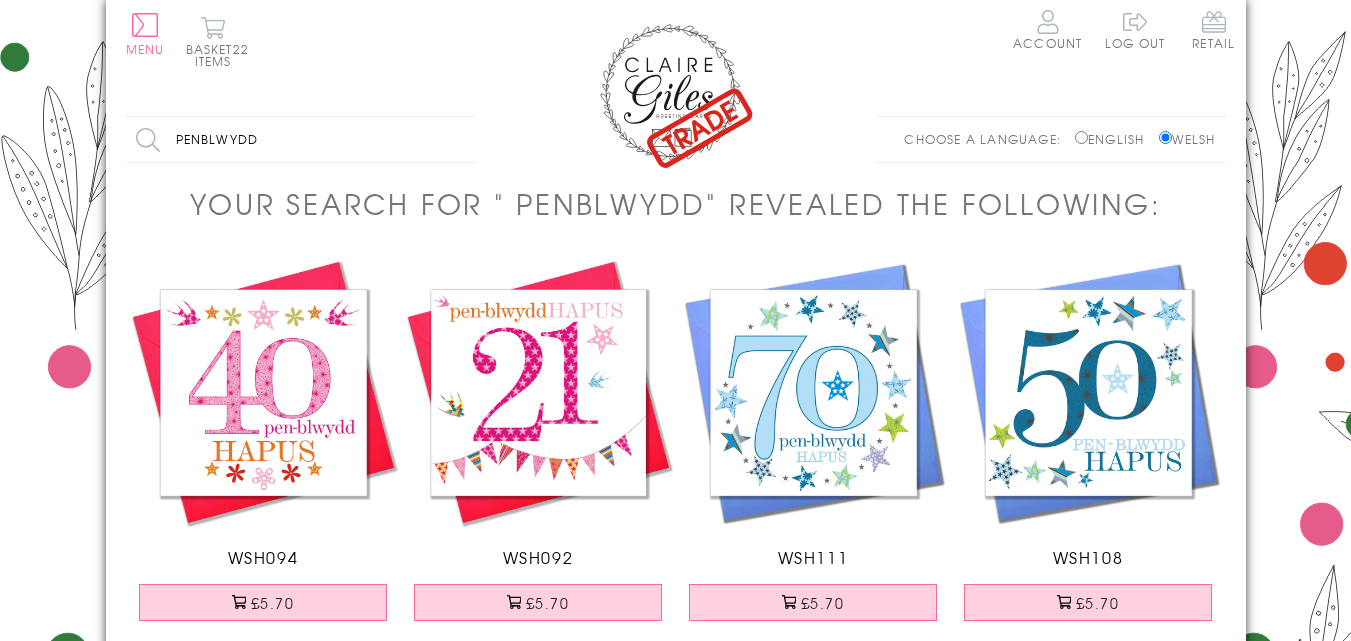 scroll, scrollTop: 0, scrollLeft: 0, axis: both 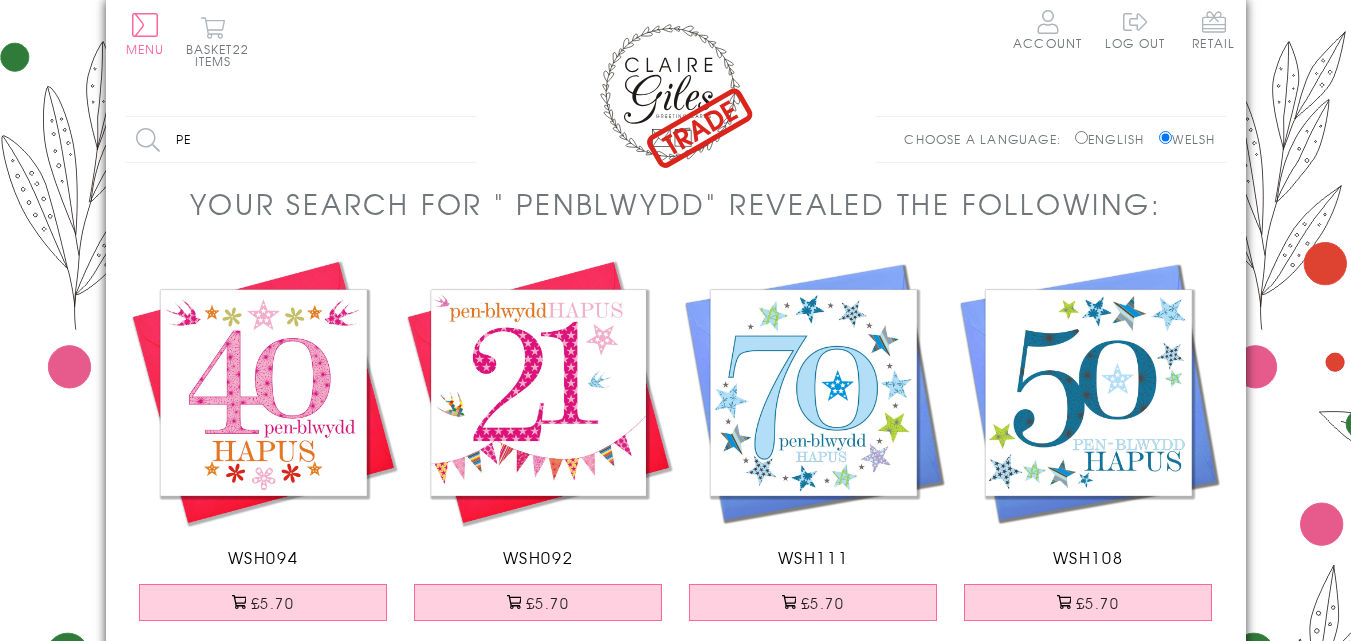 type on "p" 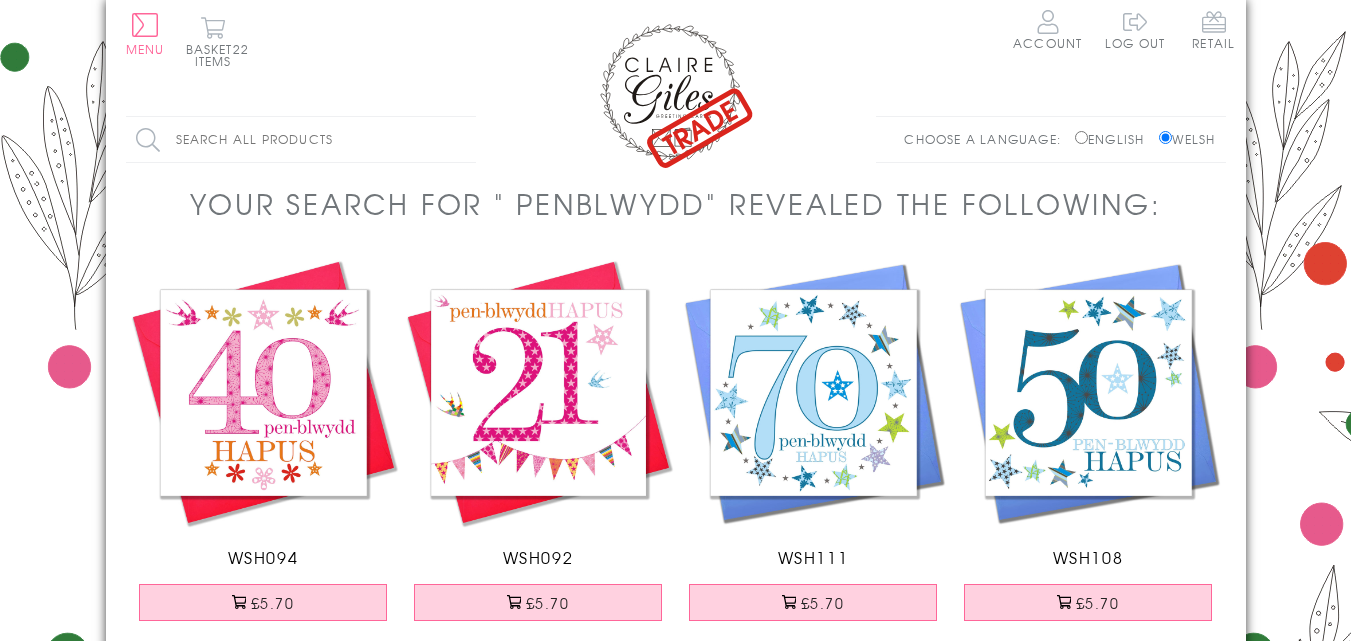 click on "Search all products" at bounding box center [301, 139] 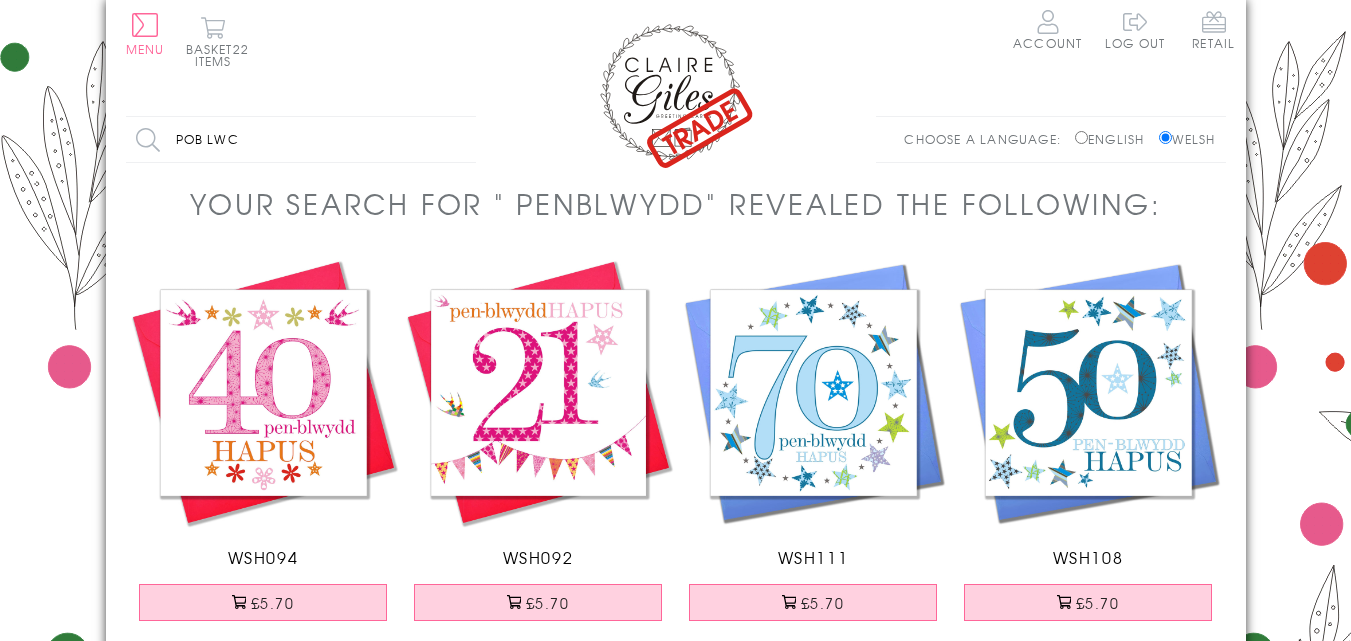 type on "pob lwc" 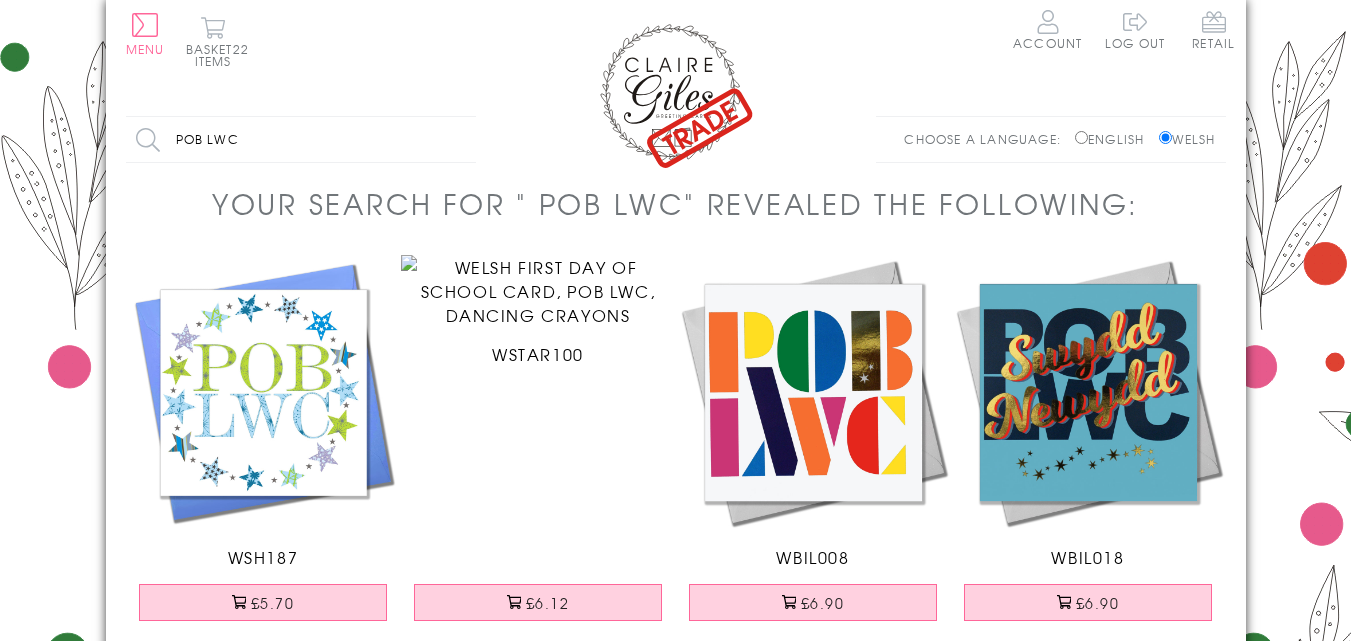 scroll, scrollTop: 0, scrollLeft: 0, axis: both 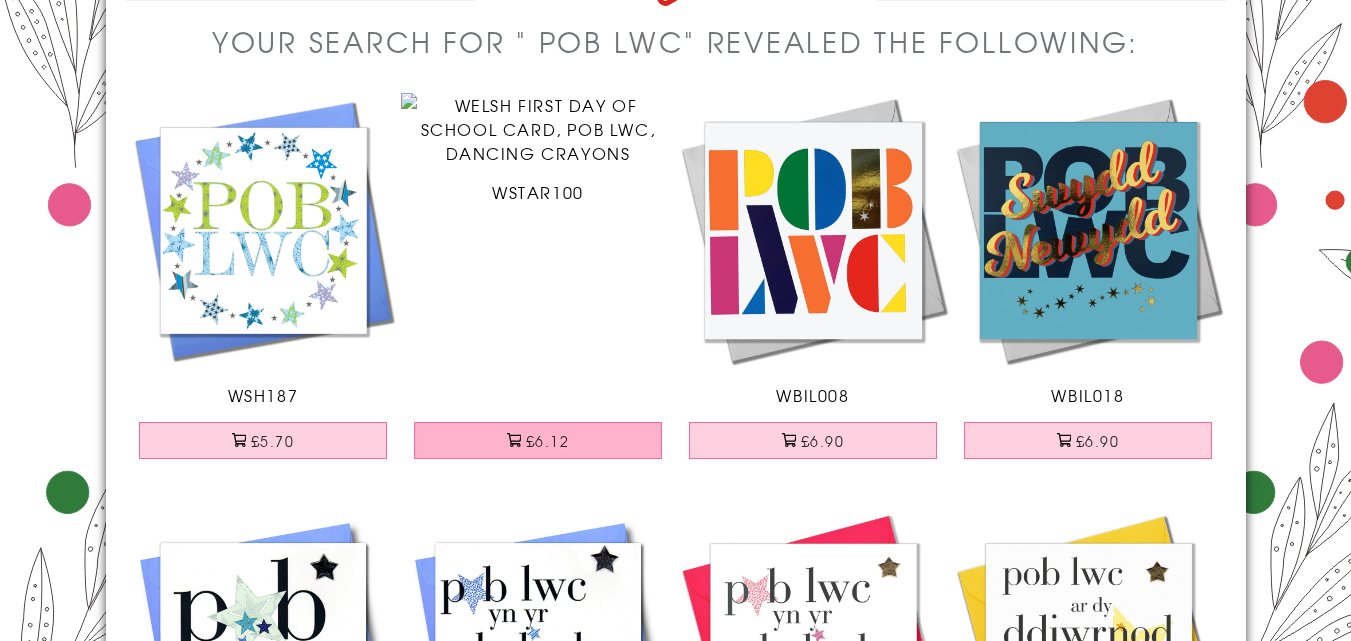 click on "£6.12" at bounding box center (538, 440) 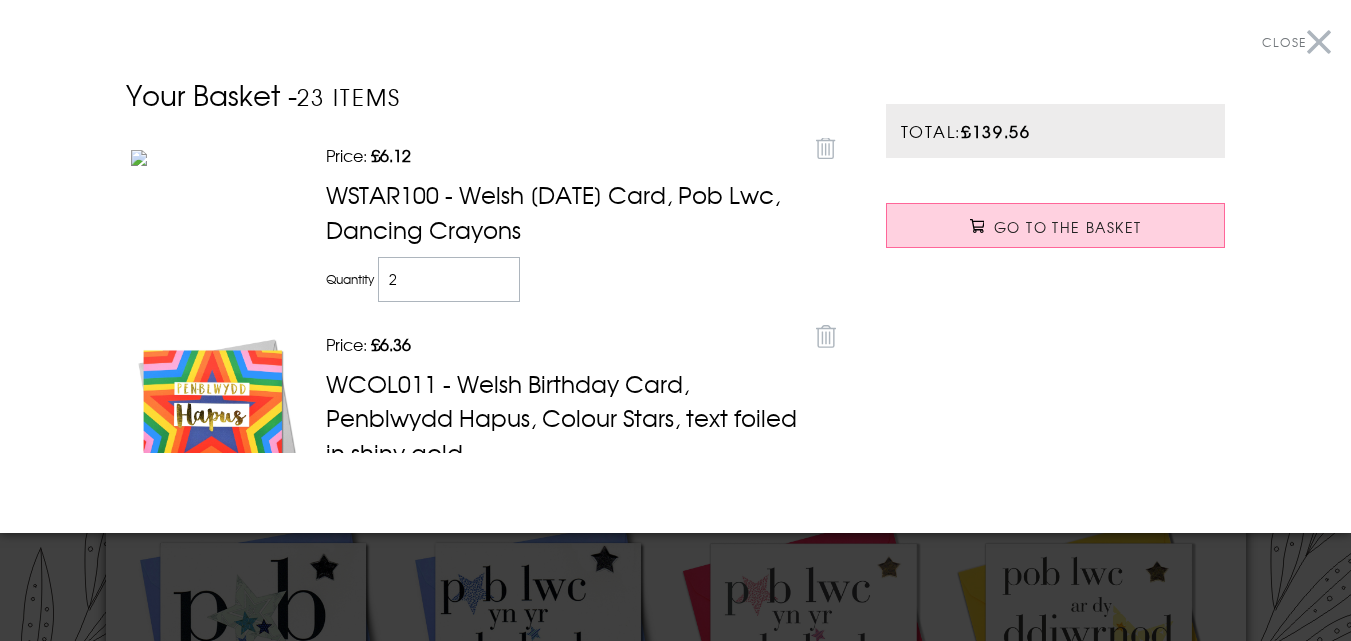 type on "2" 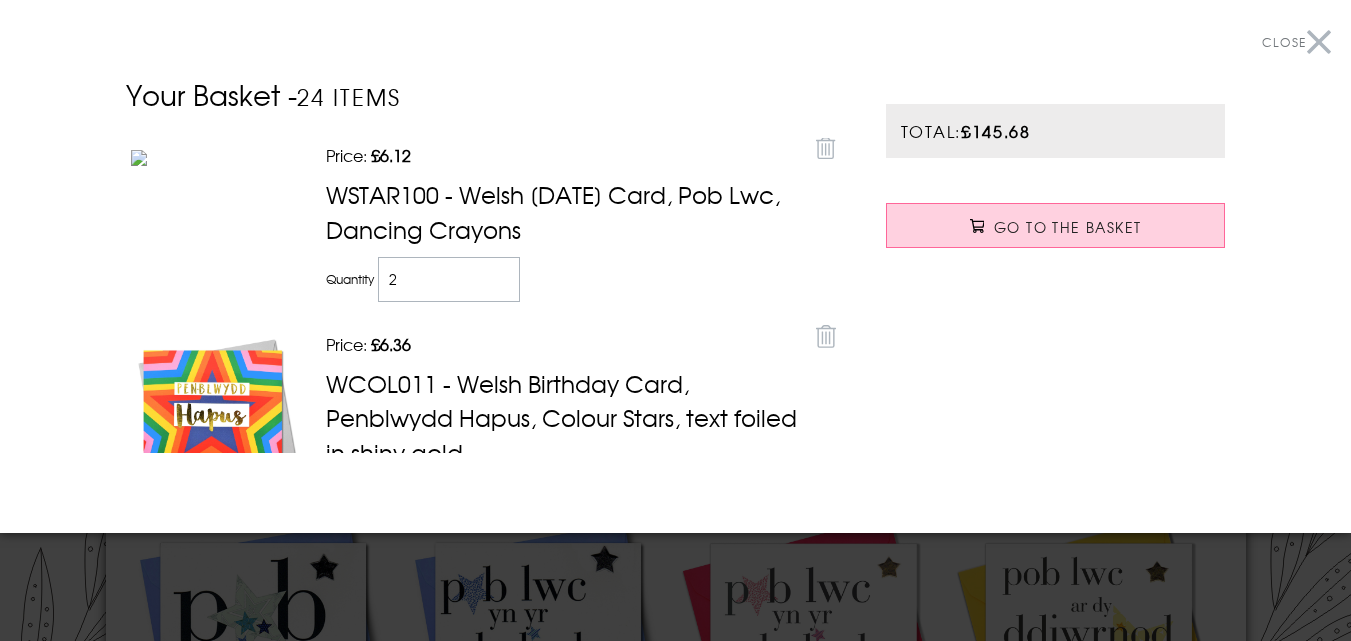 click on "Close" at bounding box center [1296, 42] 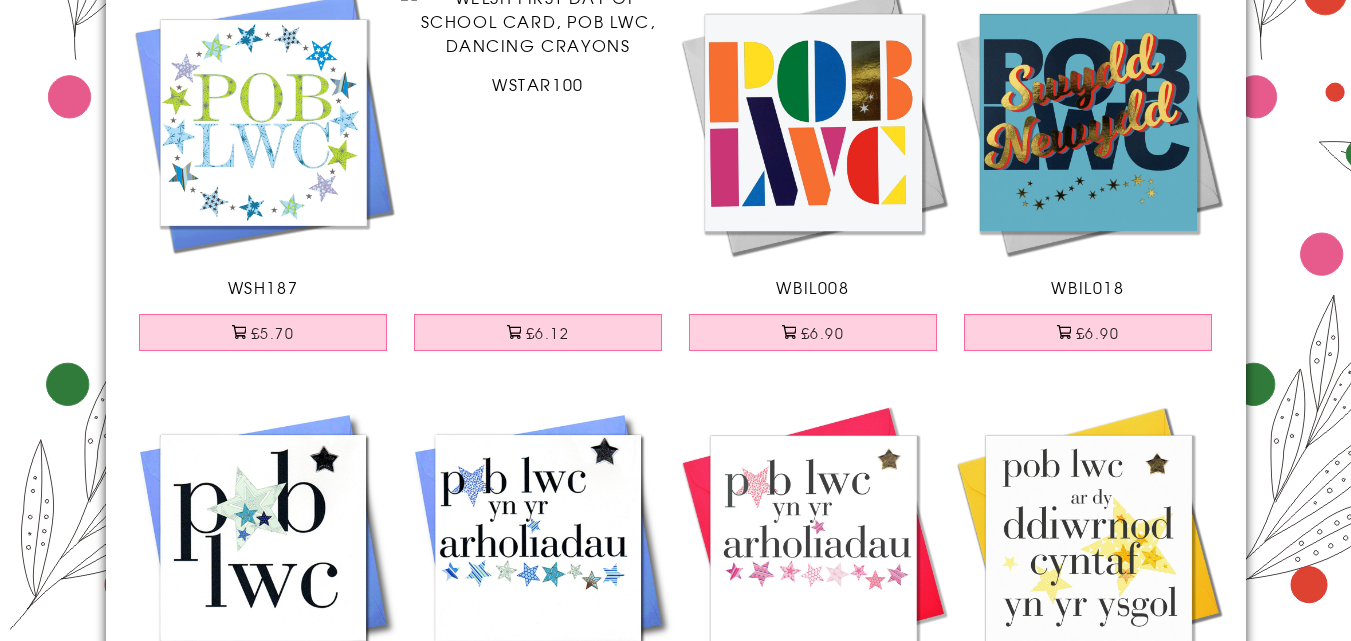 scroll, scrollTop: 0, scrollLeft: 0, axis: both 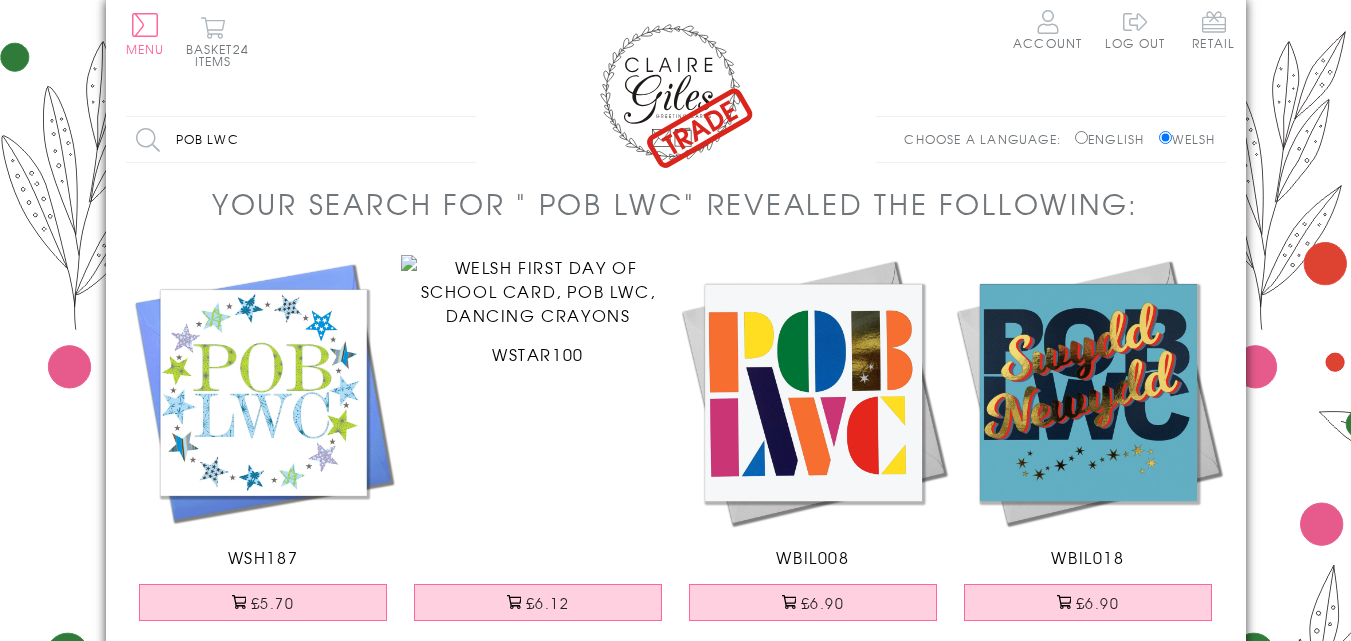 click on "pob lwc" at bounding box center (301, 139) 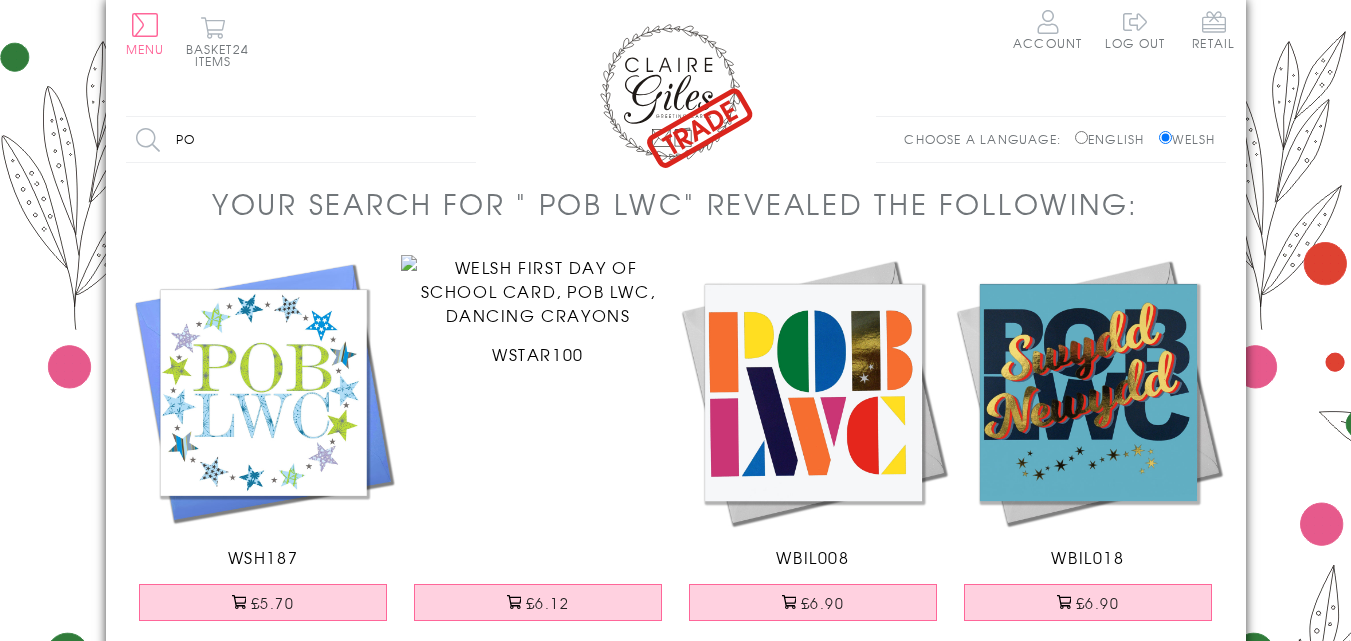 type on "p" 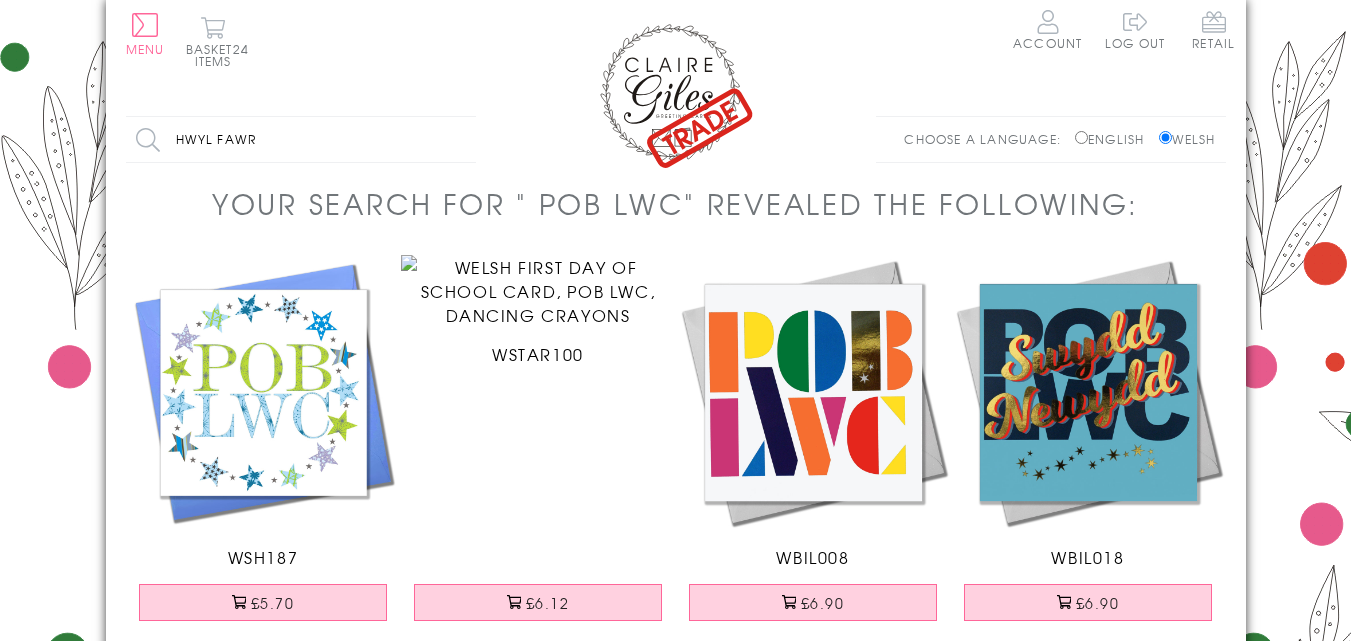 type on "hwyl fawr" 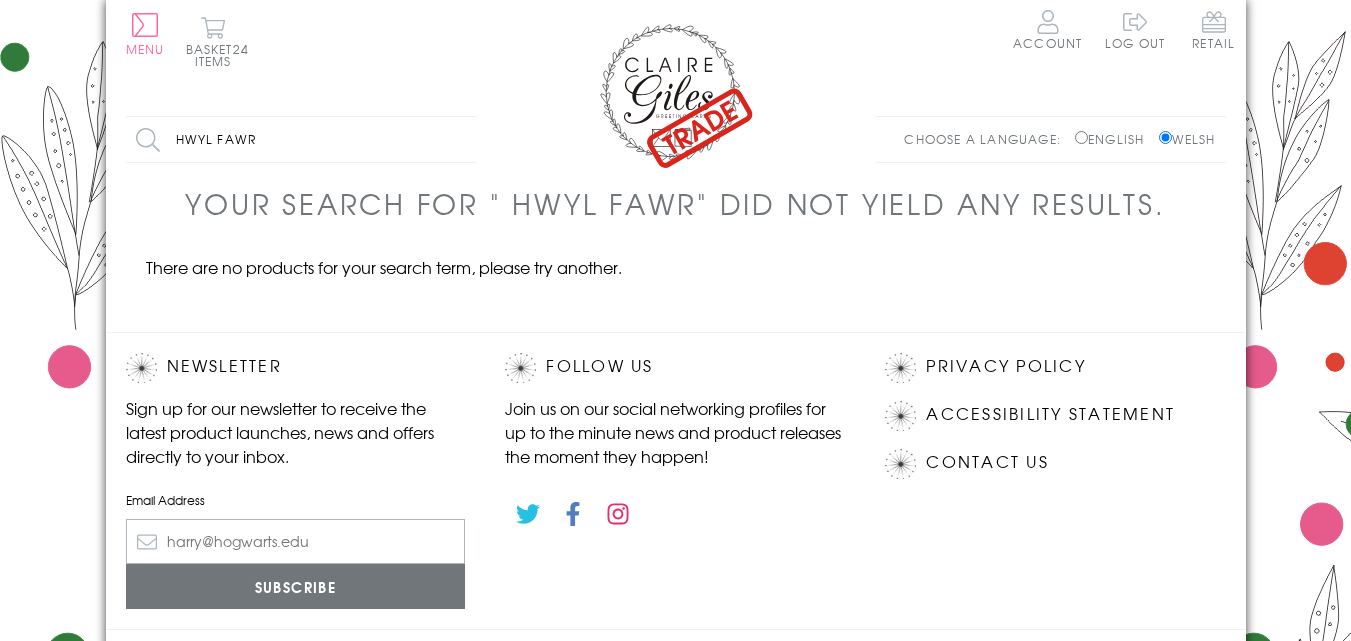 scroll, scrollTop: 0, scrollLeft: 0, axis: both 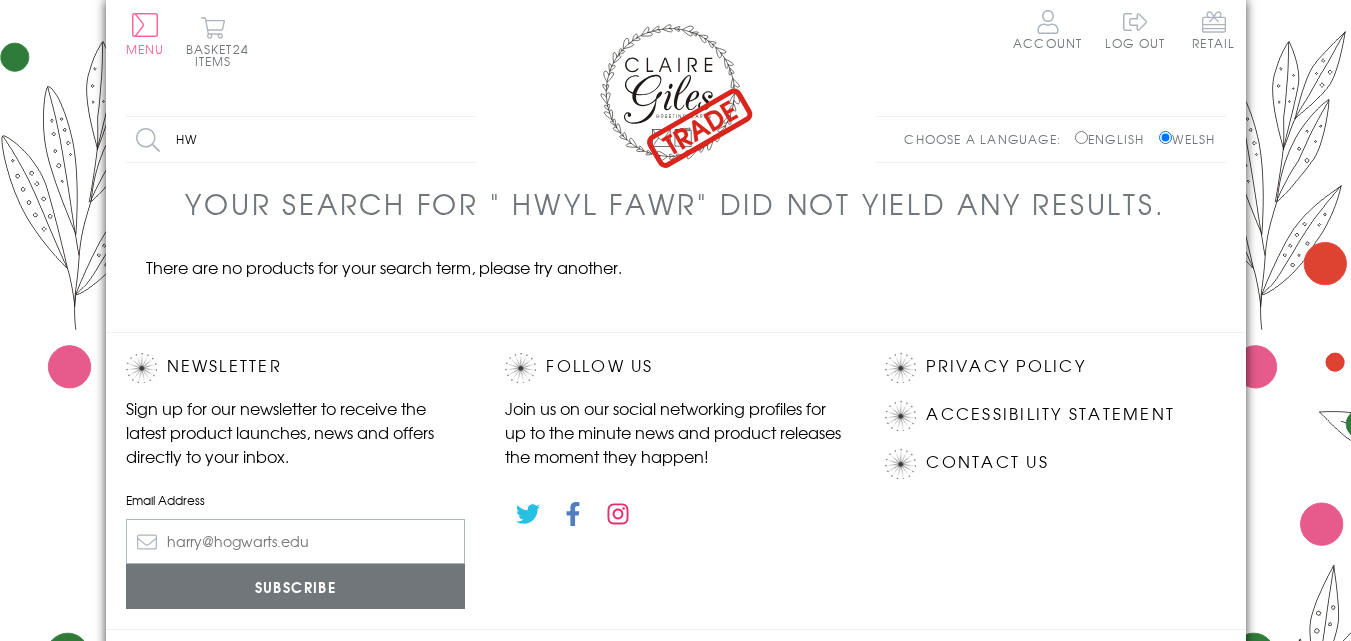 type on "h" 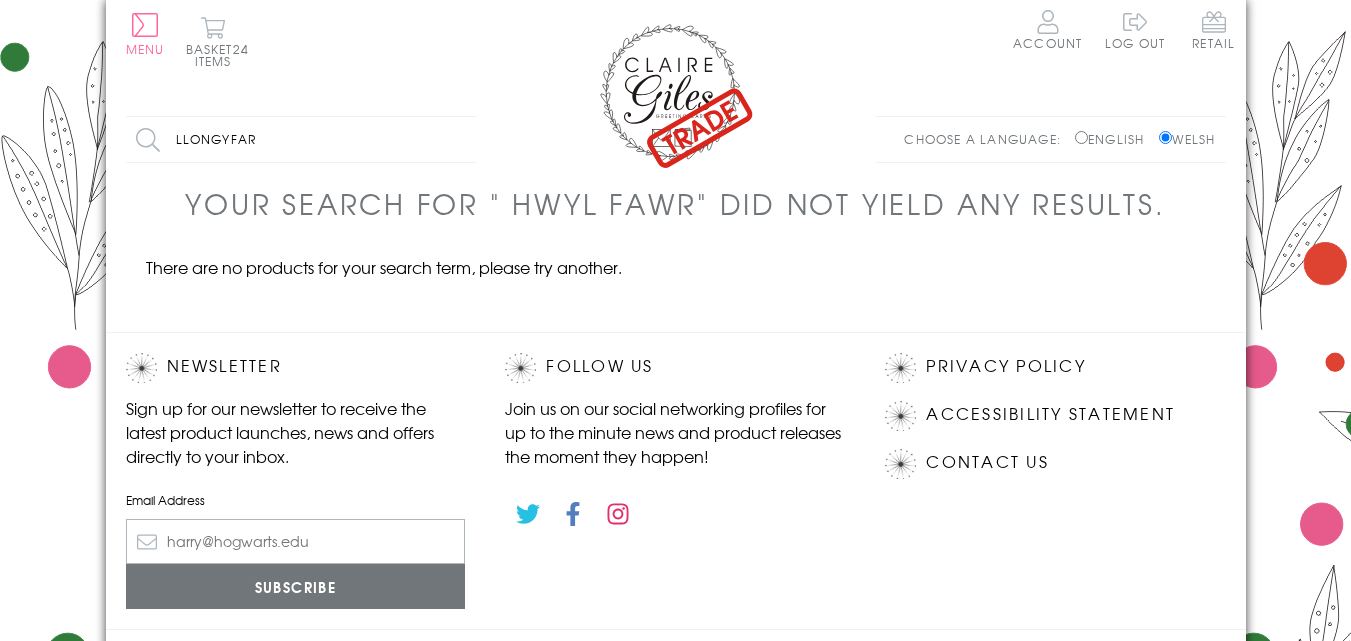 type on "llongyfarchiadau" 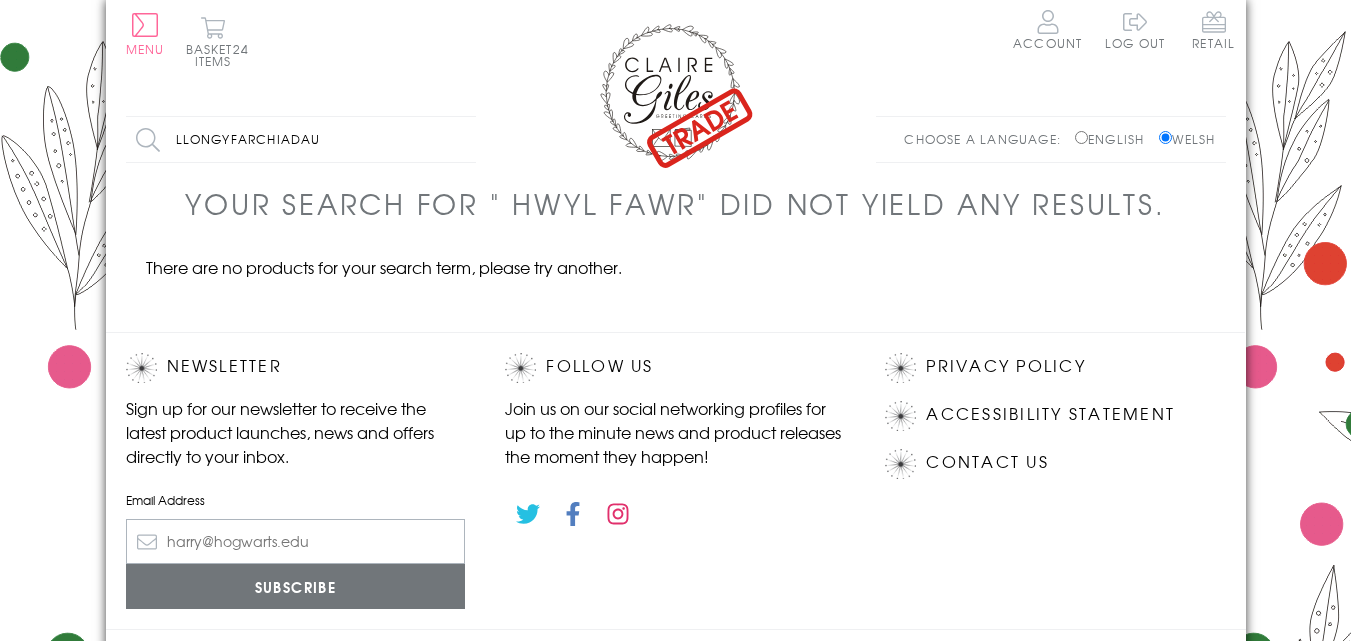 click on "Search" at bounding box center [466, 139] 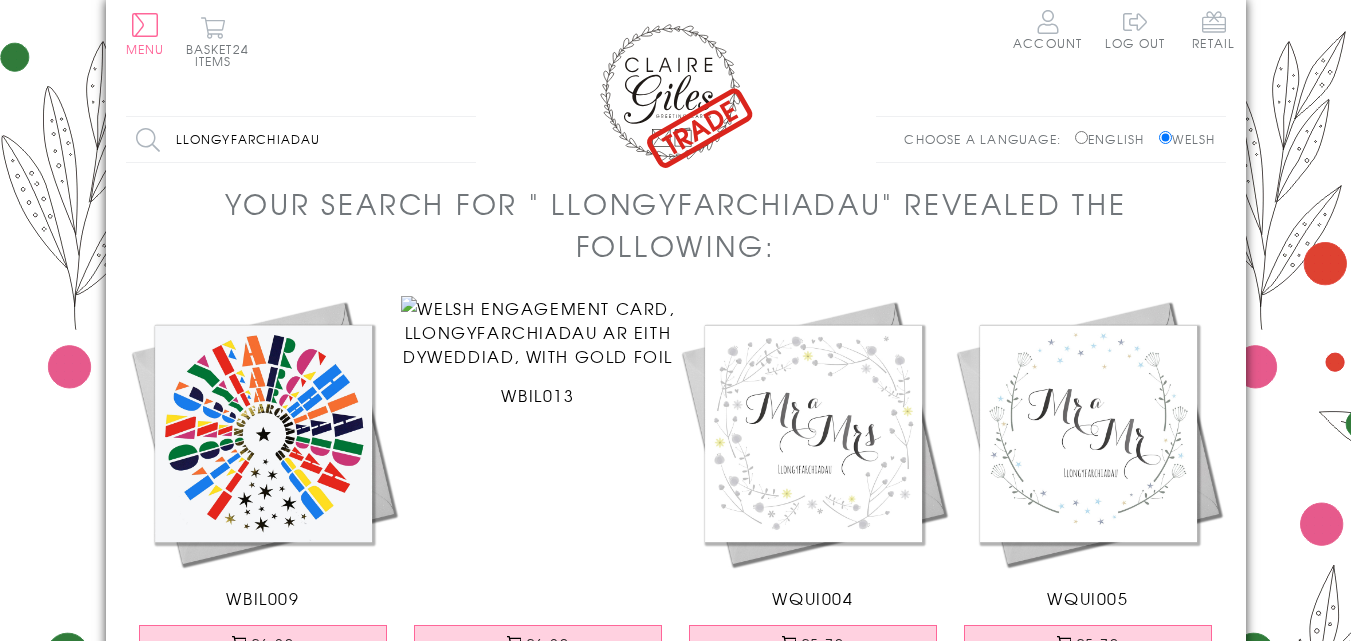 scroll, scrollTop: 0, scrollLeft: 0, axis: both 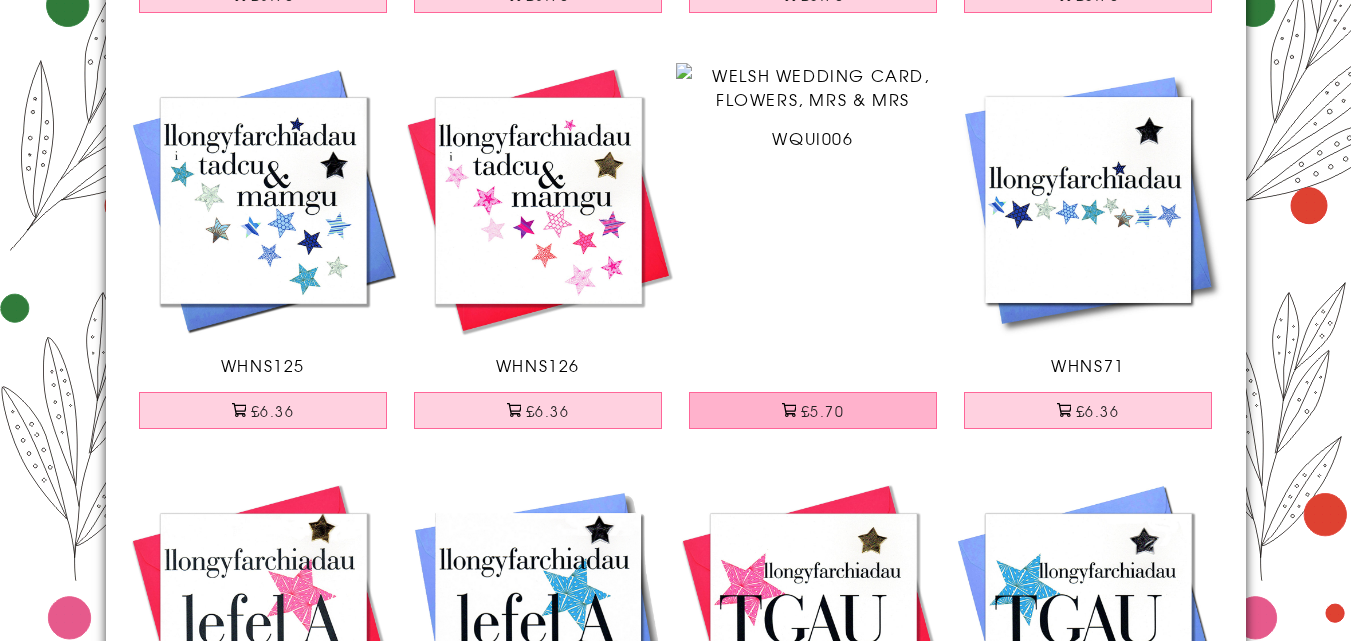 click on "£5.70" at bounding box center (813, 410) 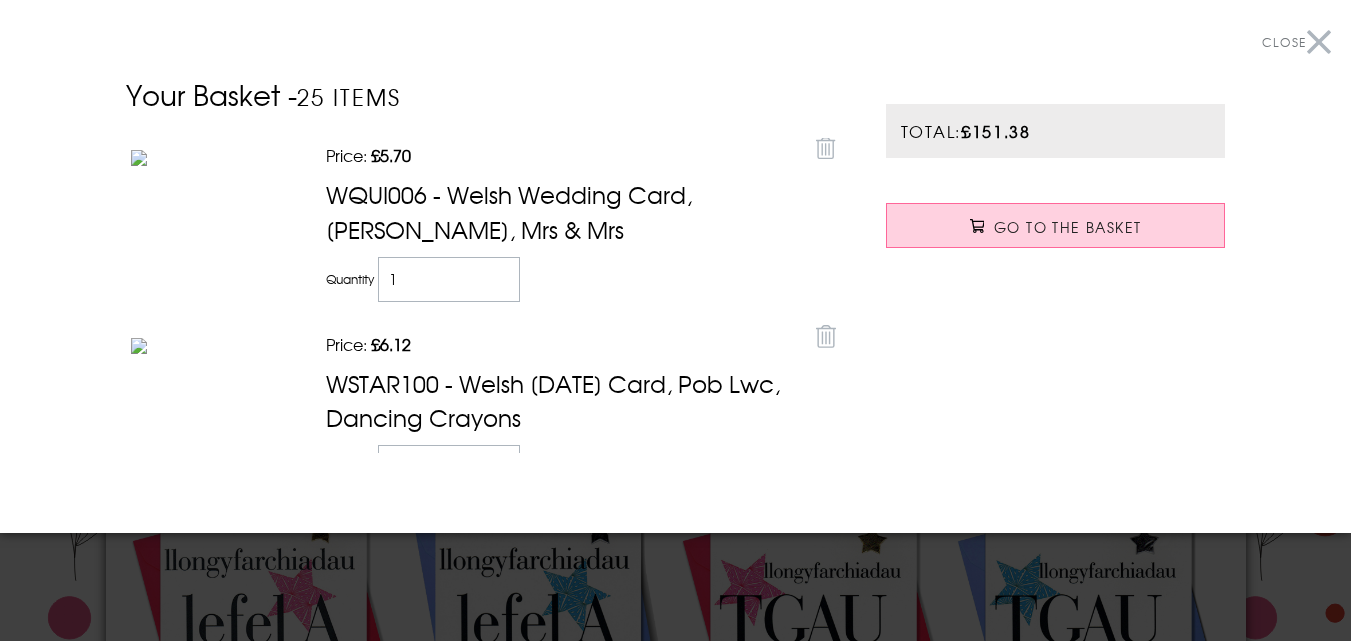 click on "Close" at bounding box center [1296, 42] 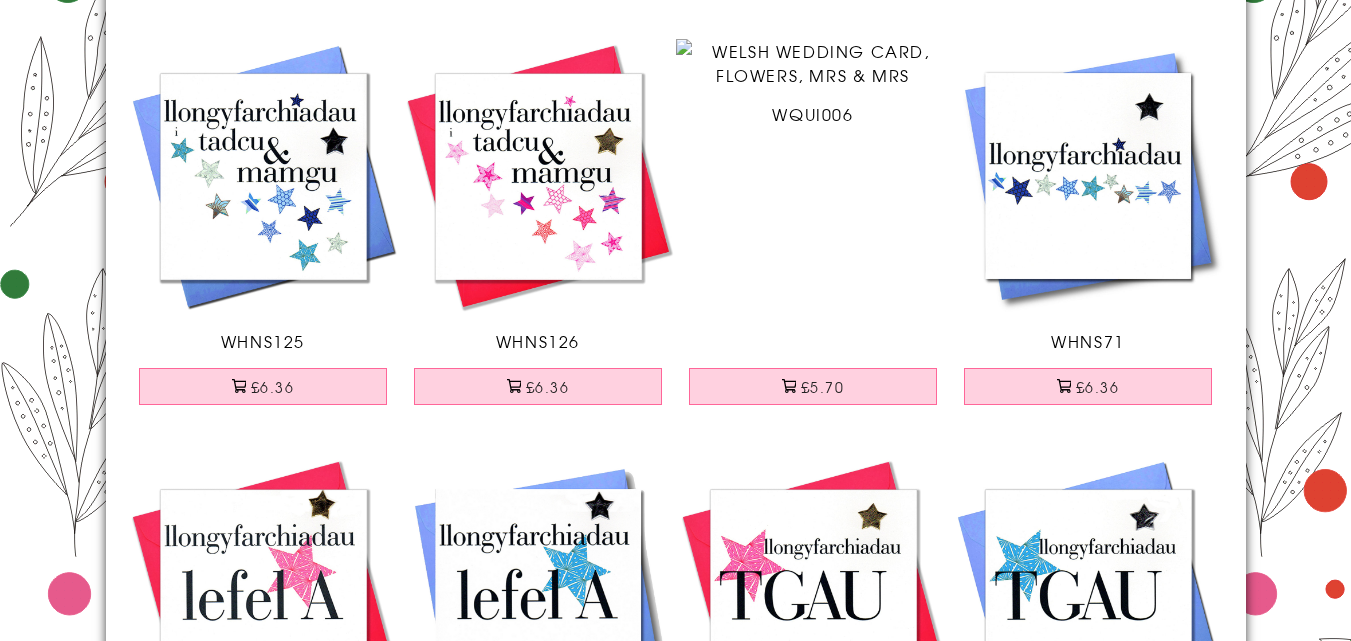 scroll, scrollTop: 234, scrollLeft: 0, axis: vertical 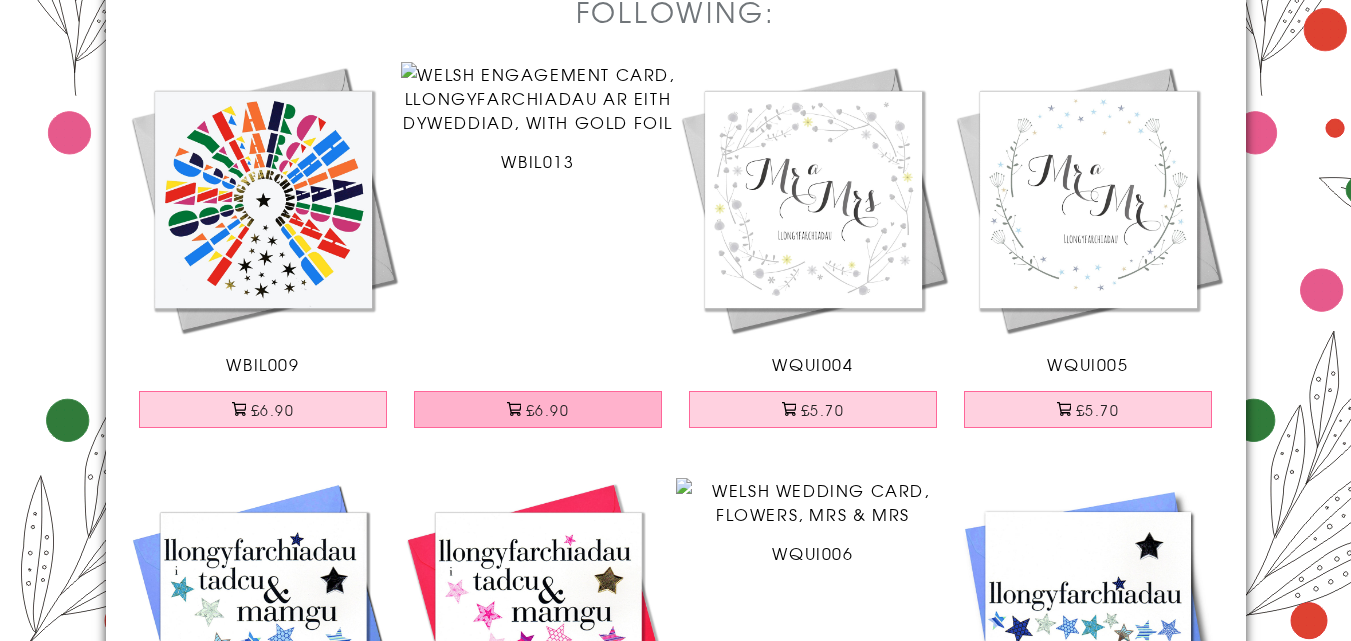 click on "£6.90" at bounding box center (538, 409) 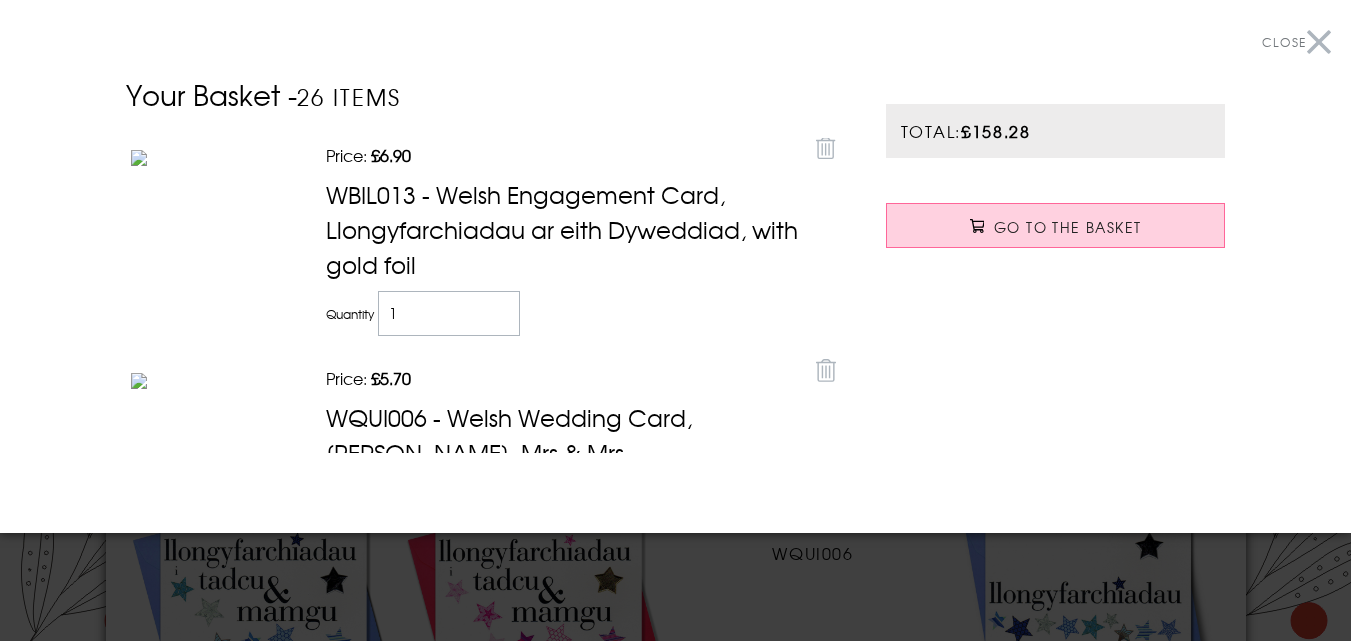 click on "Close" at bounding box center [1296, 42] 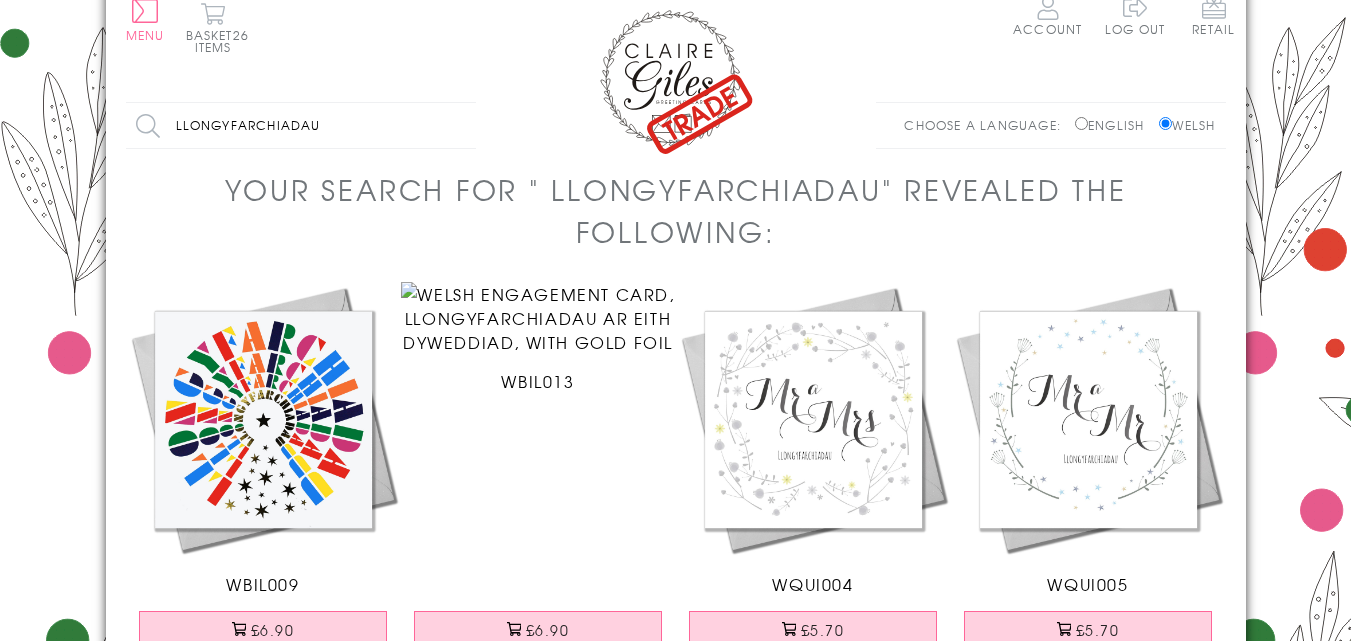 scroll, scrollTop: 0, scrollLeft: 0, axis: both 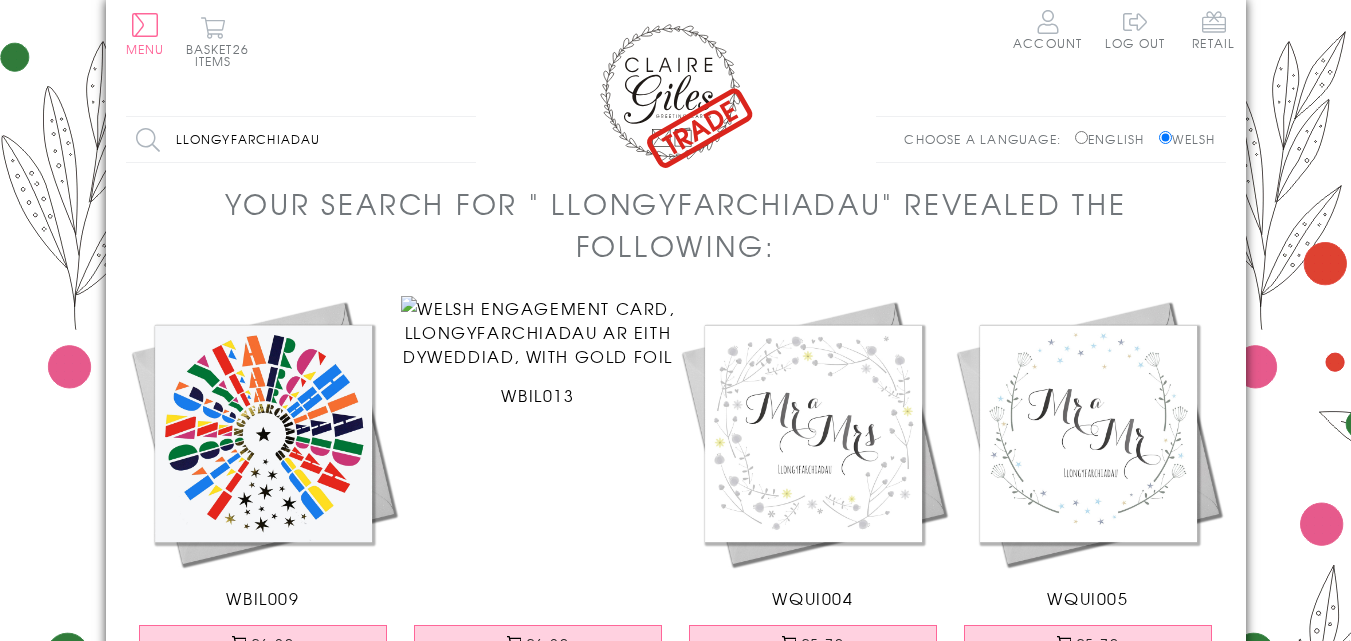 click on "llongyfarchiadau" at bounding box center [301, 139] 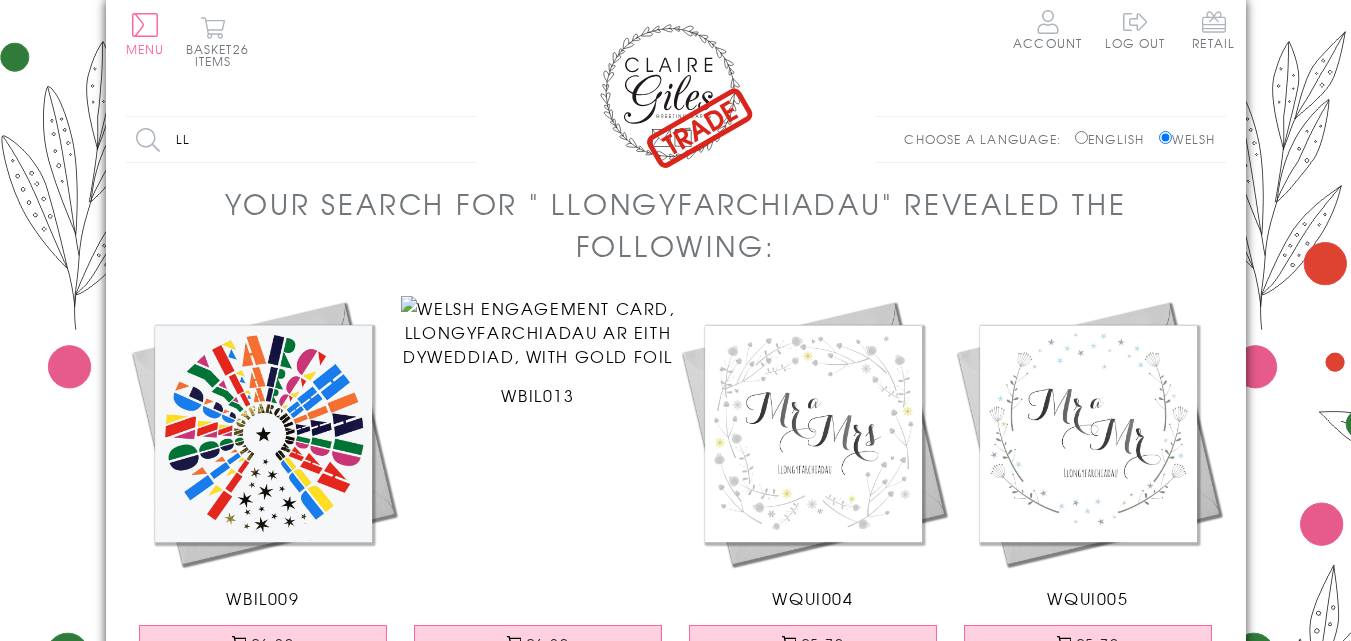 type on "l" 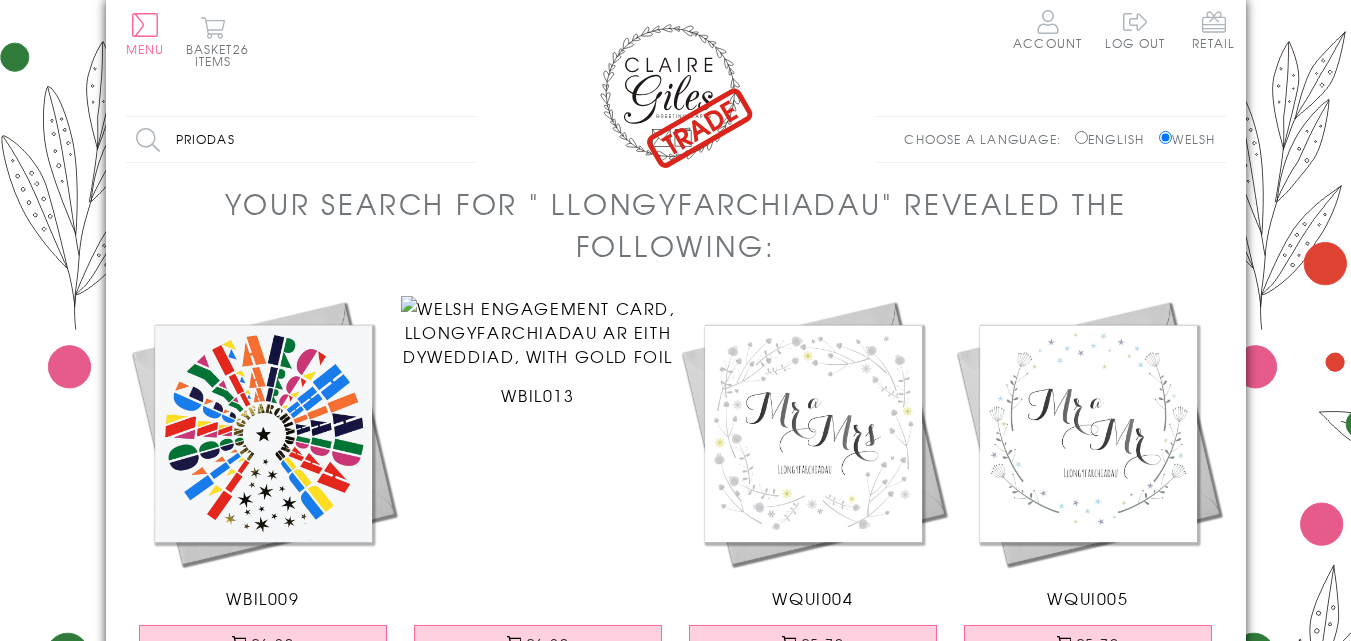 type on "priodas" 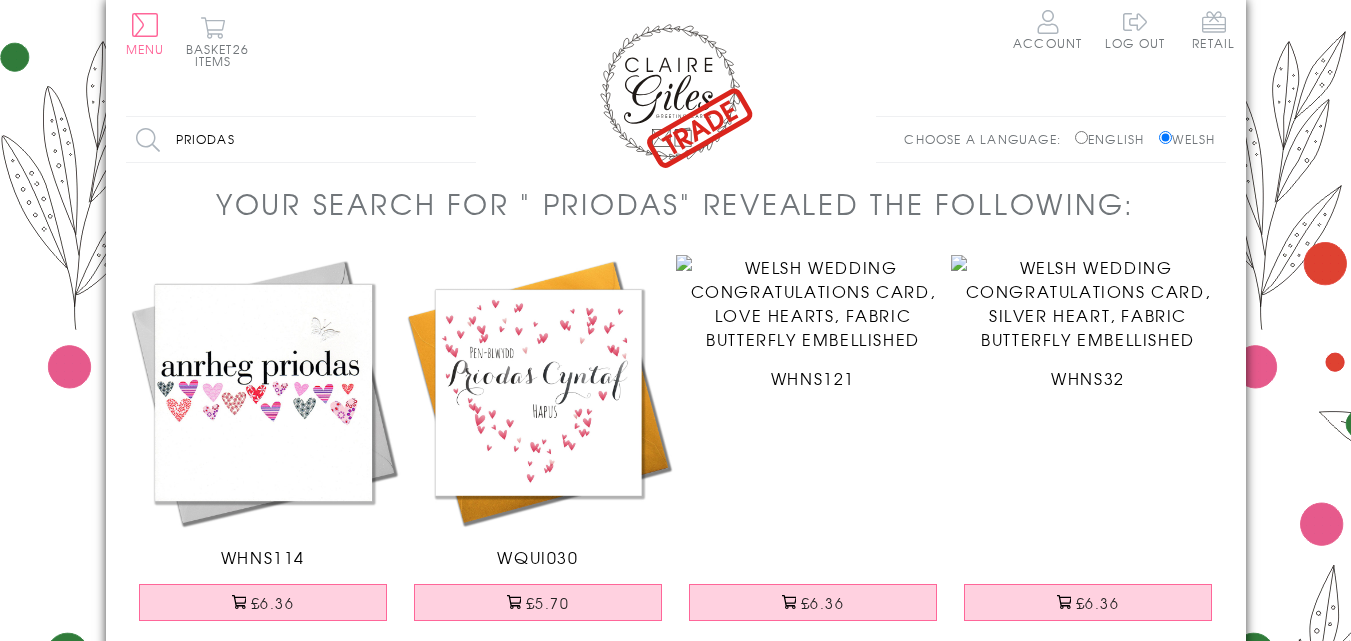 scroll, scrollTop: 0, scrollLeft: 0, axis: both 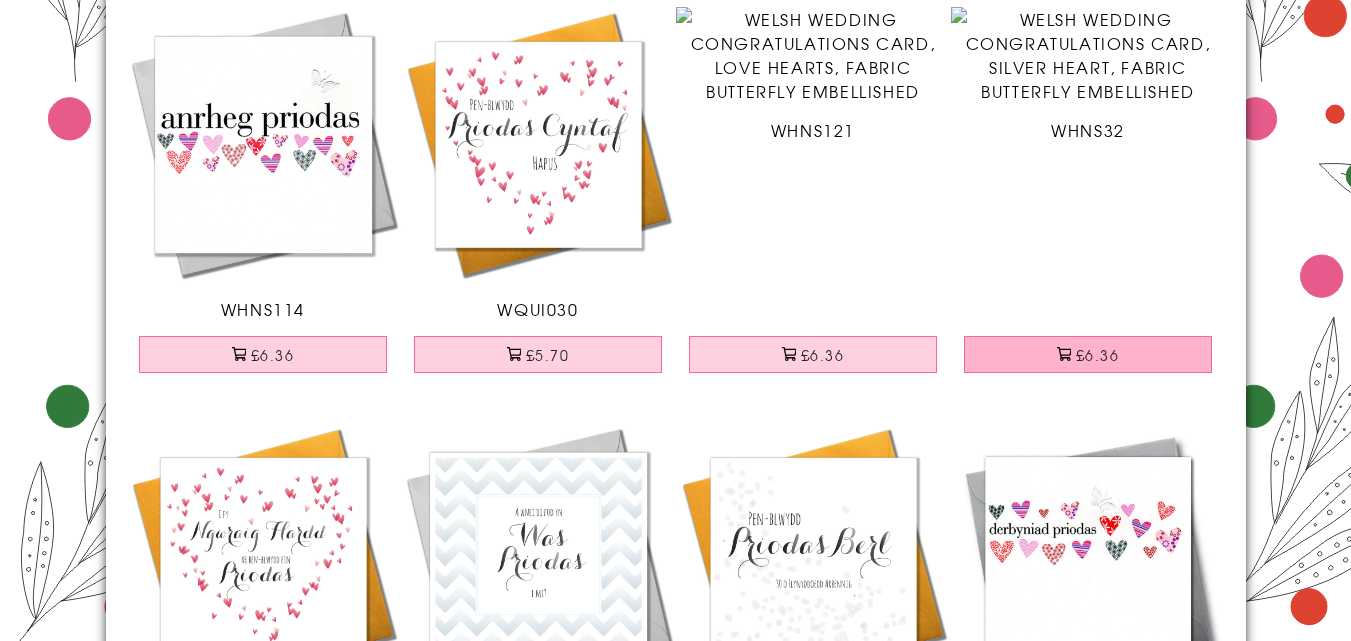 click on "£6.36" at bounding box center [1088, 354] 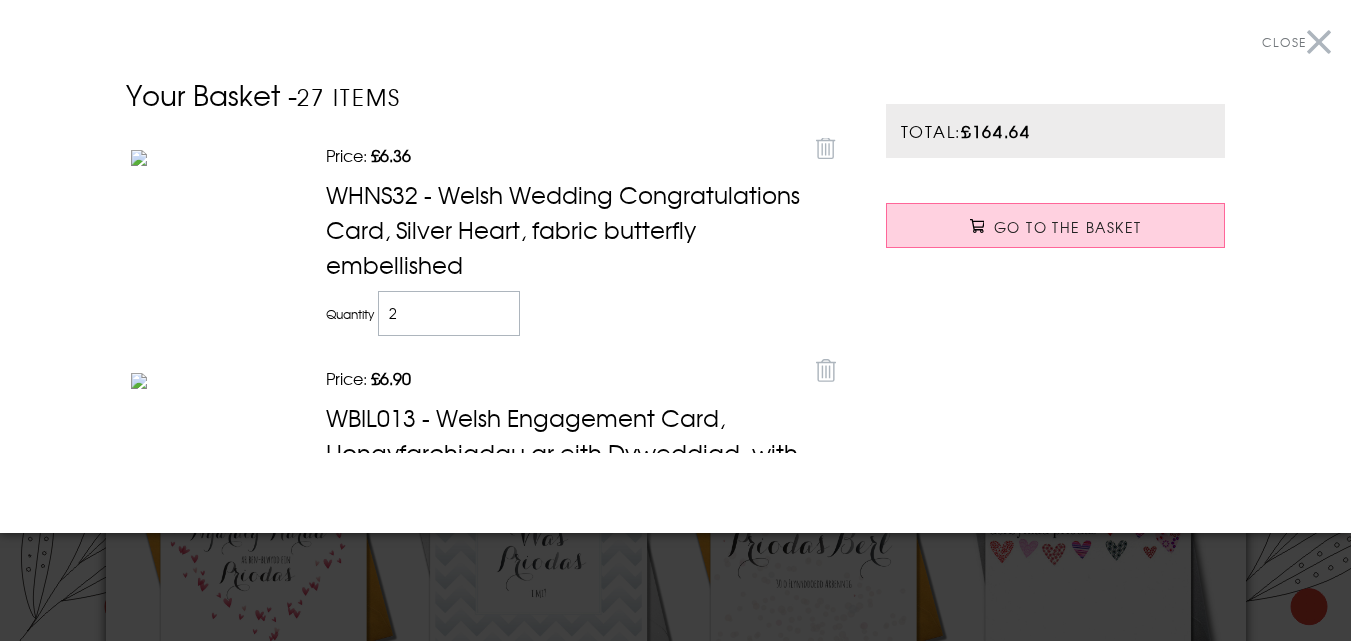 type on "2" 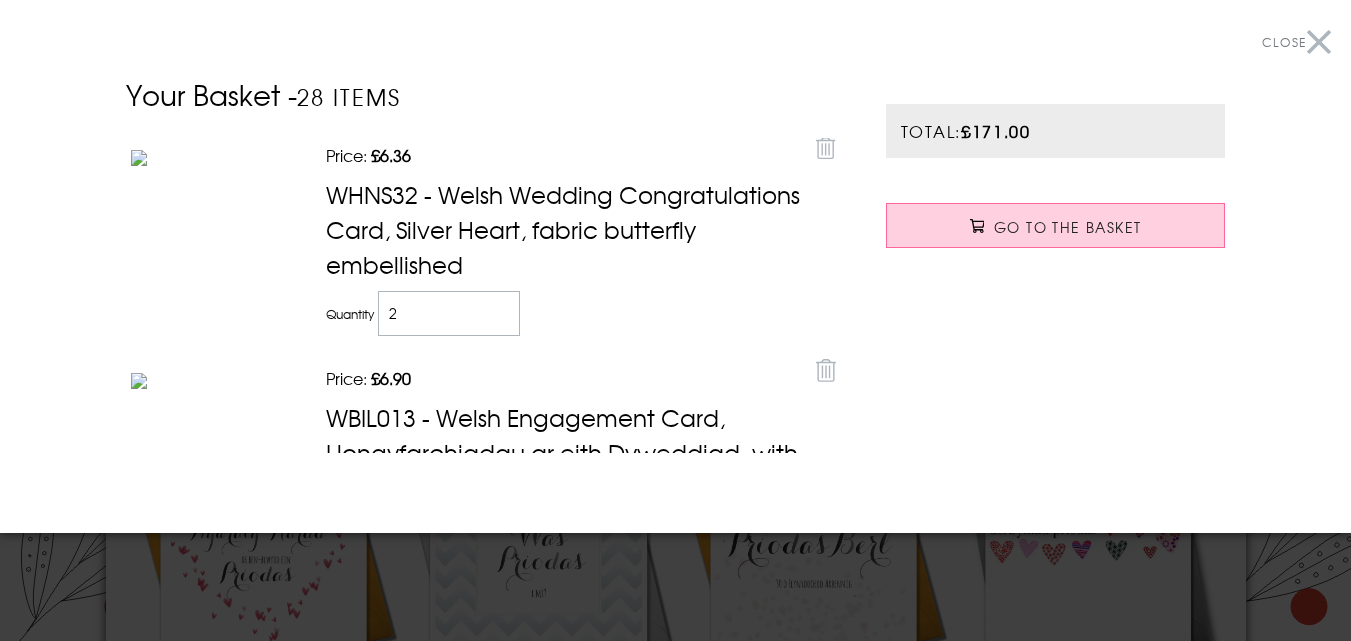 click on "Close" at bounding box center [1296, 42] 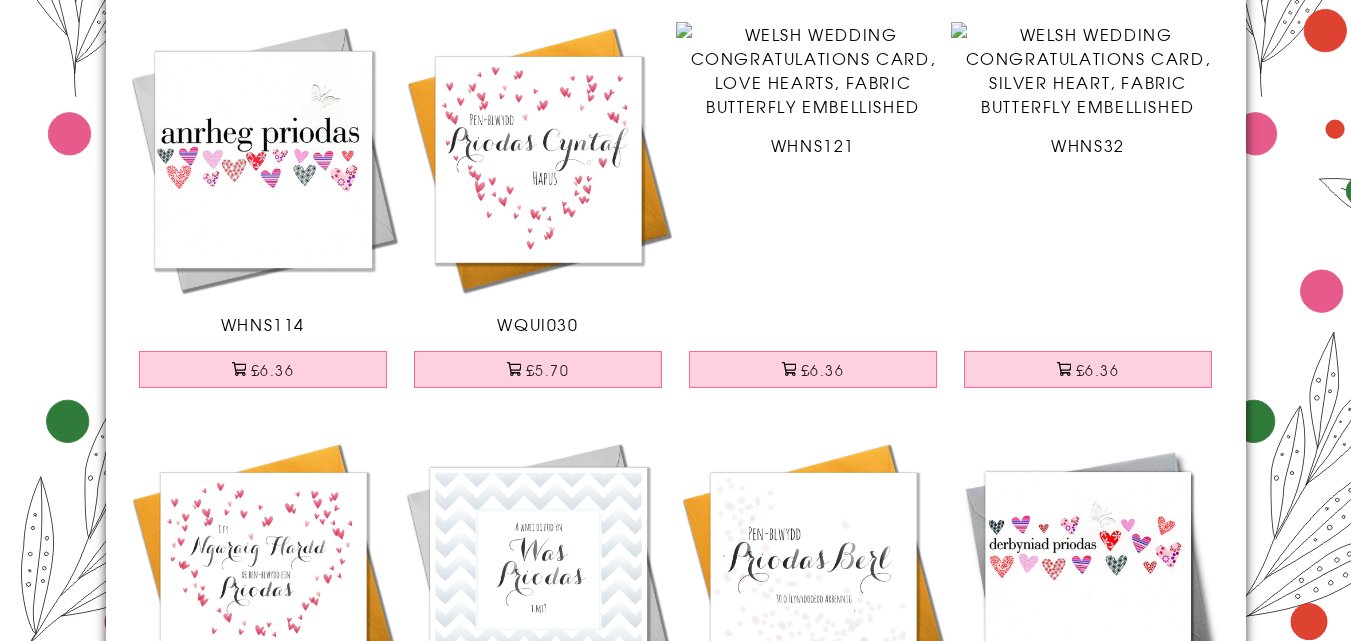 scroll, scrollTop: 223, scrollLeft: 0, axis: vertical 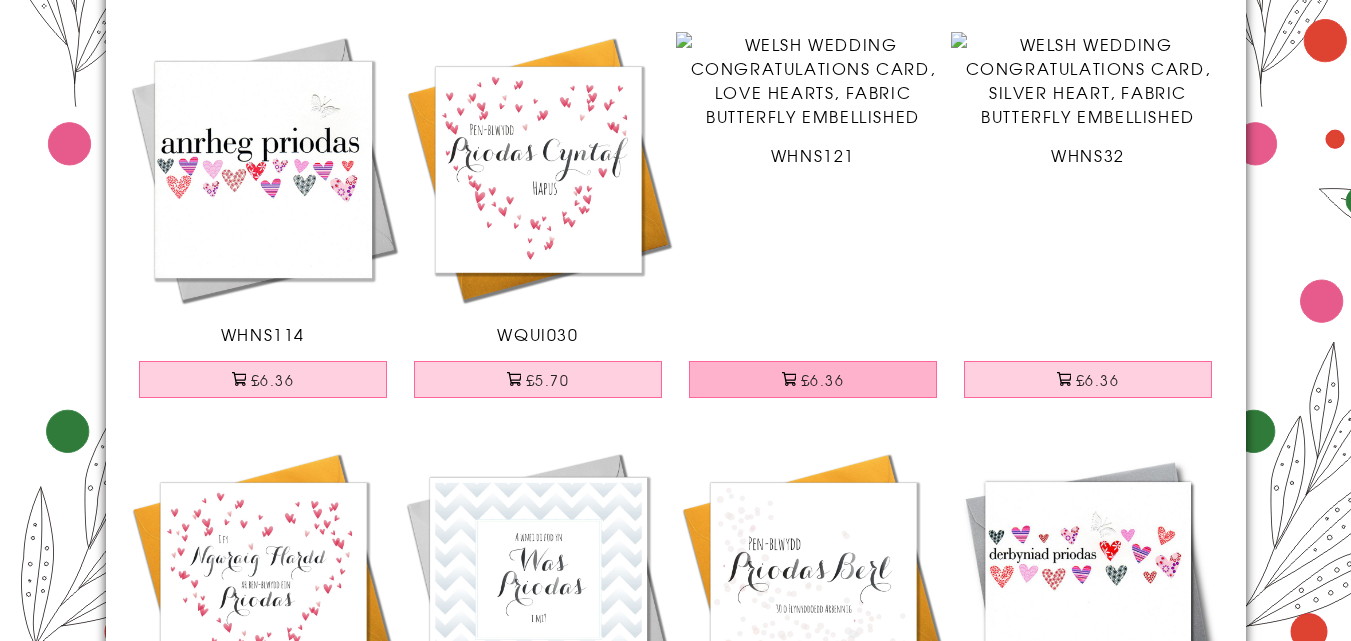 click on "£6.36" at bounding box center [813, 379] 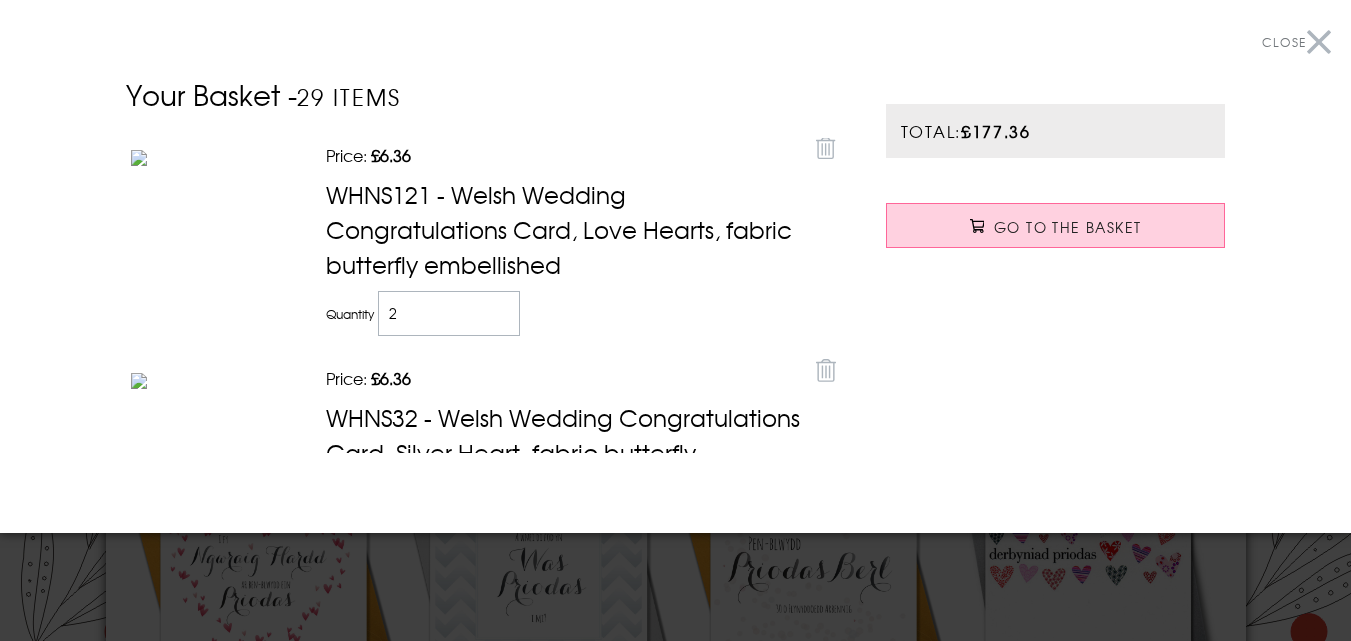 type on "2" 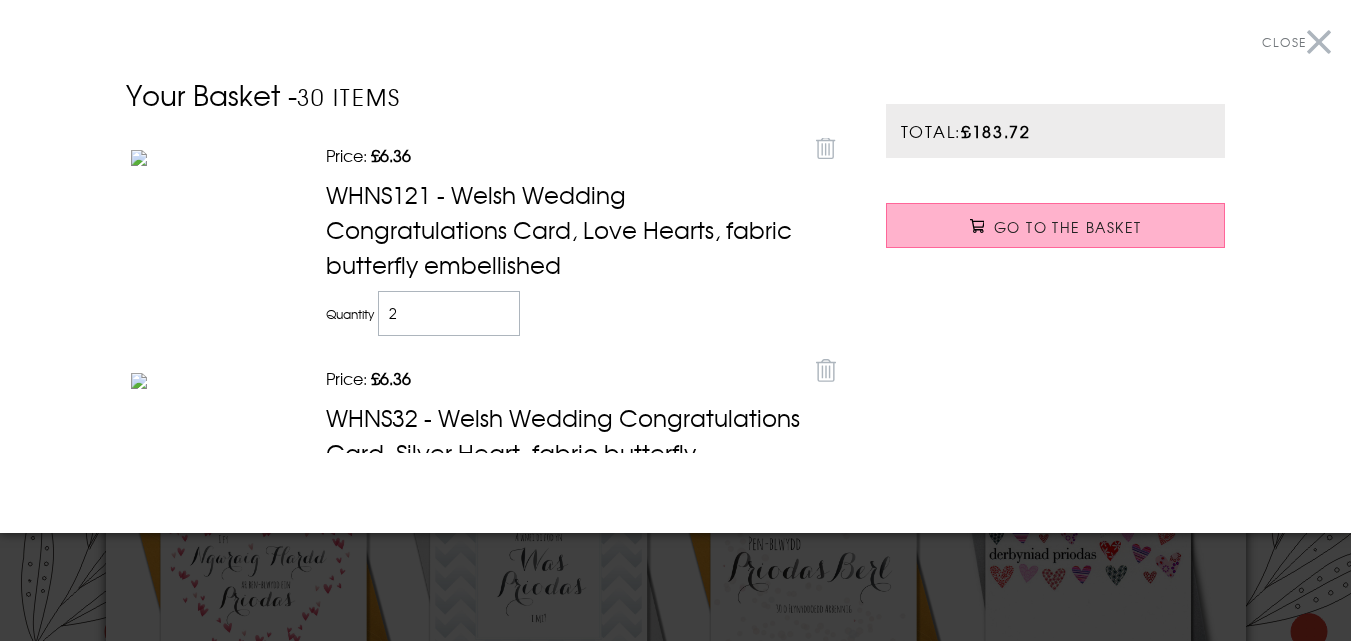 click on "Go to the Basket" at bounding box center (1067, 227) 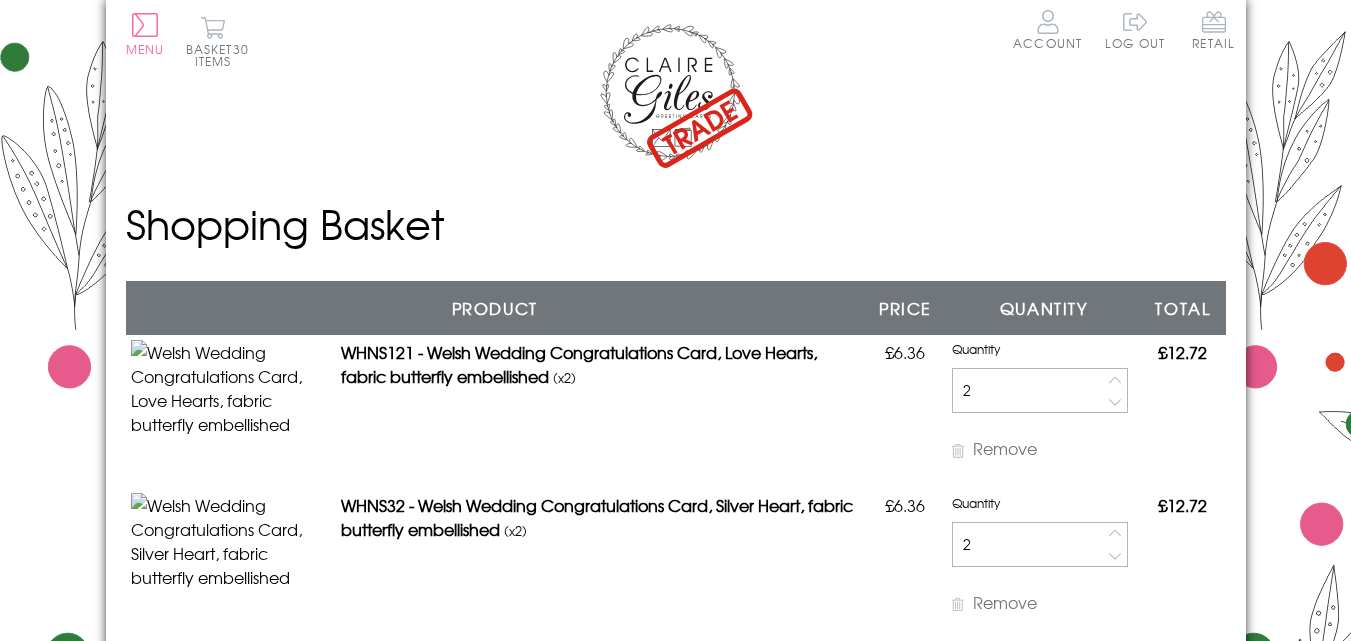 scroll, scrollTop: 0, scrollLeft: 0, axis: both 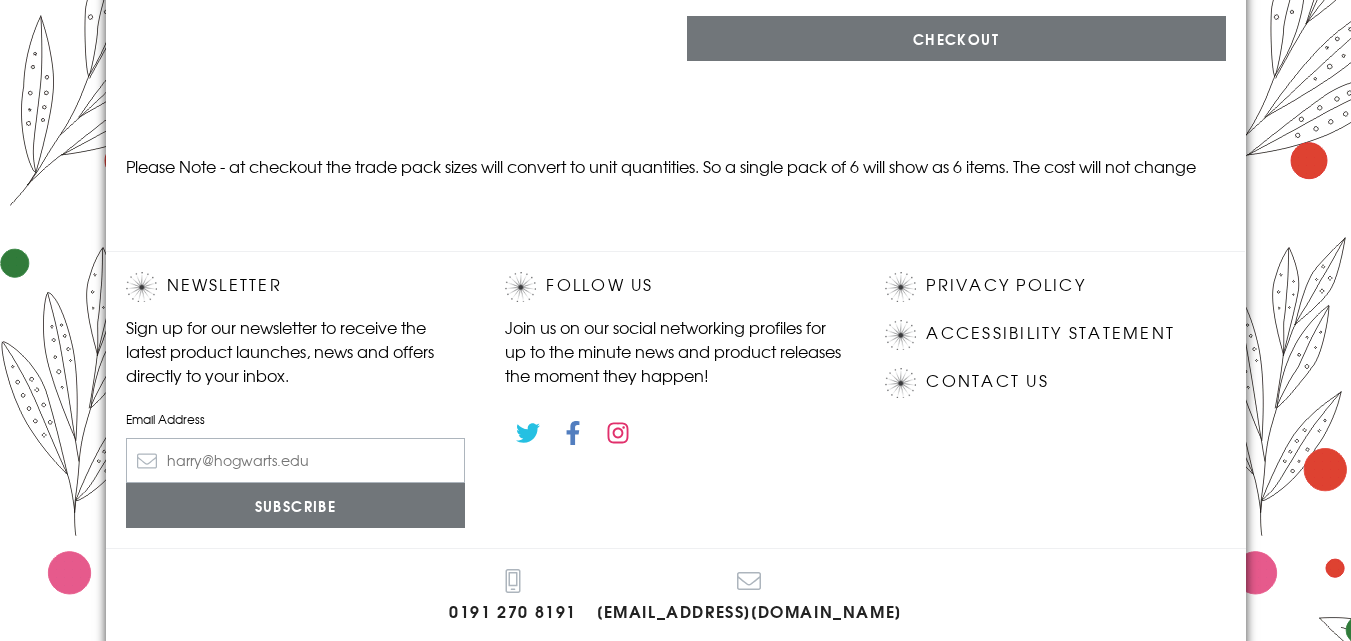 drag, startPoint x: 1360, startPoint y: 49, endPoint x: 1365, endPoint y: 502, distance: 453.0276 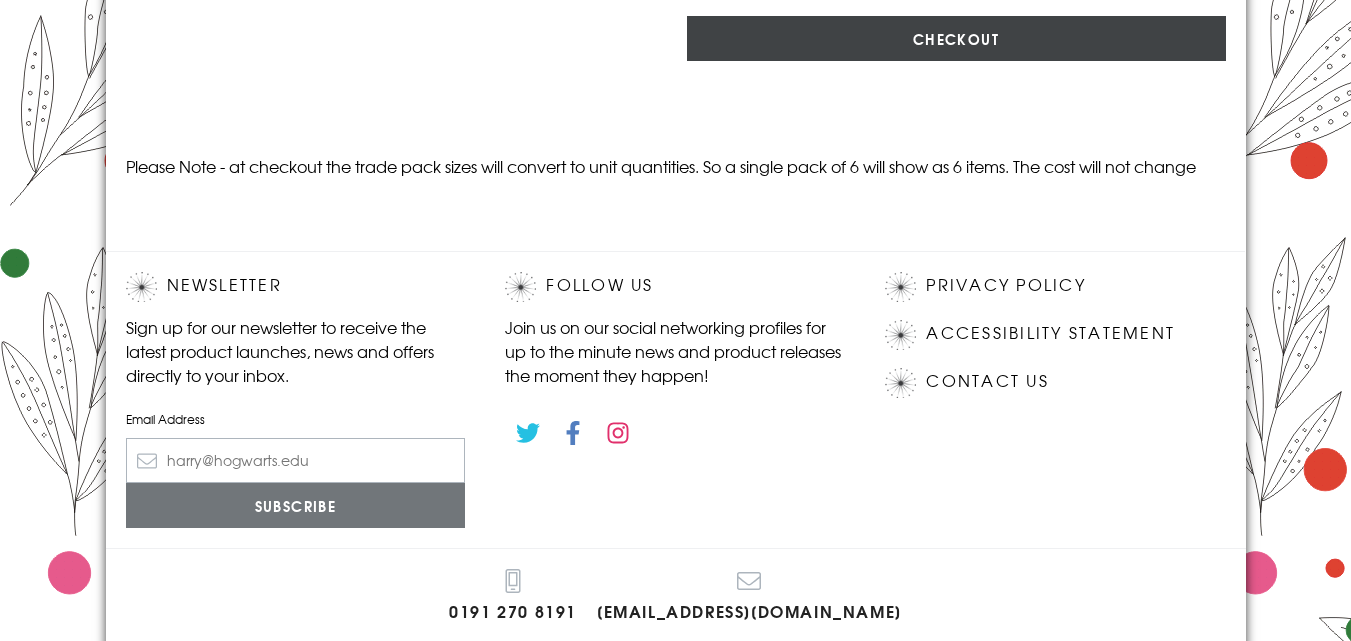 click on "Checkout" at bounding box center (956, 38) 